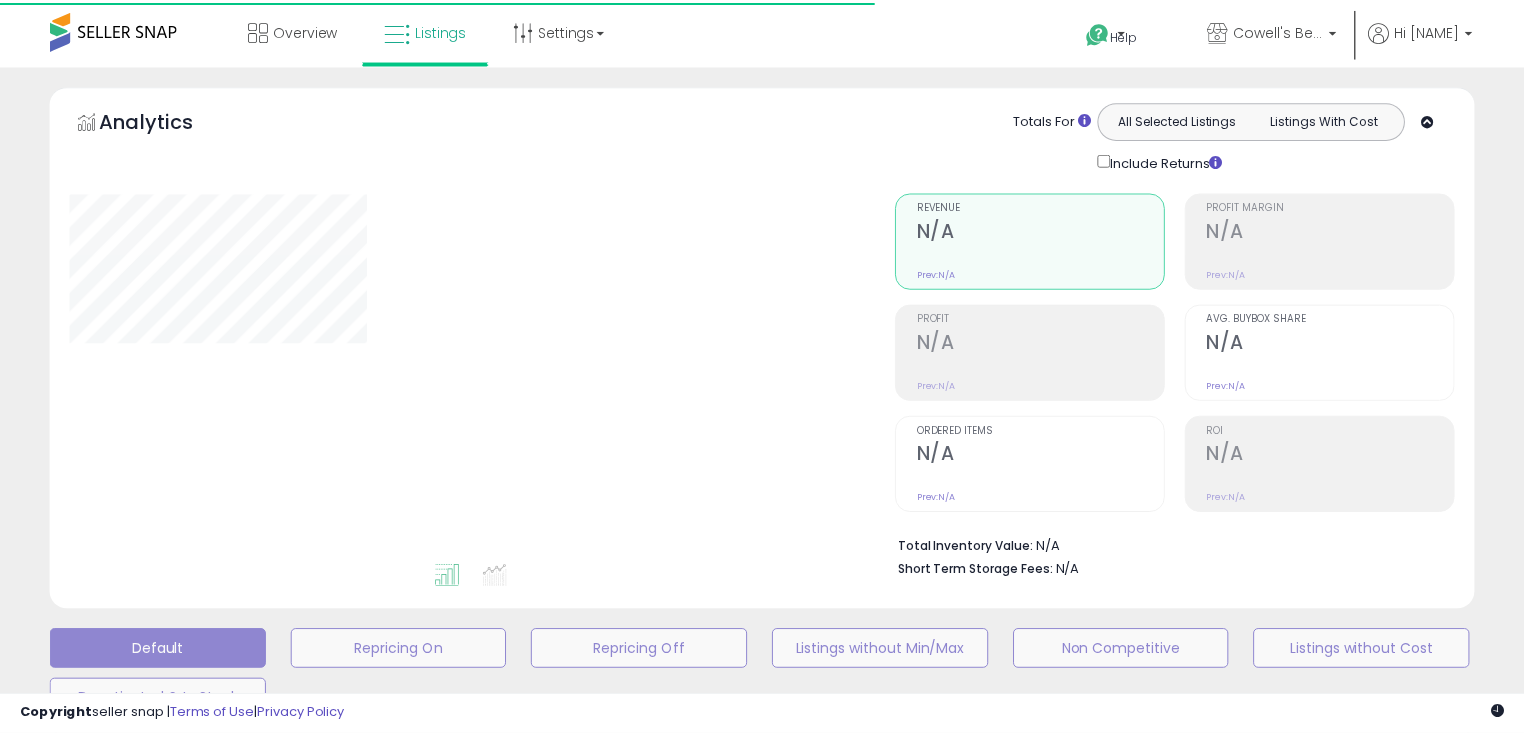 scroll, scrollTop: 0, scrollLeft: 0, axis: both 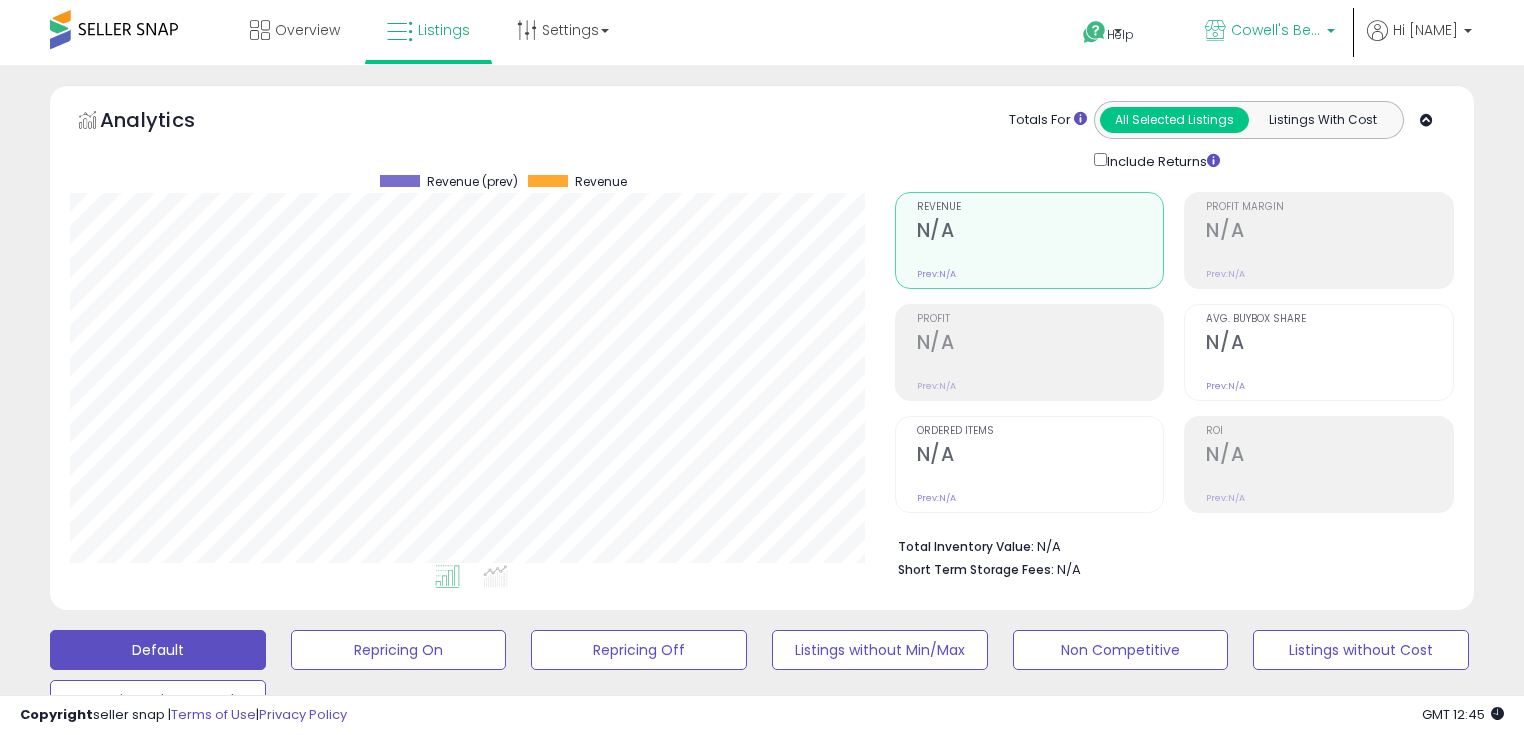 click on "Cowell's Beach N' Bikini [STATE]" at bounding box center [1270, 32] 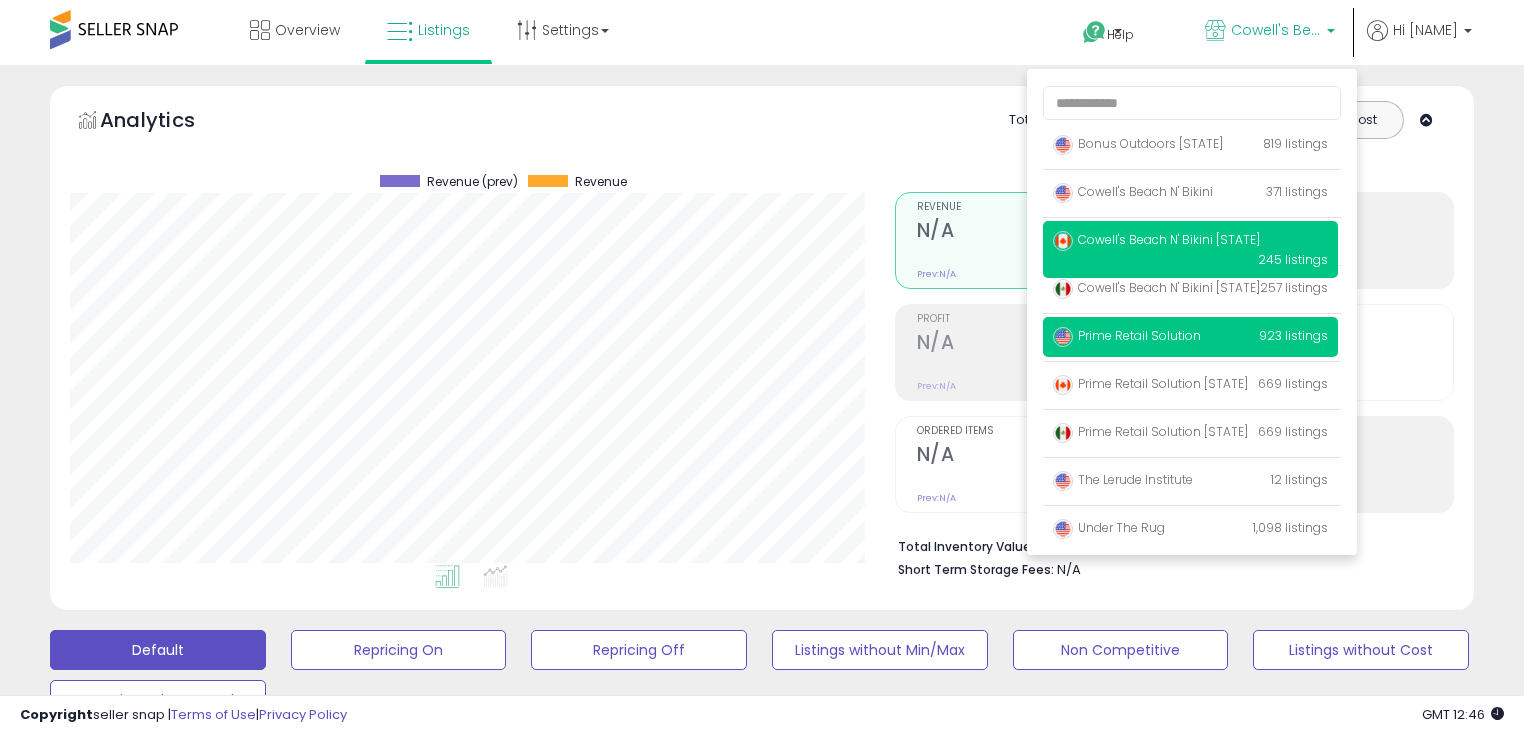 click on "Prime Retail Solution 923 listings" at bounding box center (1190, 145) 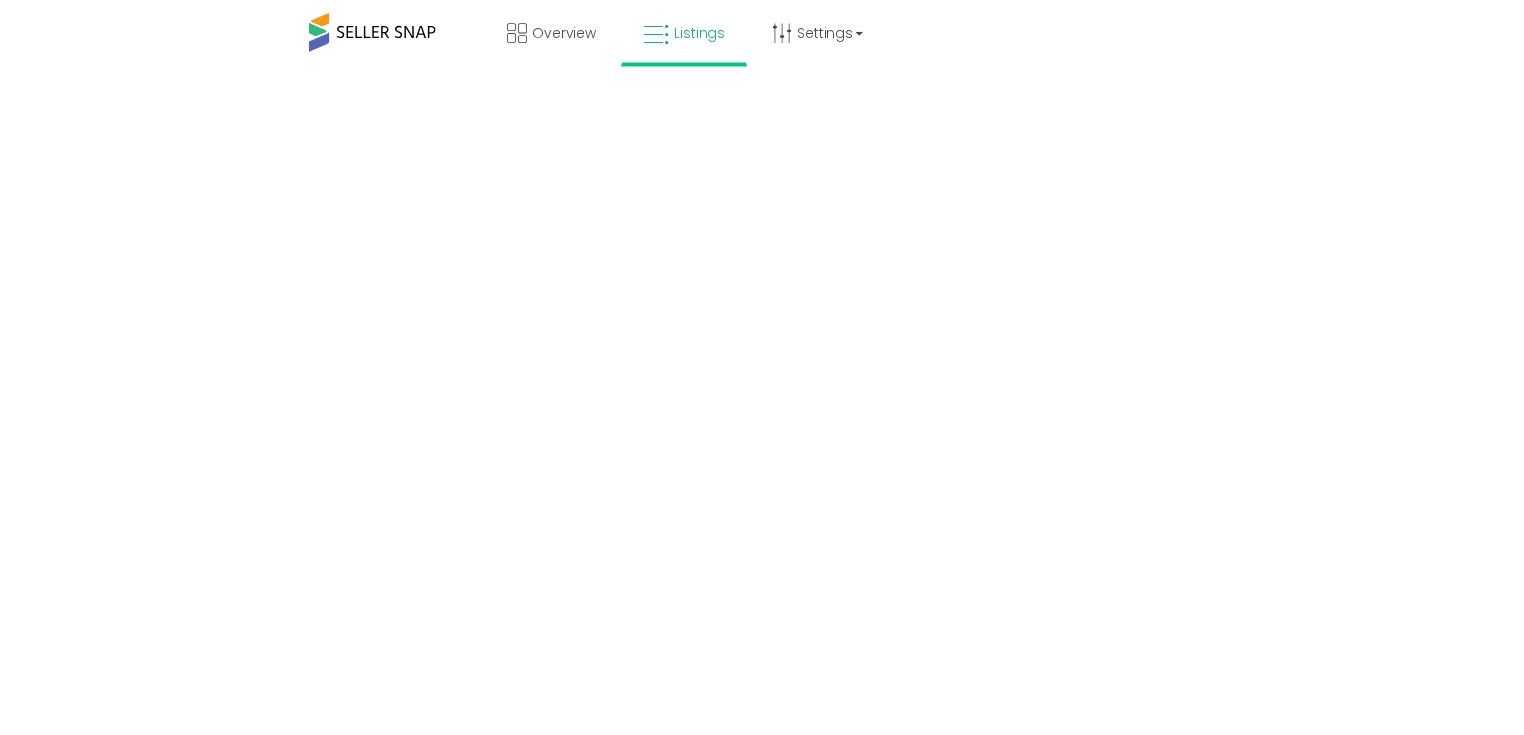 scroll, scrollTop: 0, scrollLeft: 0, axis: both 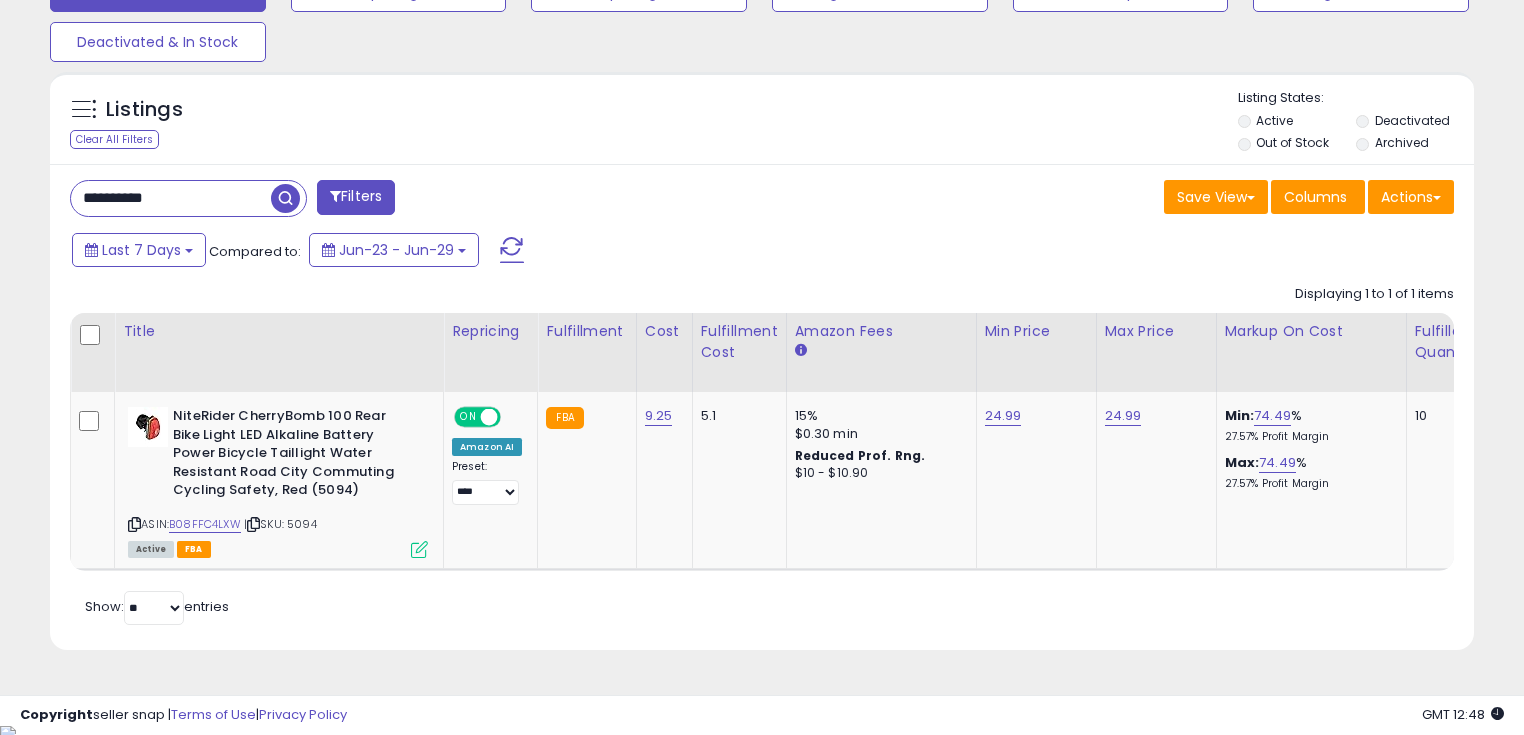 click on "**********" at bounding box center (171, 198) 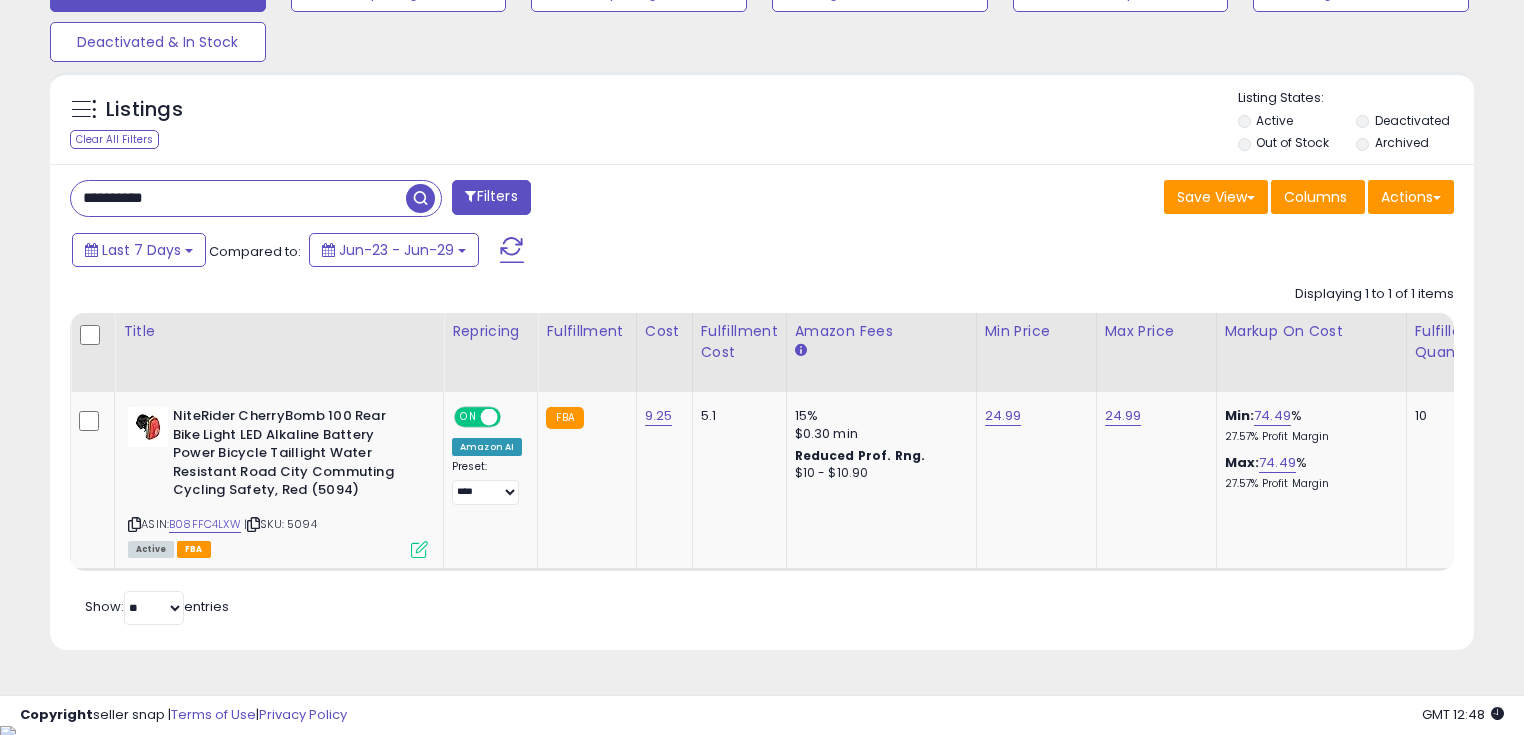 click on "**********" at bounding box center (238, 198) 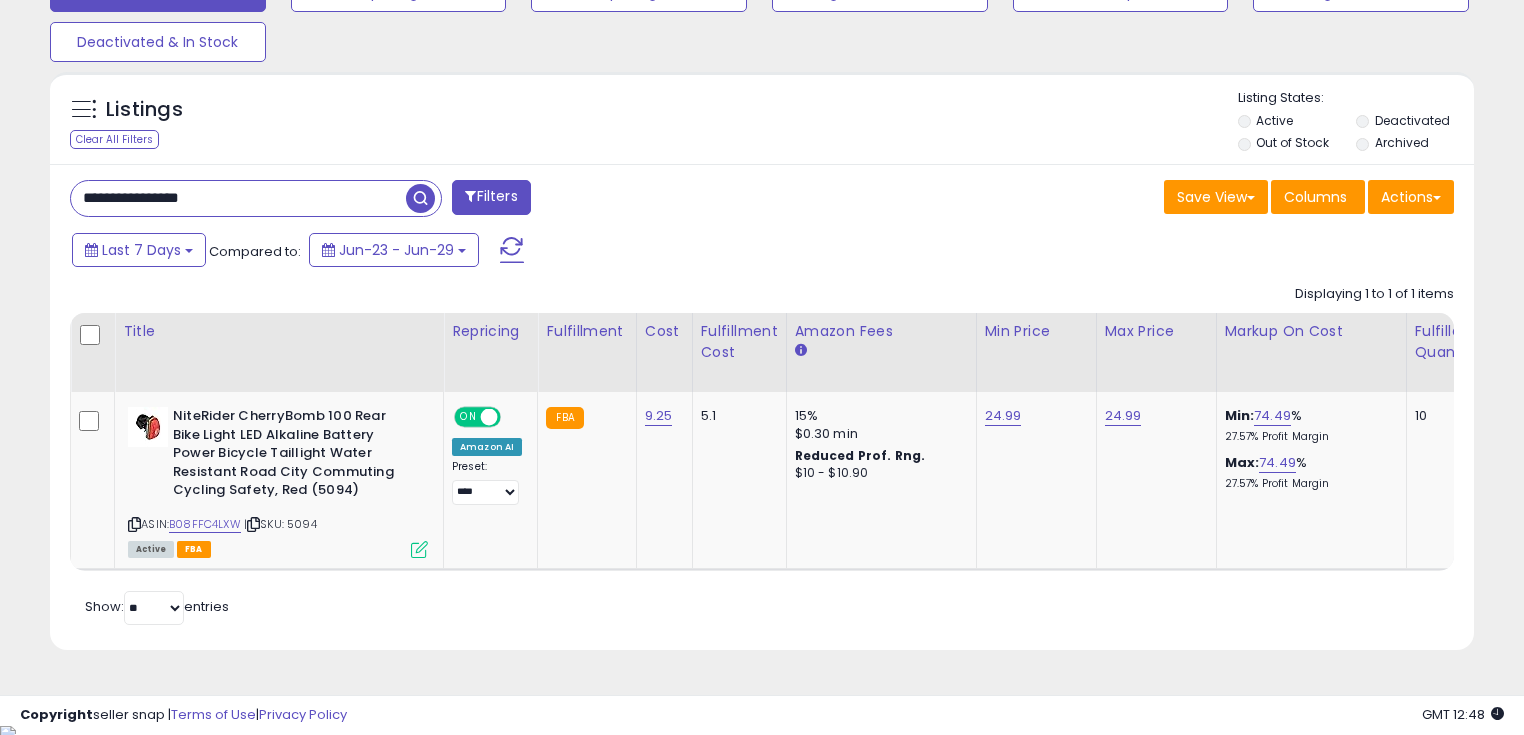 scroll, scrollTop: 999589, scrollLeft: 999168, axis: both 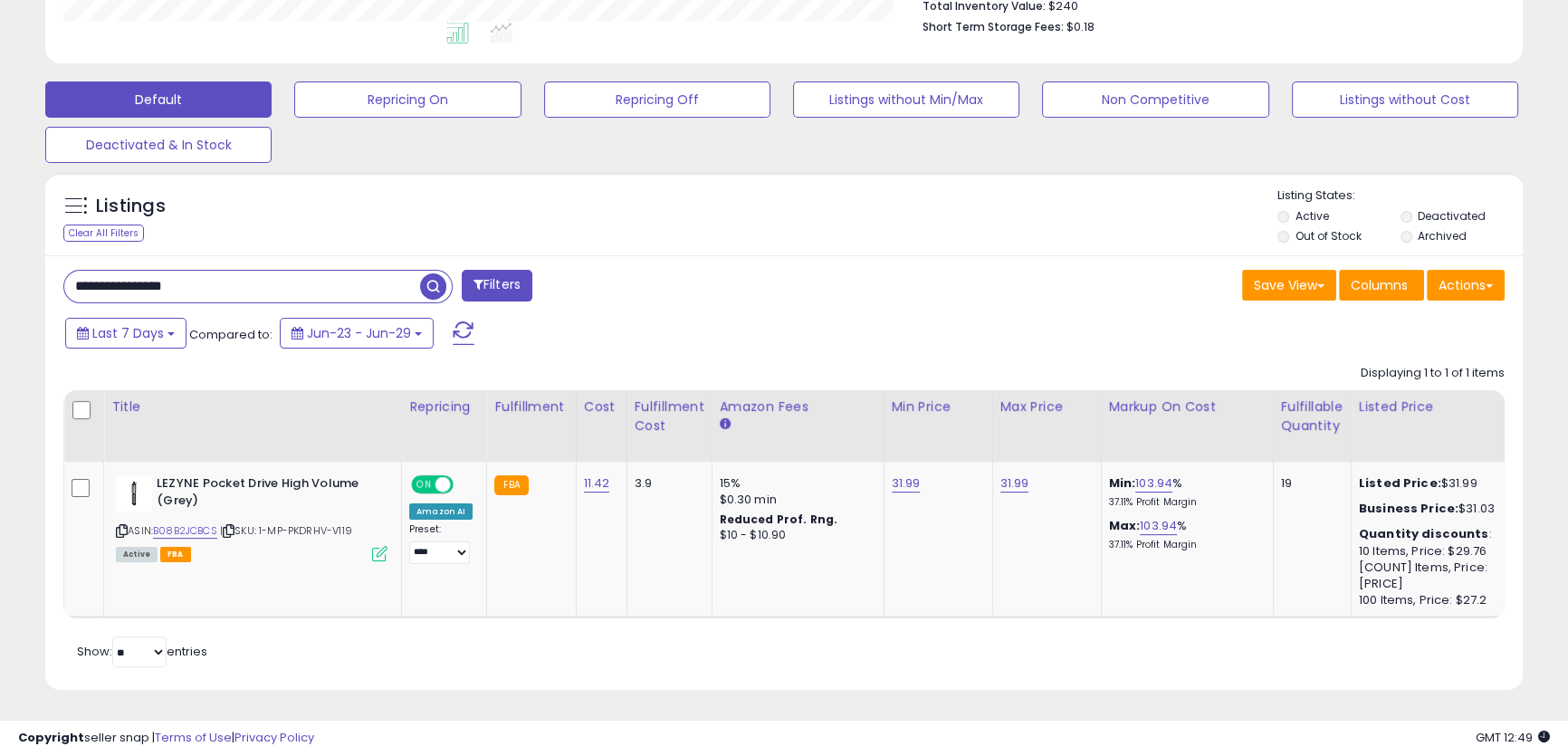 paste on "*" 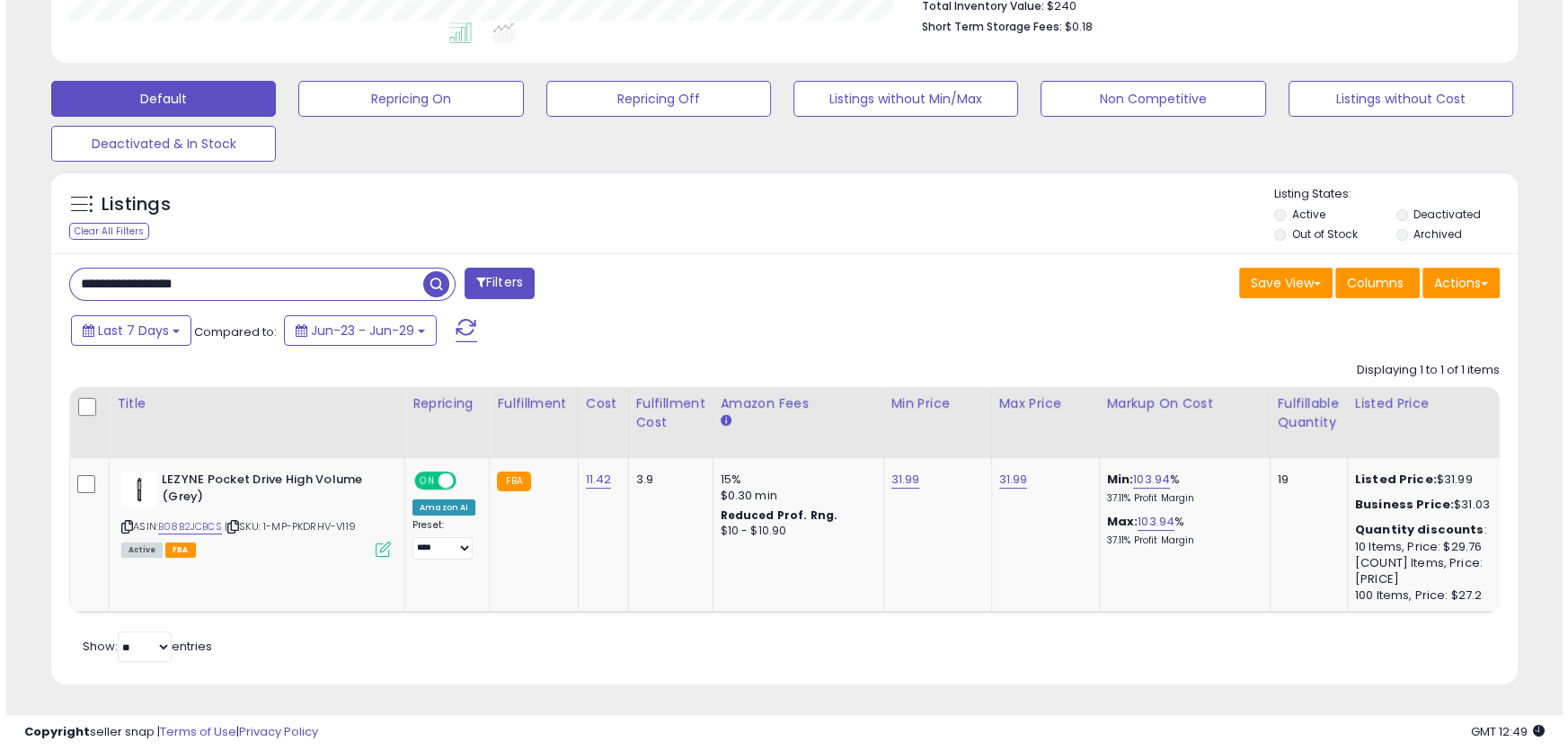 scroll, scrollTop: 347, scrollLeft: 0, axis: vertical 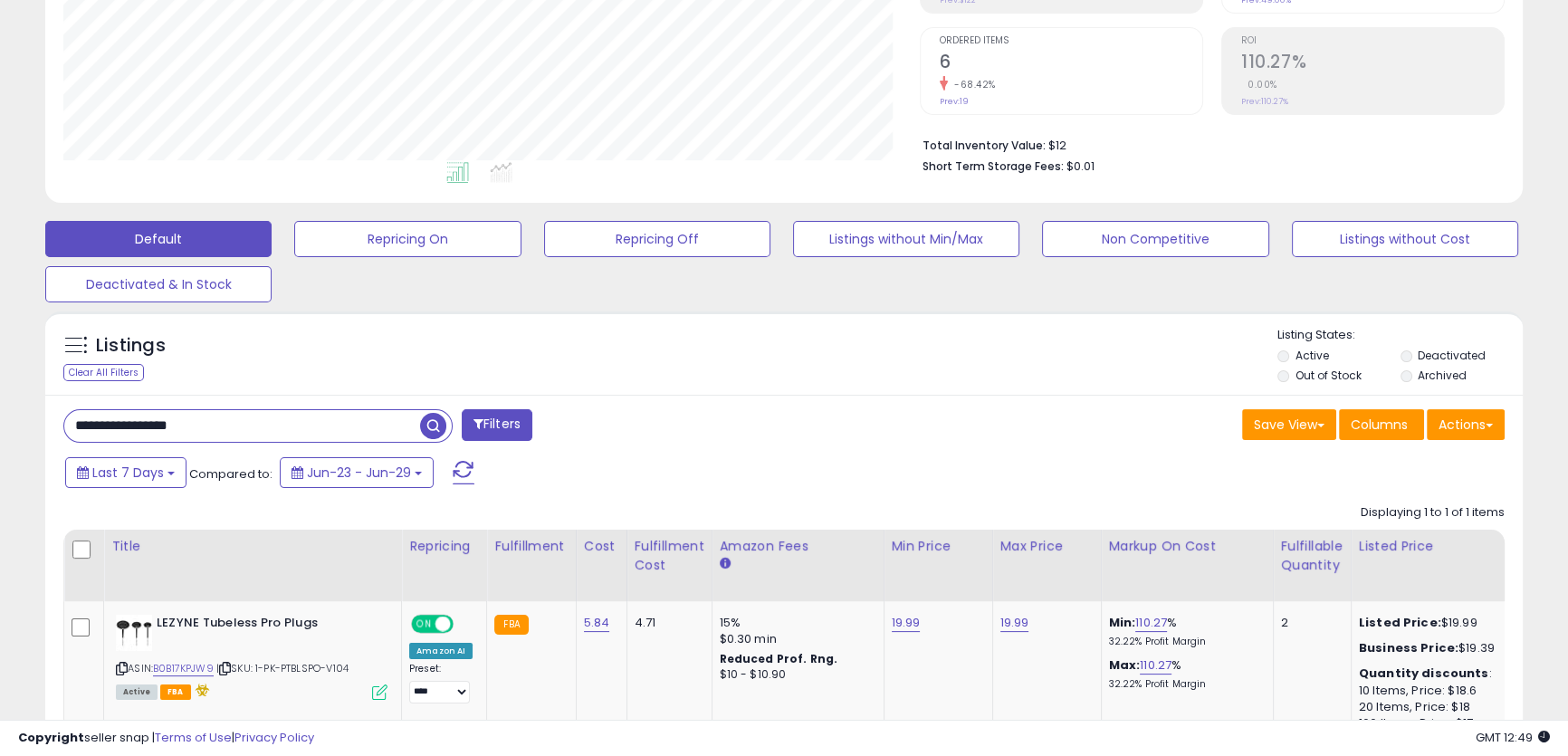 paste 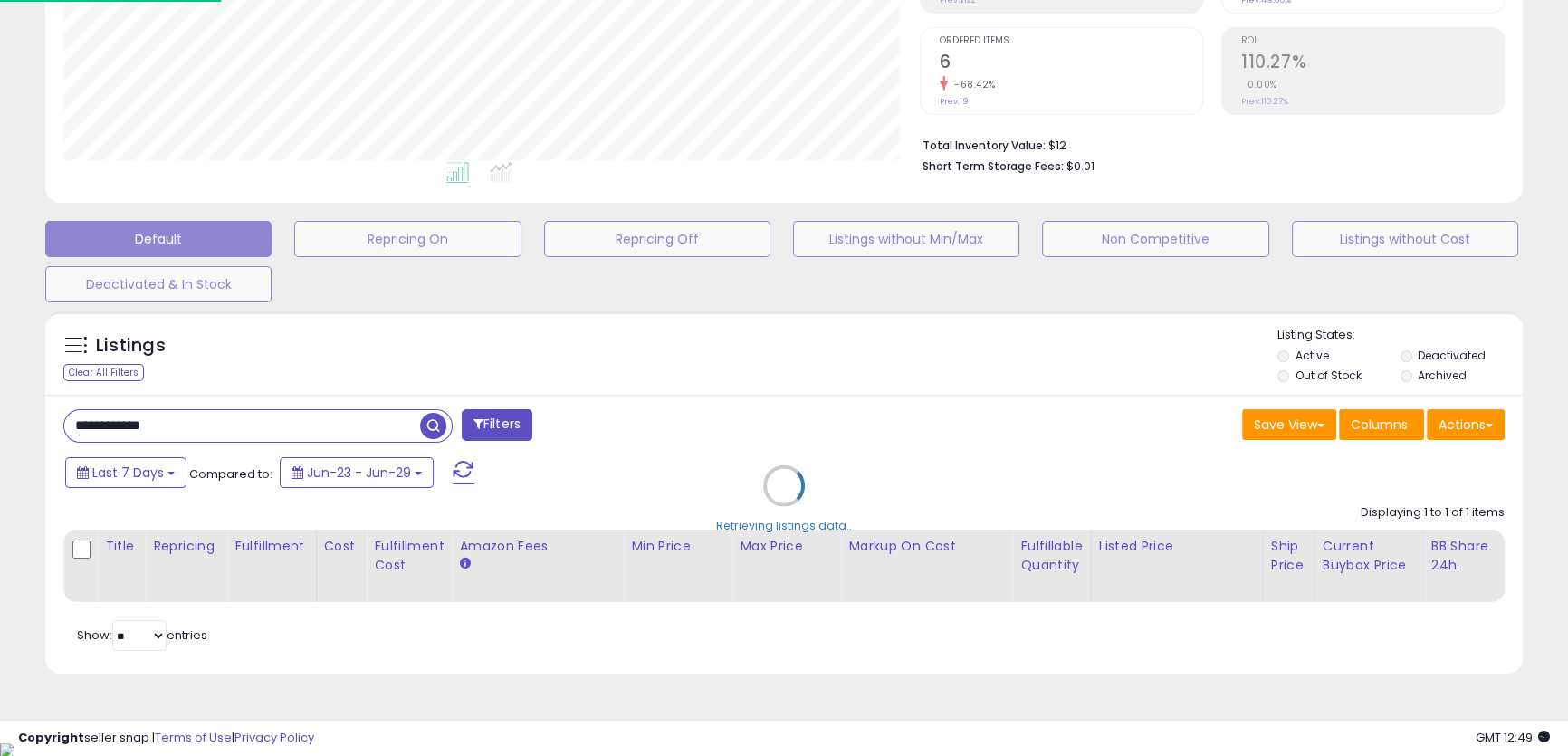 scroll, scrollTop: 905018, scrollLeft: 904448, axis: both 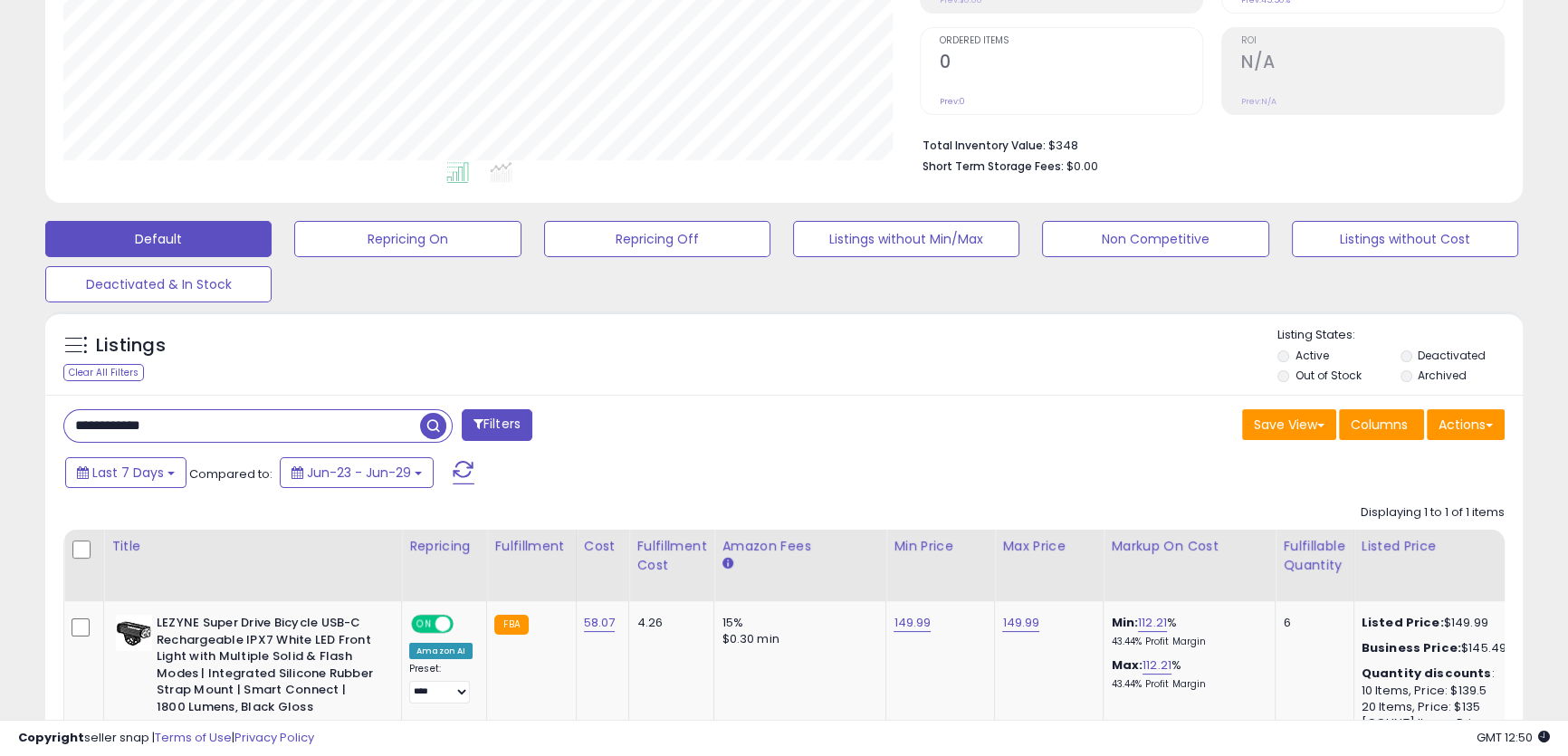 paste on "**" 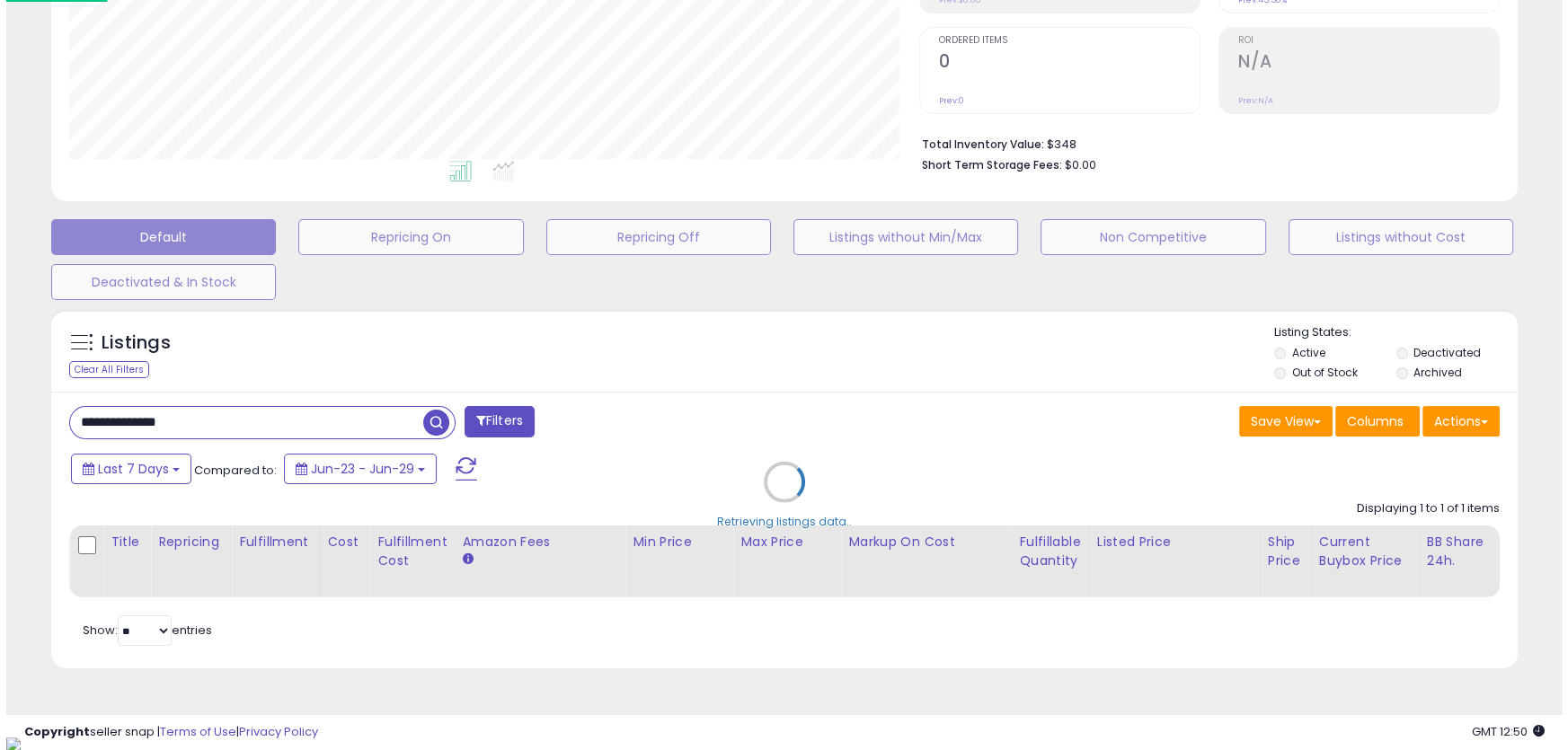 scroll, scrollTop: 897835, scrollLeft: 897710, axis: both 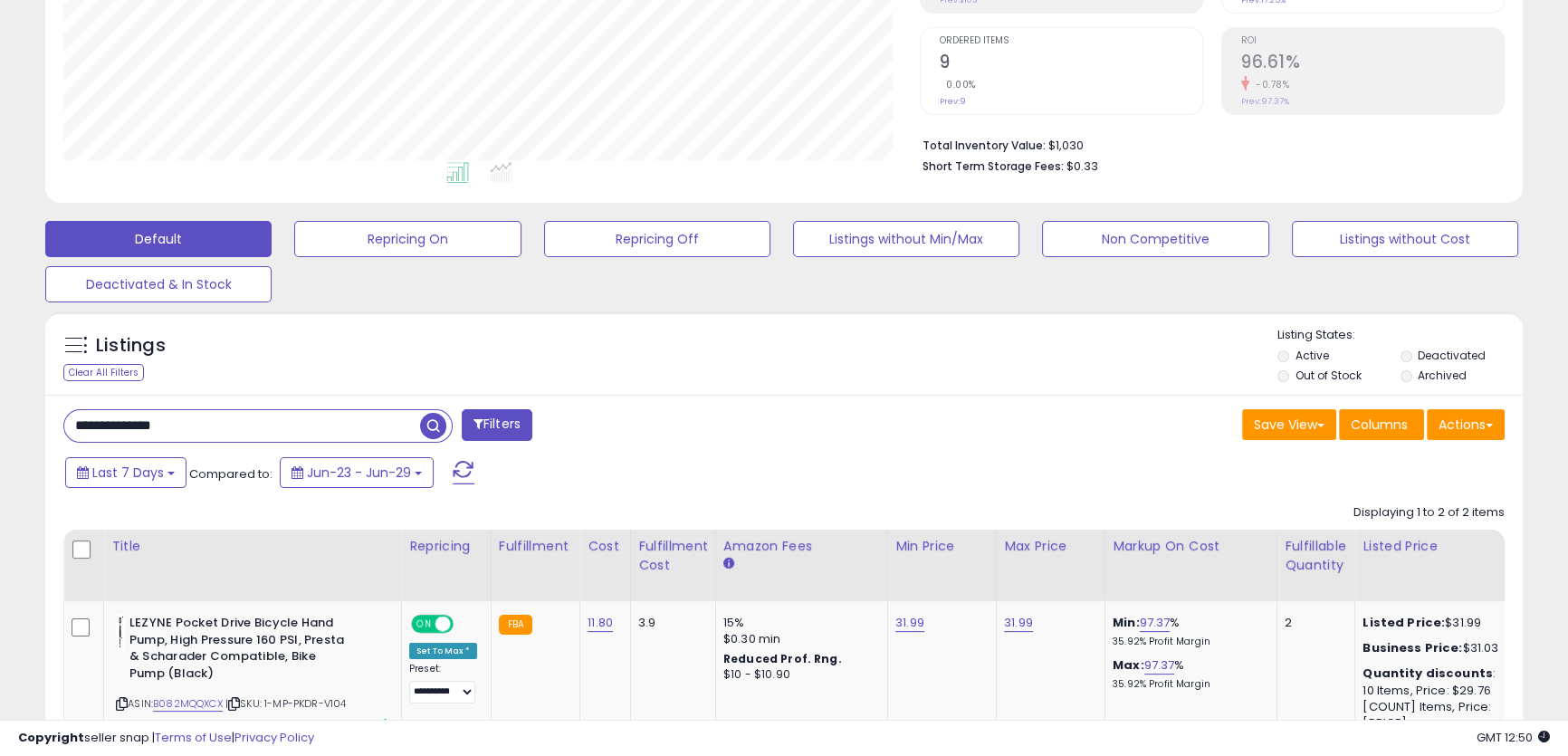 paste on "**" 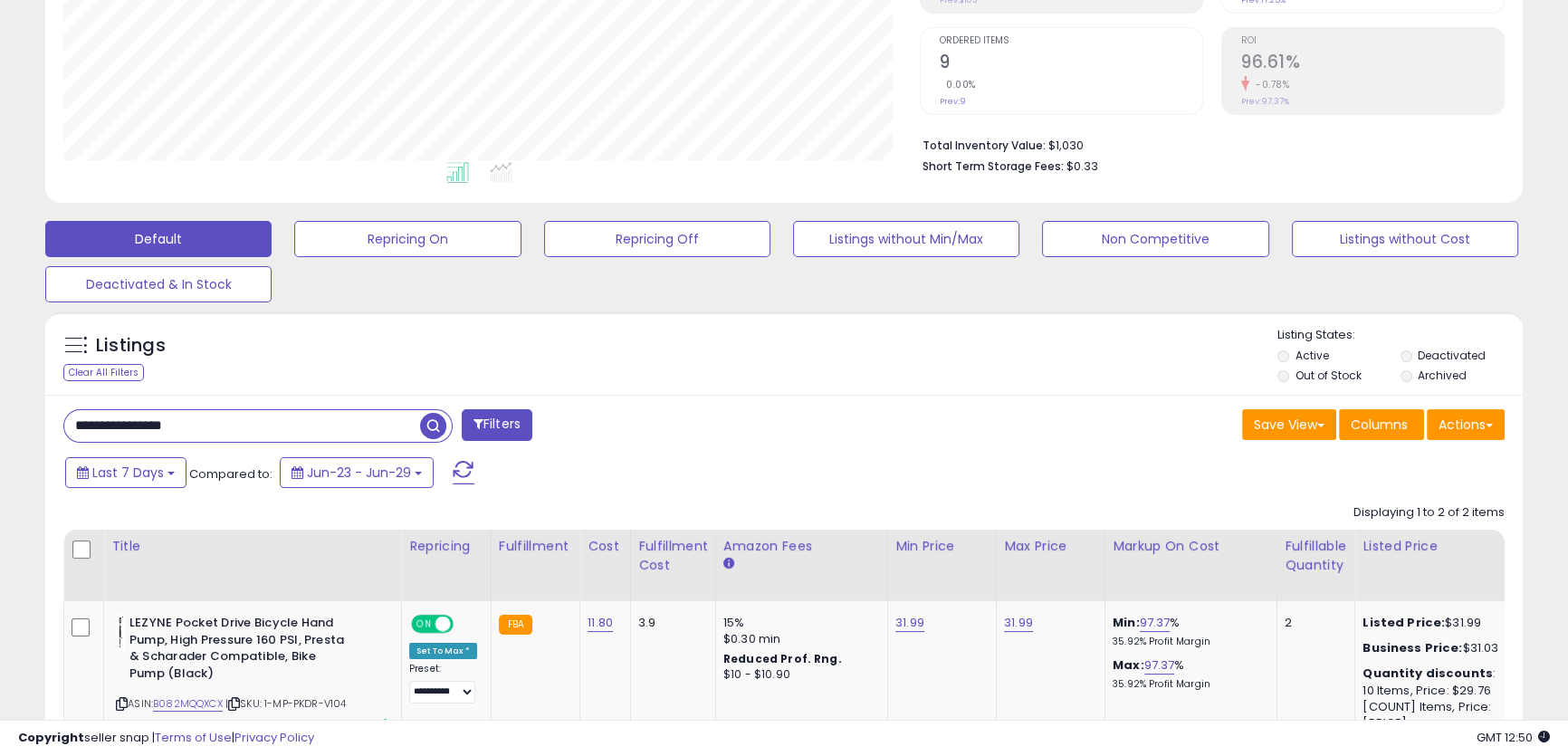 scroll, scrollTop: 905018, scrollLeft: 904448, axis: both 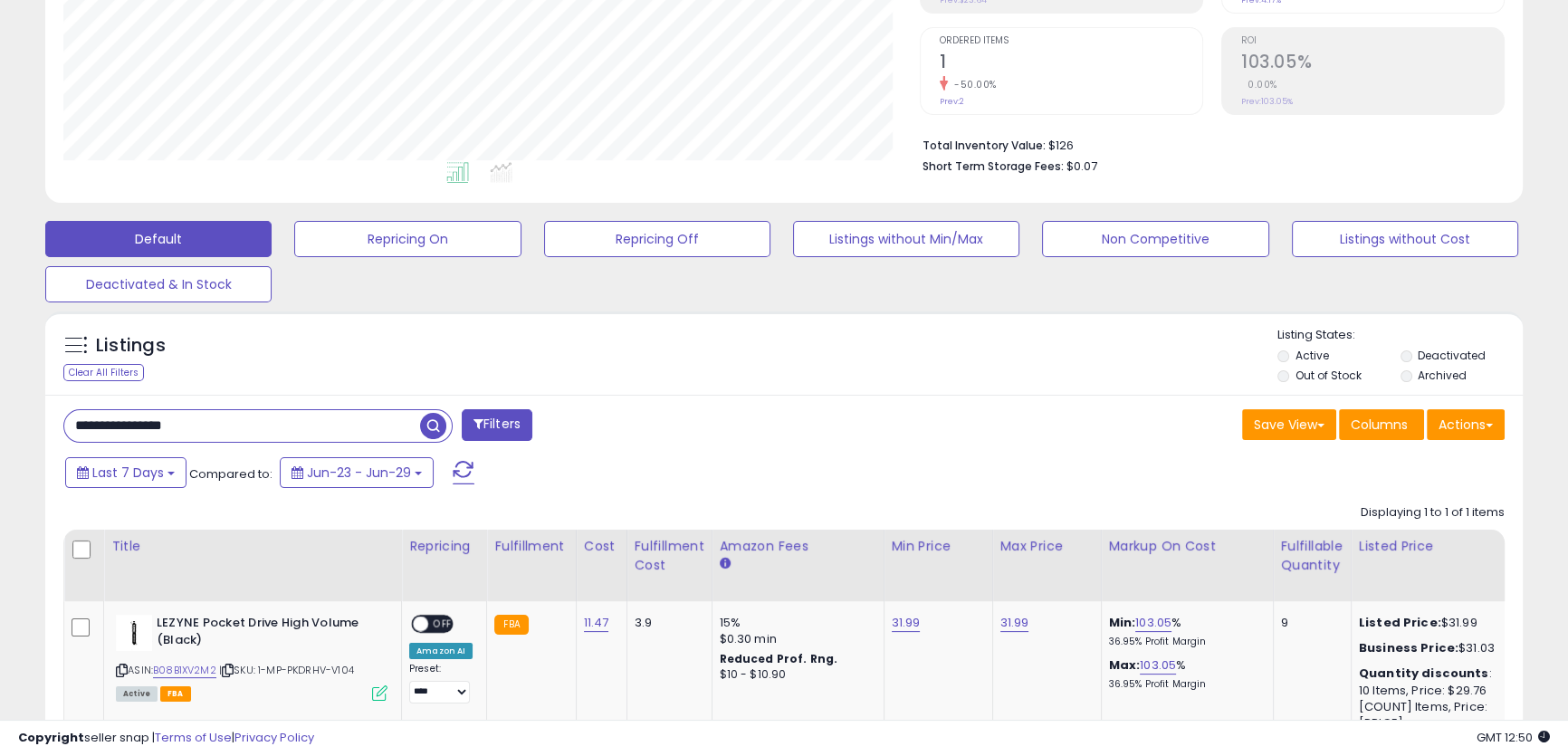 click on "**********" at bounding box center (242, 426) 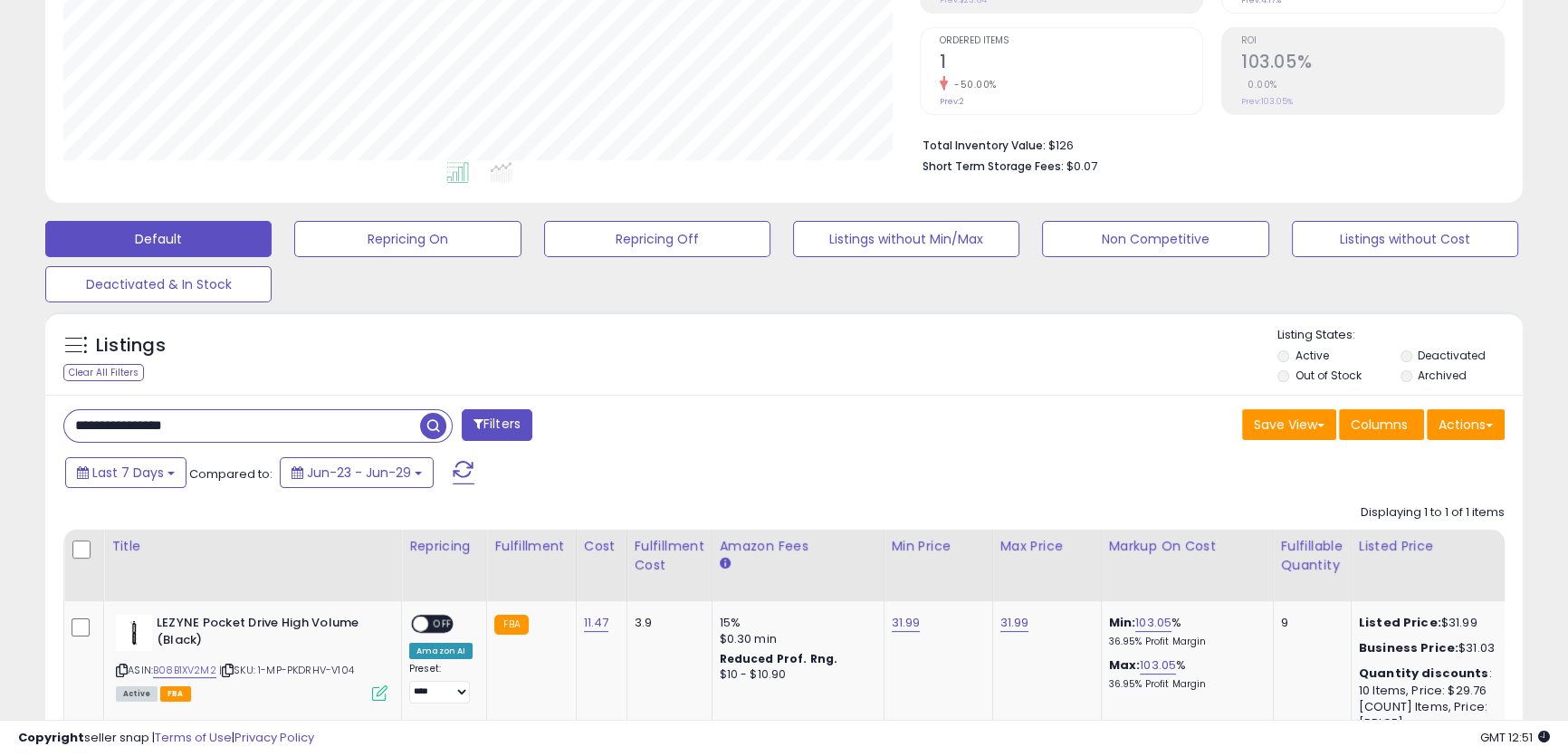 paste 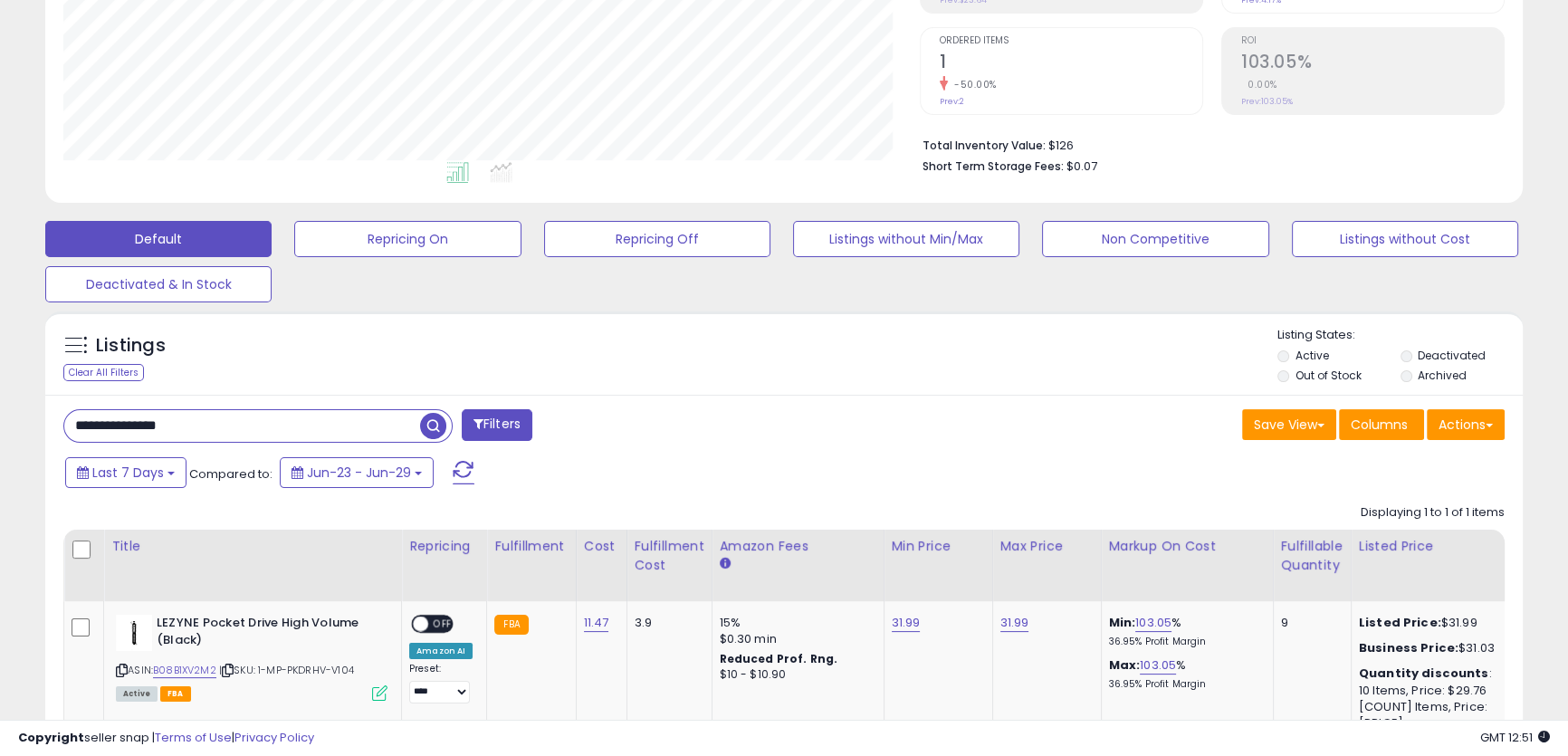 scroll, scrollTop: 905018, scrollLeft: 904448, axis: both 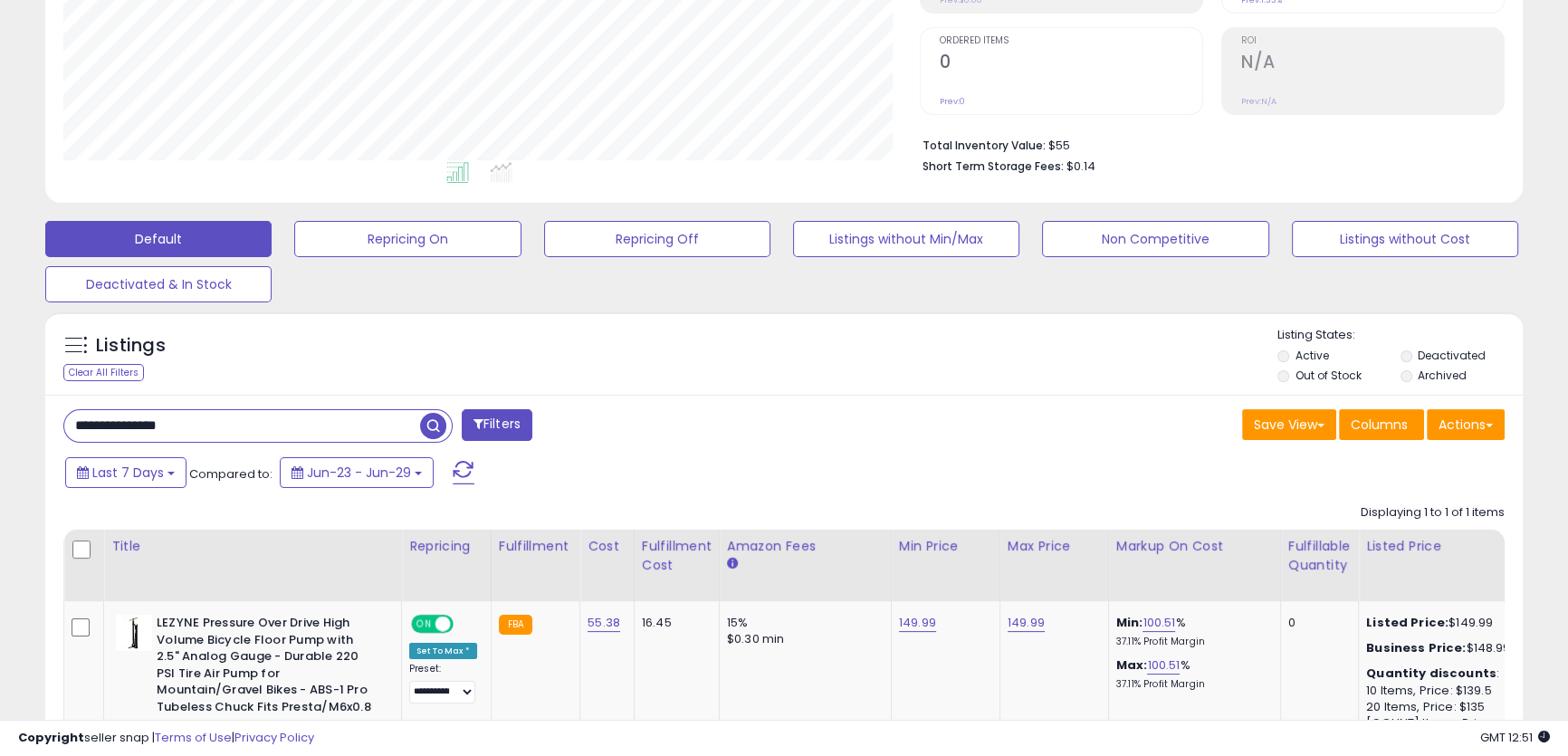 paste 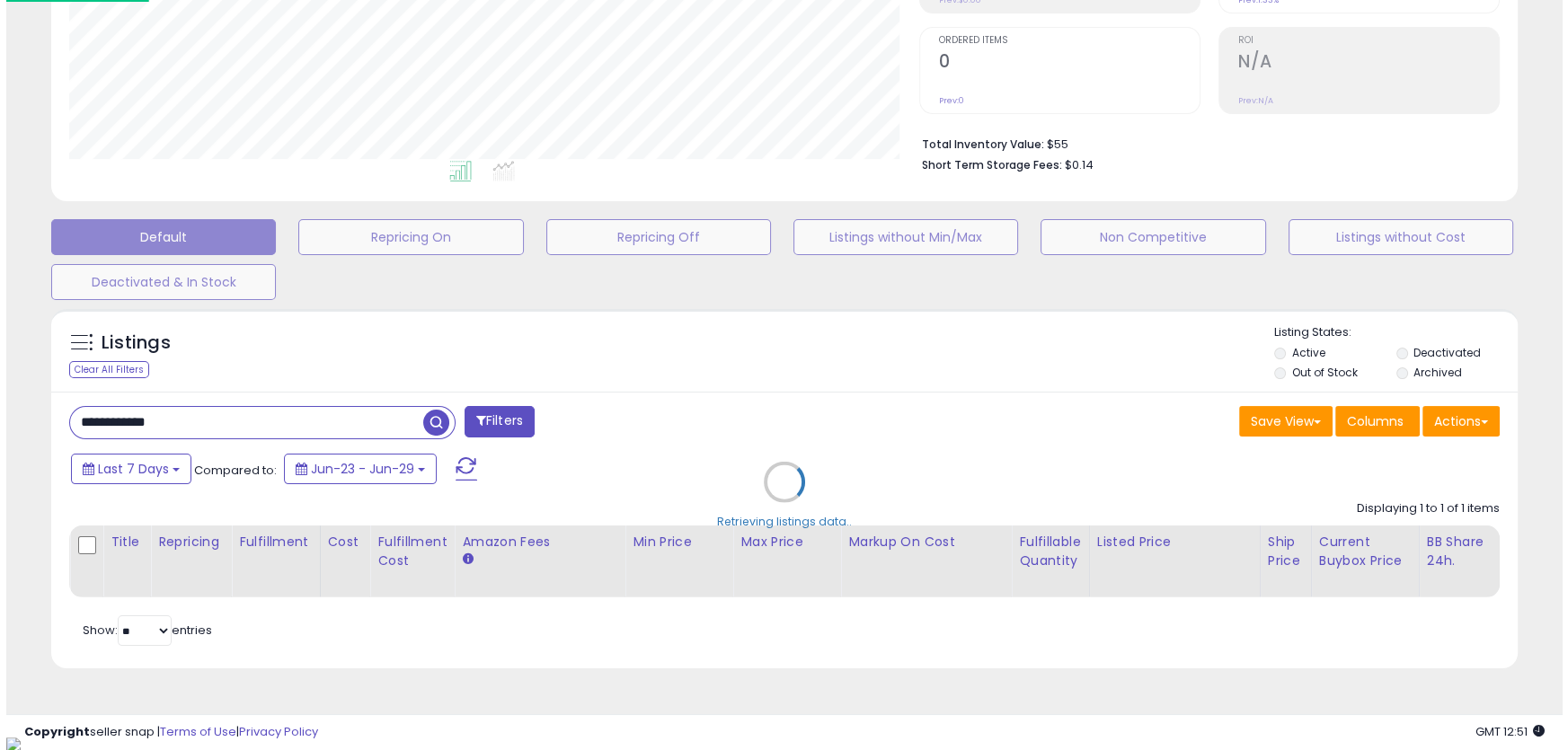 scroll, scrollTop: 897835, scrollLeft: 897710, axis: both 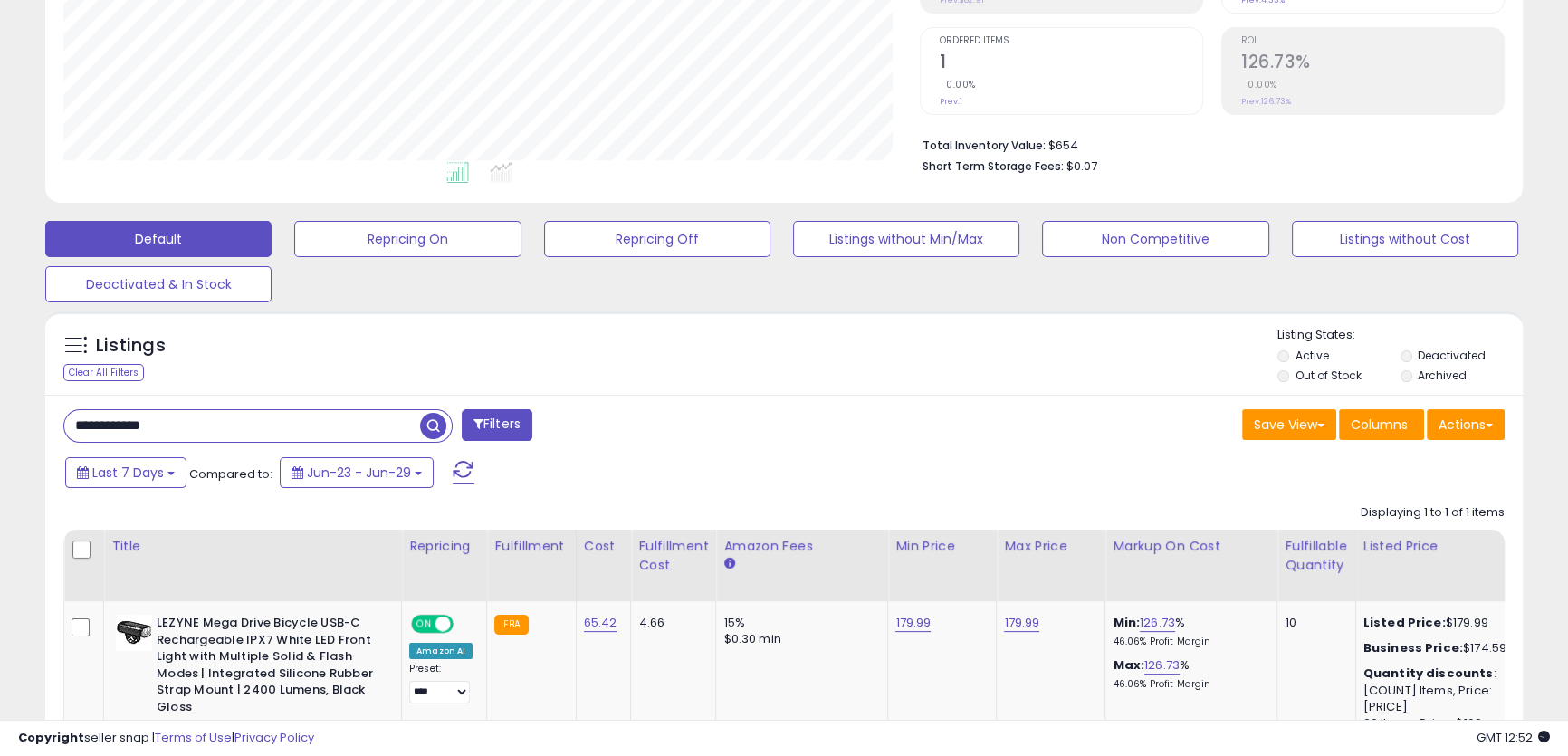 paste on "****" 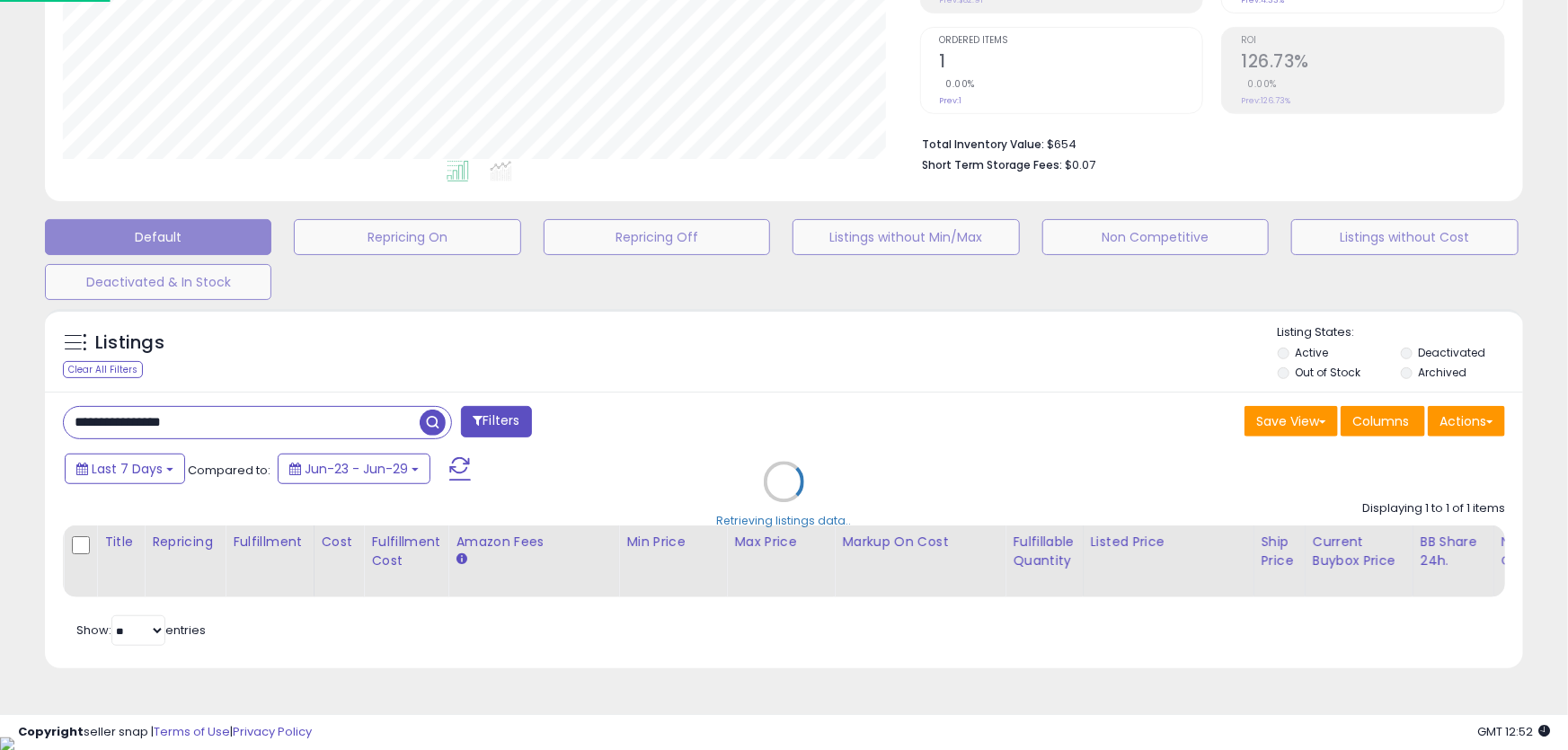 scroll, scrollTop: 897835, scrollLeft: 897710, axis: both 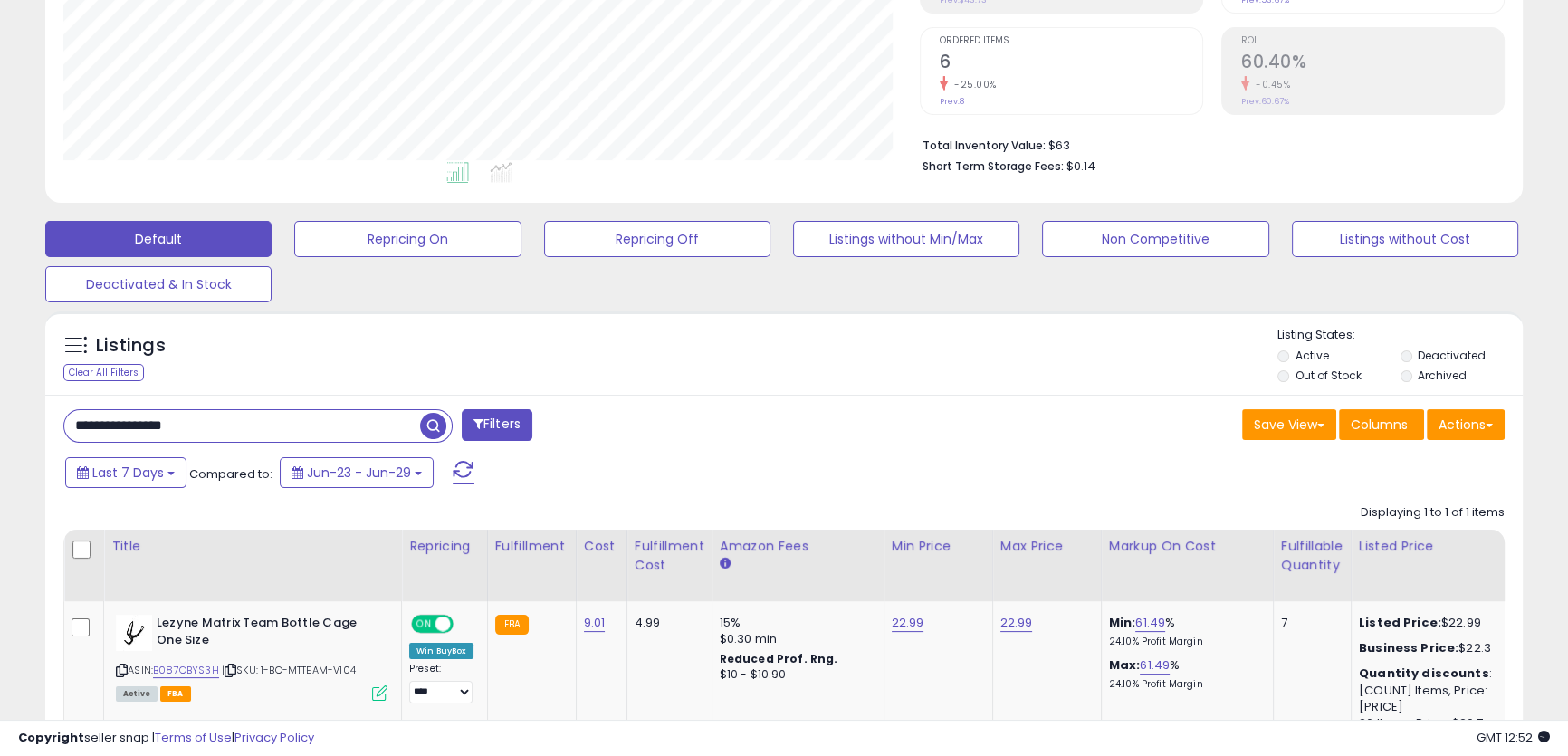 click on "Listings
Clear All Filters" at bounding box center (784, 353) 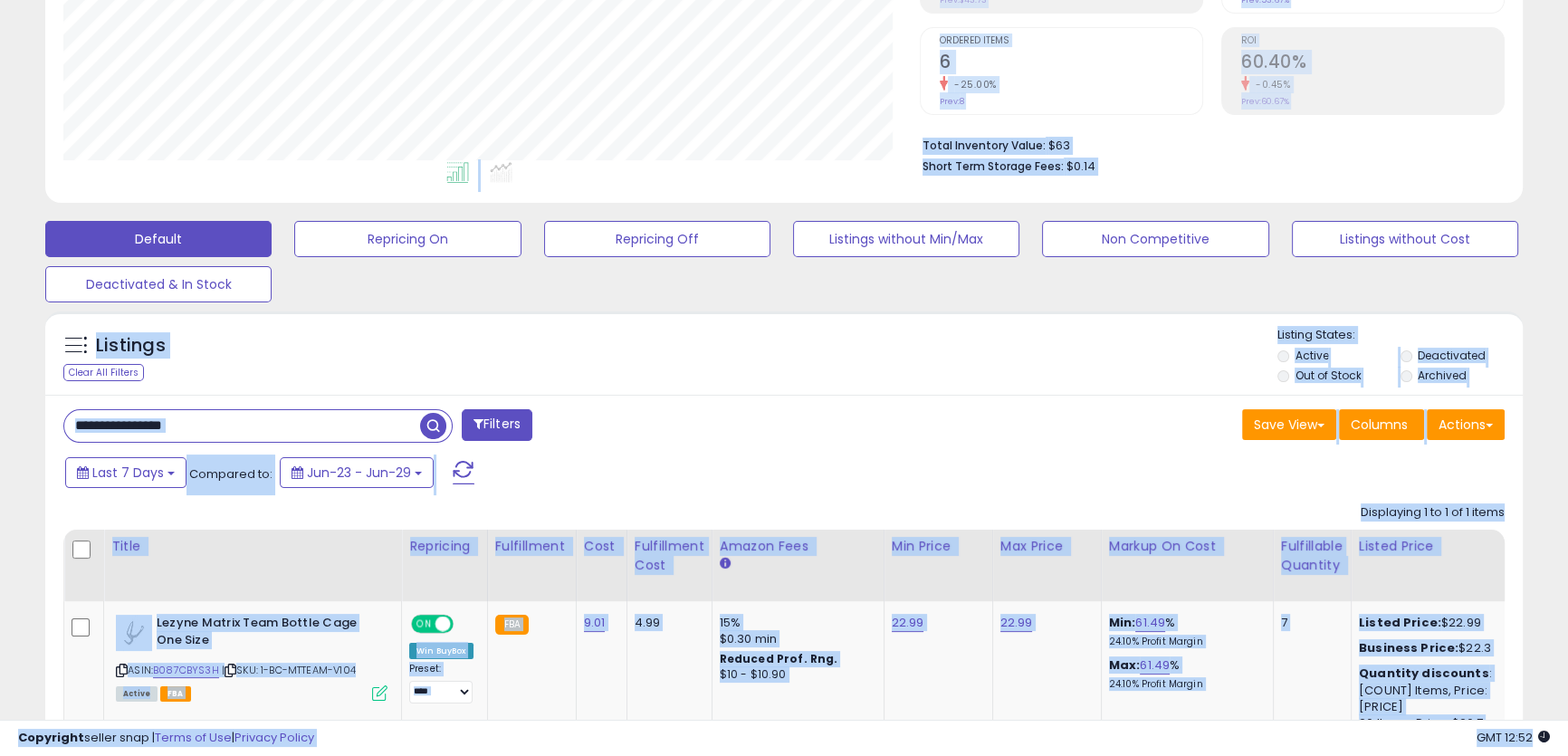click on "**********" at bounding box center (242, 426) 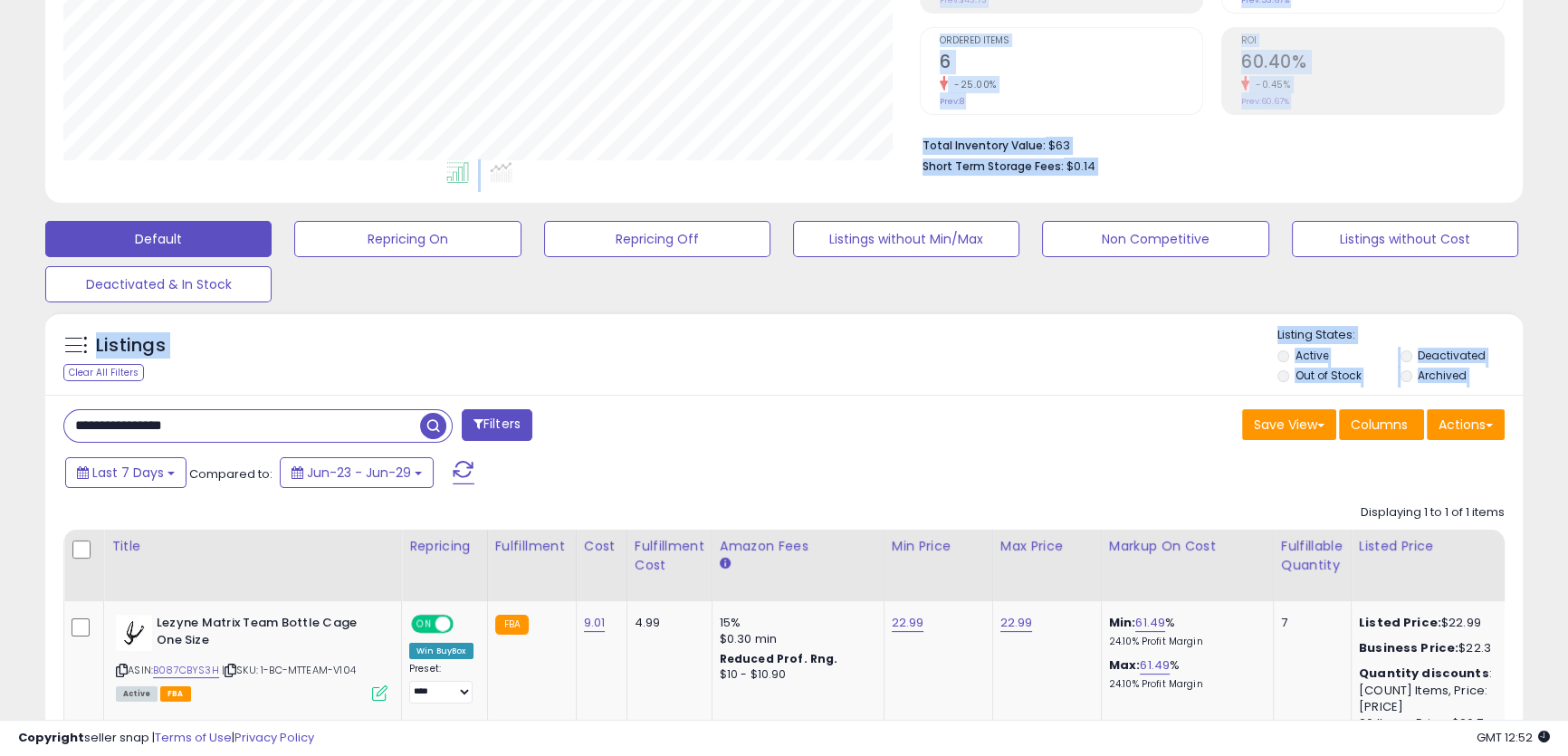click on "**********" at bounding box center (242, 426) 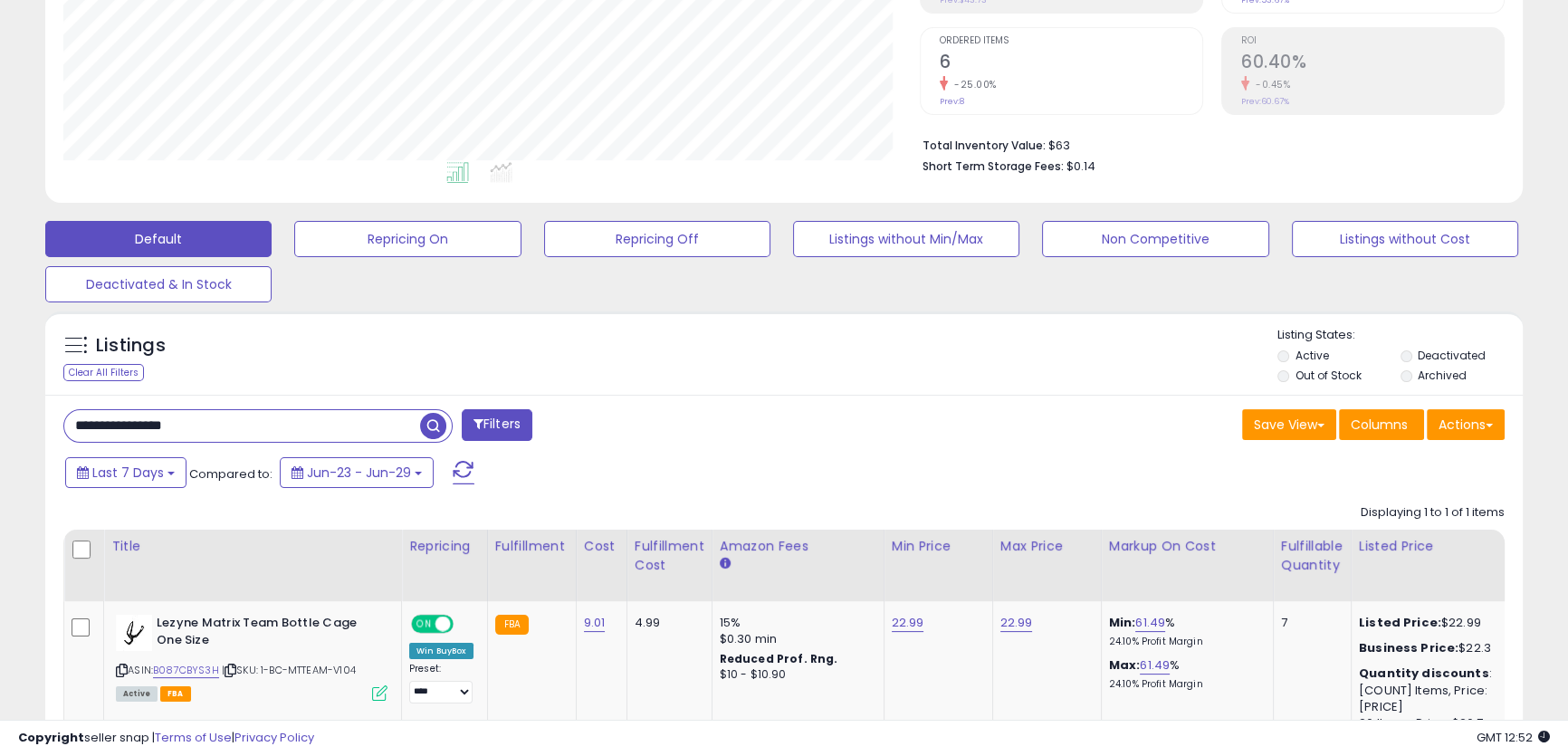click on "**********" at bounding box center (242, 426) 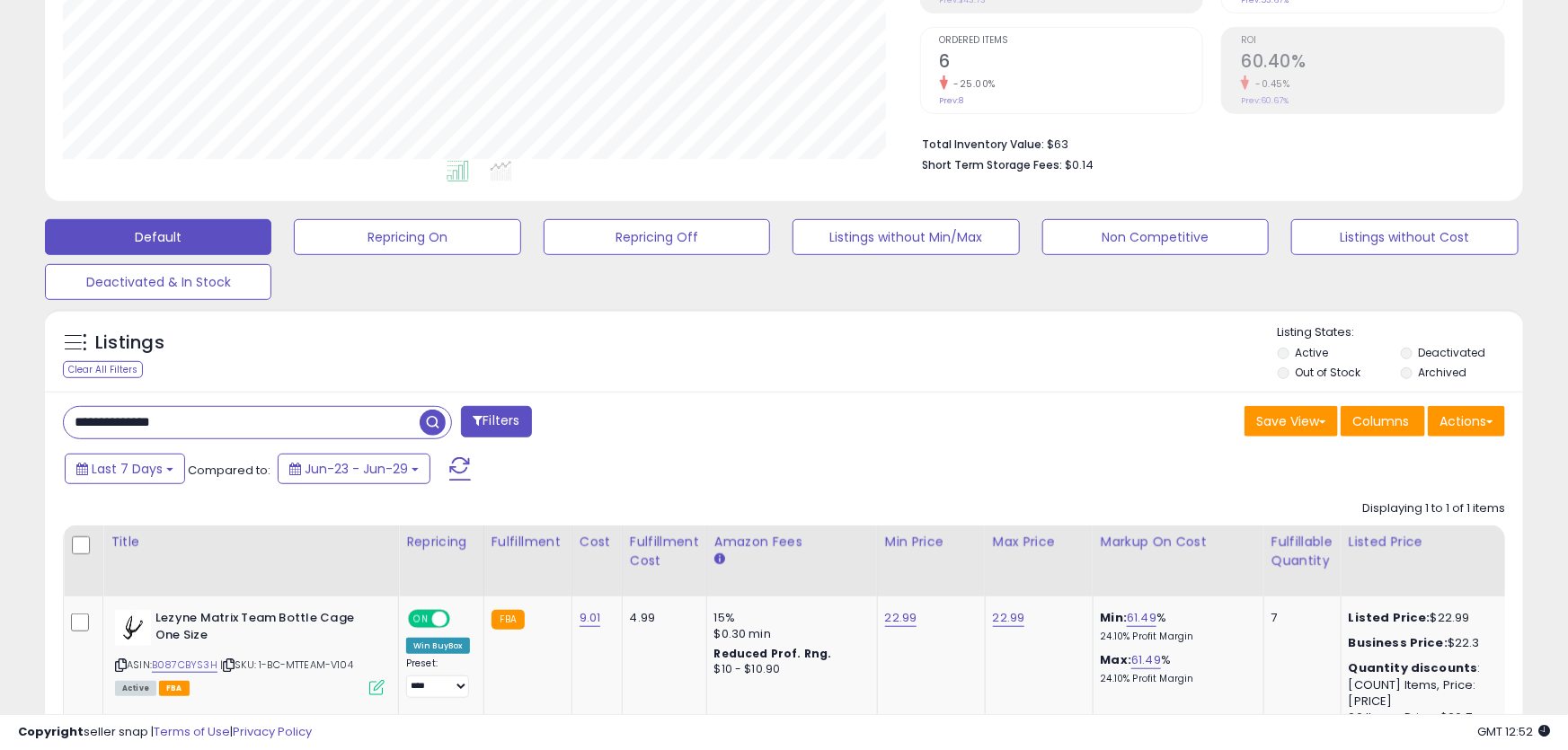 scroll, scrollTop: 897835, scrollLeft: 897710, axis: both 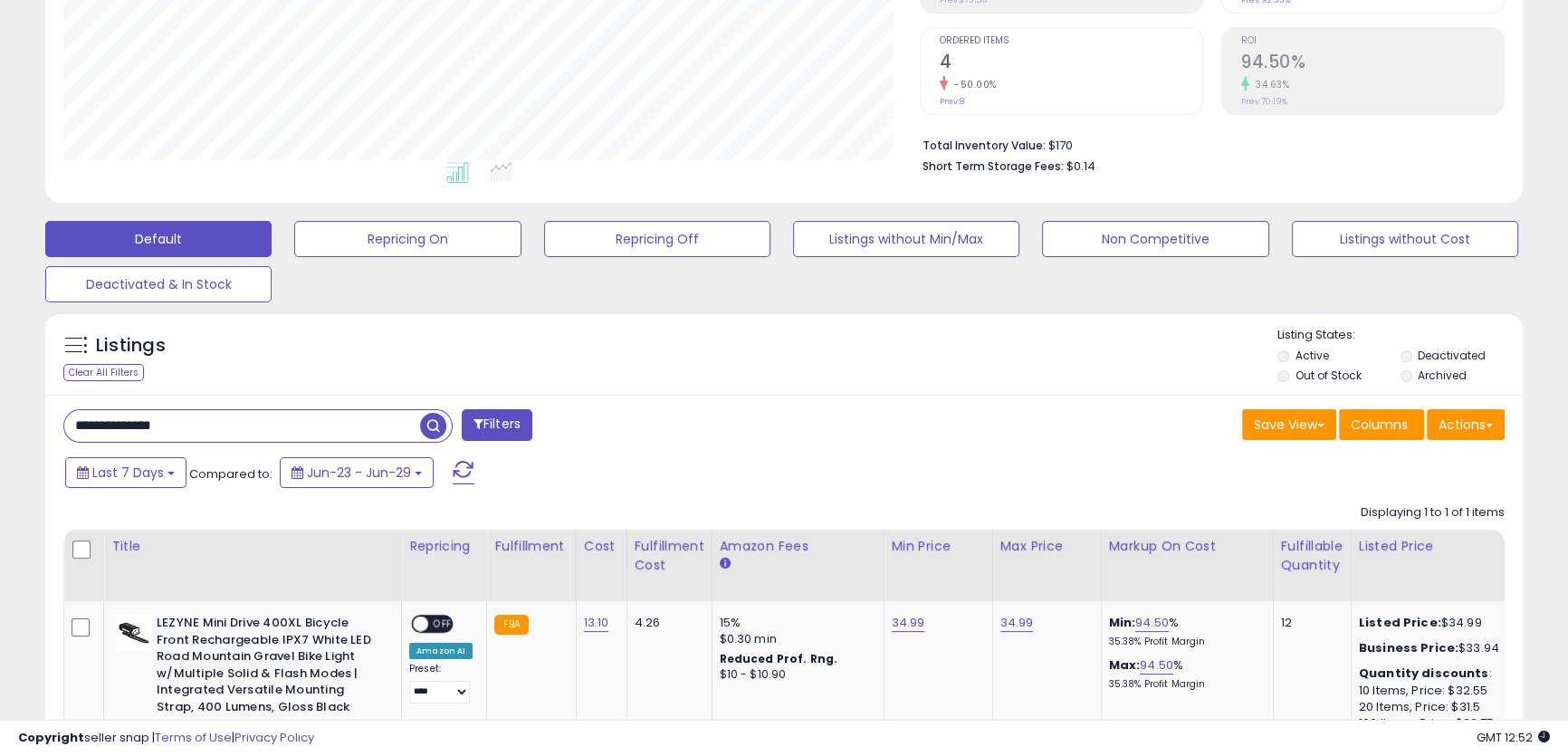 paste on "**" 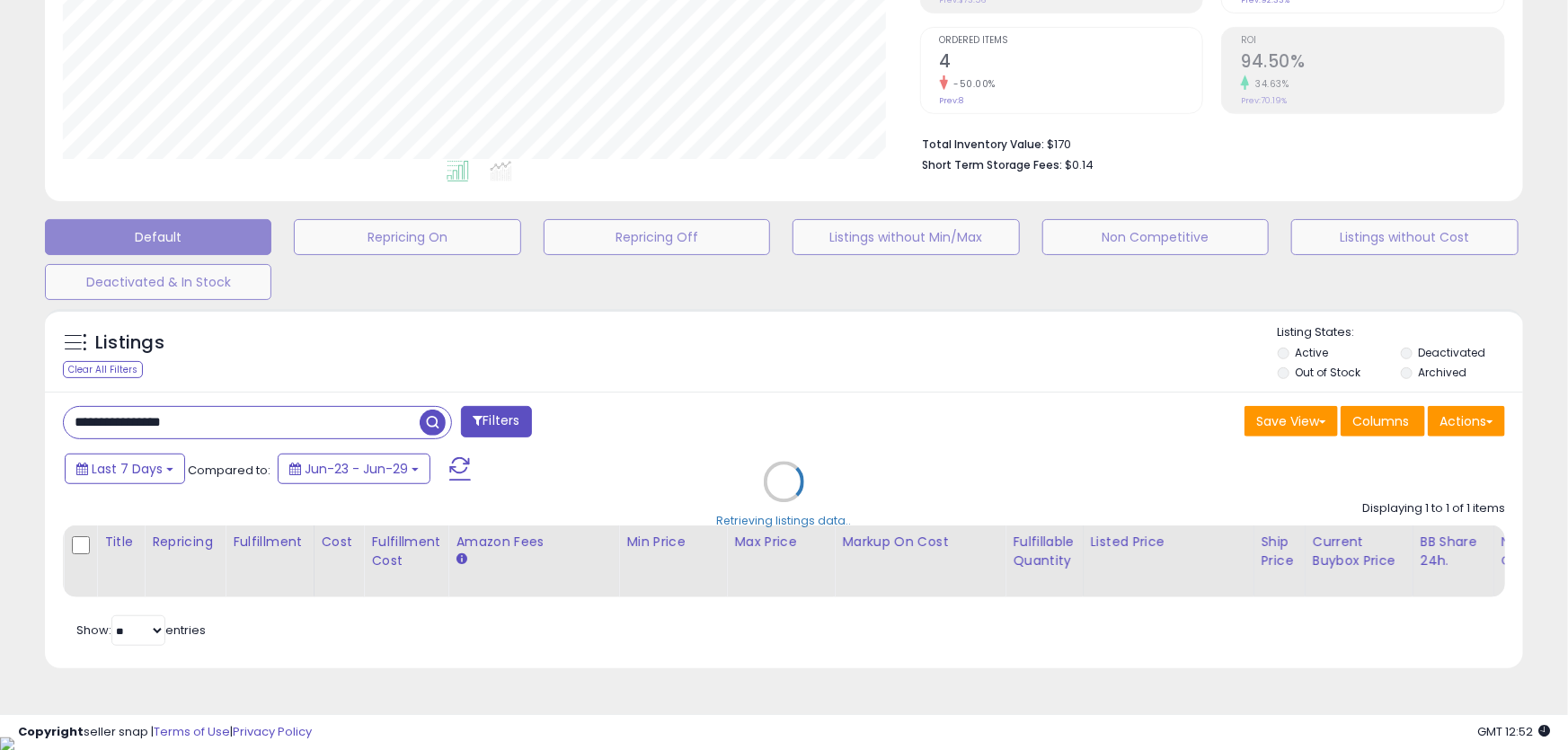 scroll, scrollTop: 897835, scrollLeft: 897710, axis: both 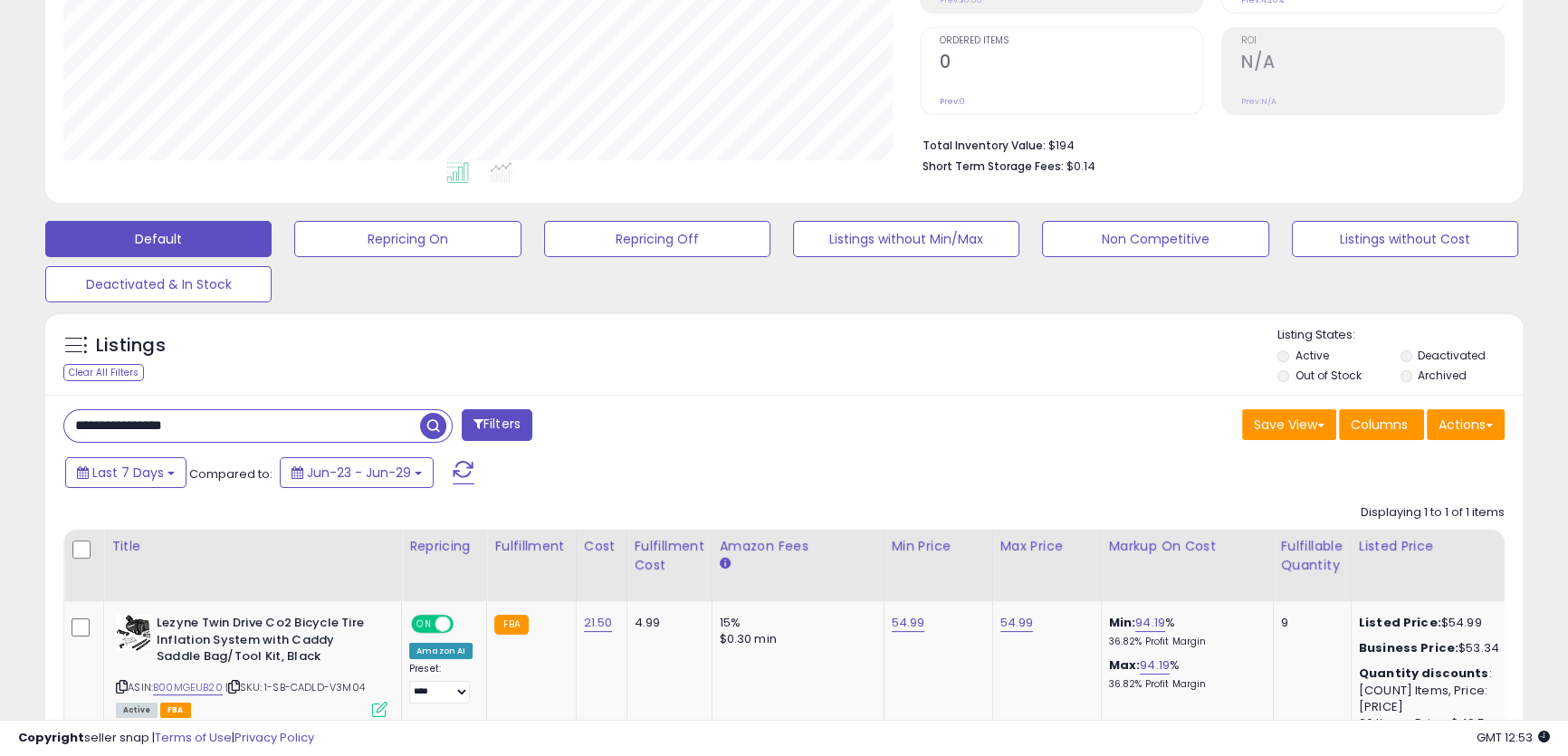 paste 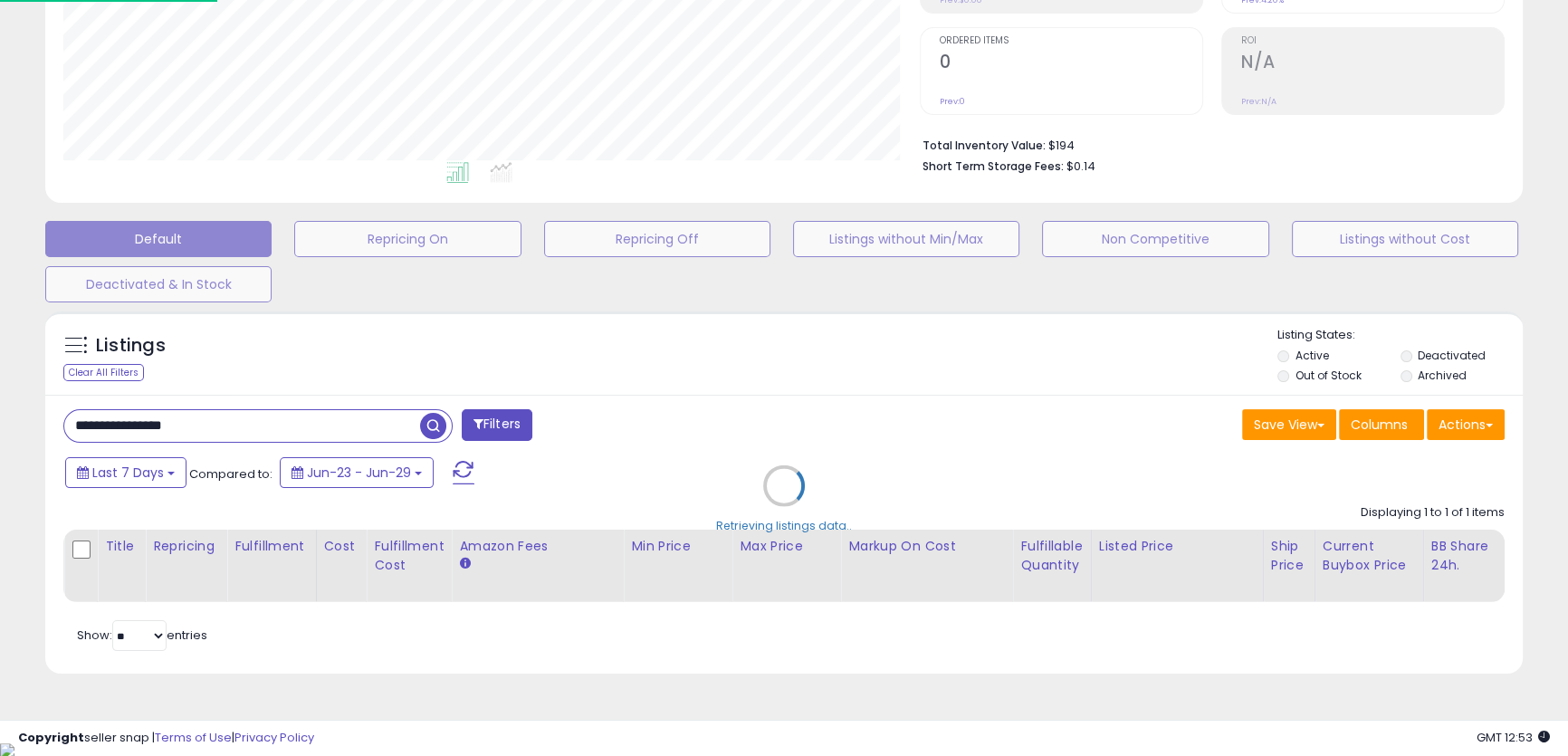scroll, scrollTop: 905018, scrollLeft: 904448, axis: both 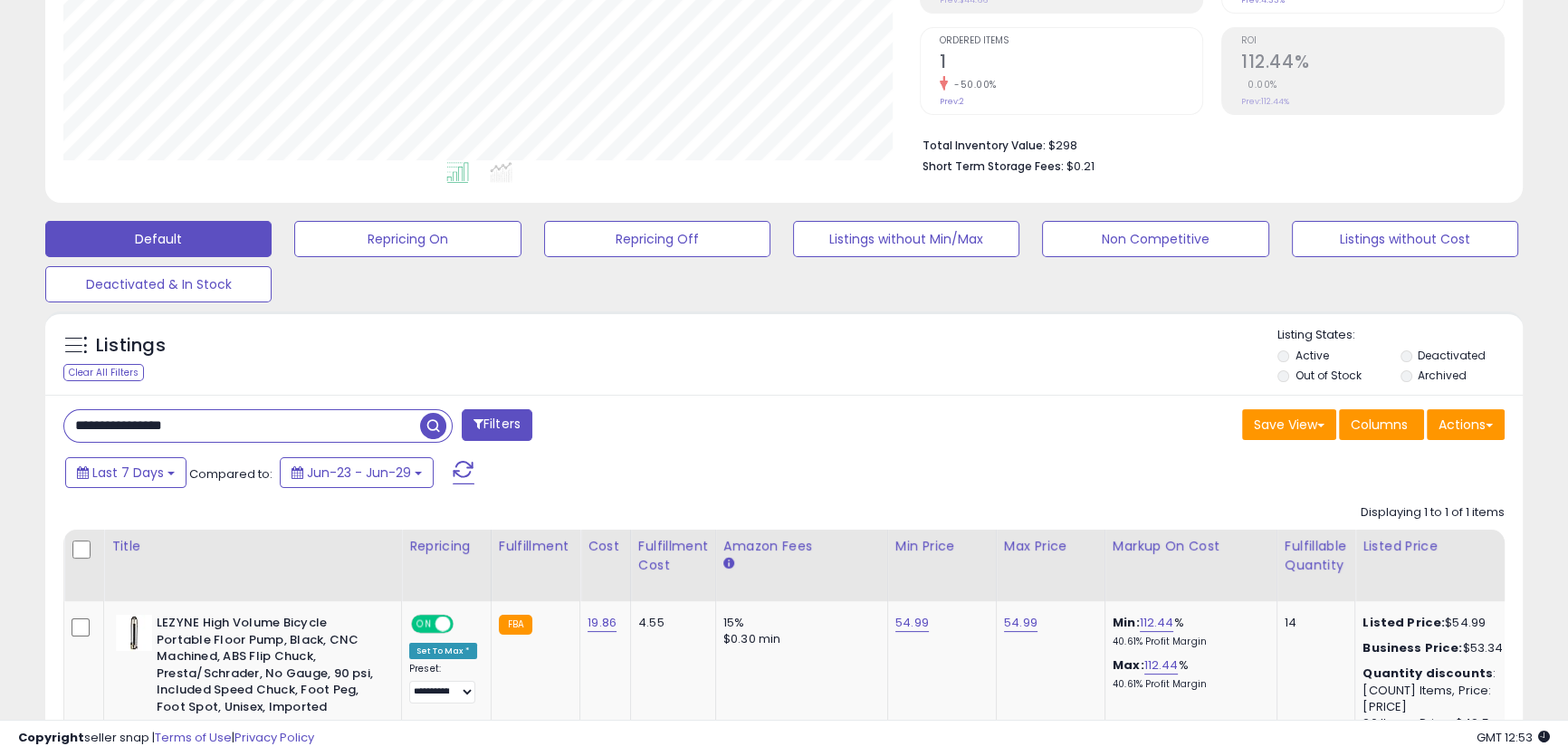 paste 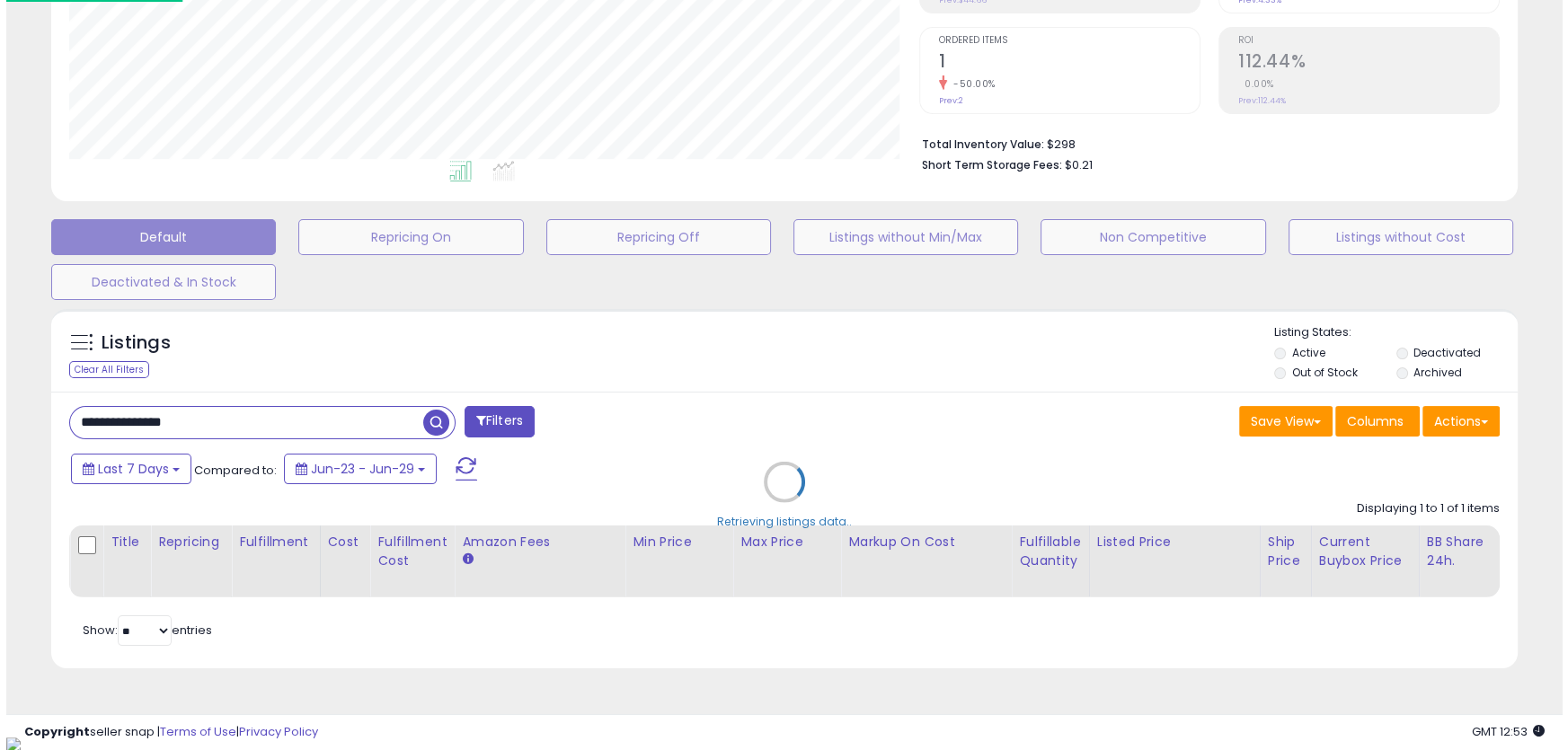 scroll, scrollTop: 897835, scrollLeft: 897710, axis: both 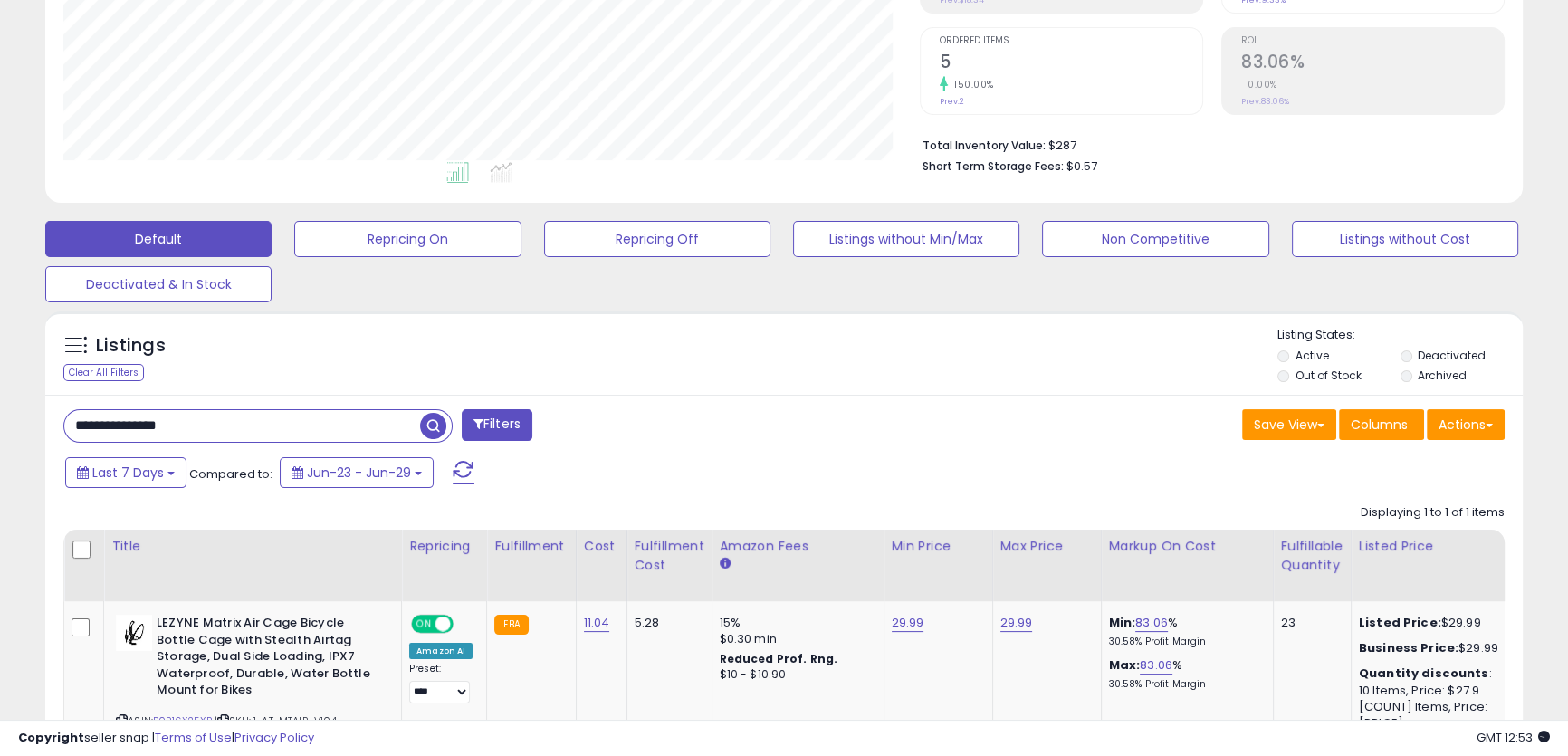 paste on "**" 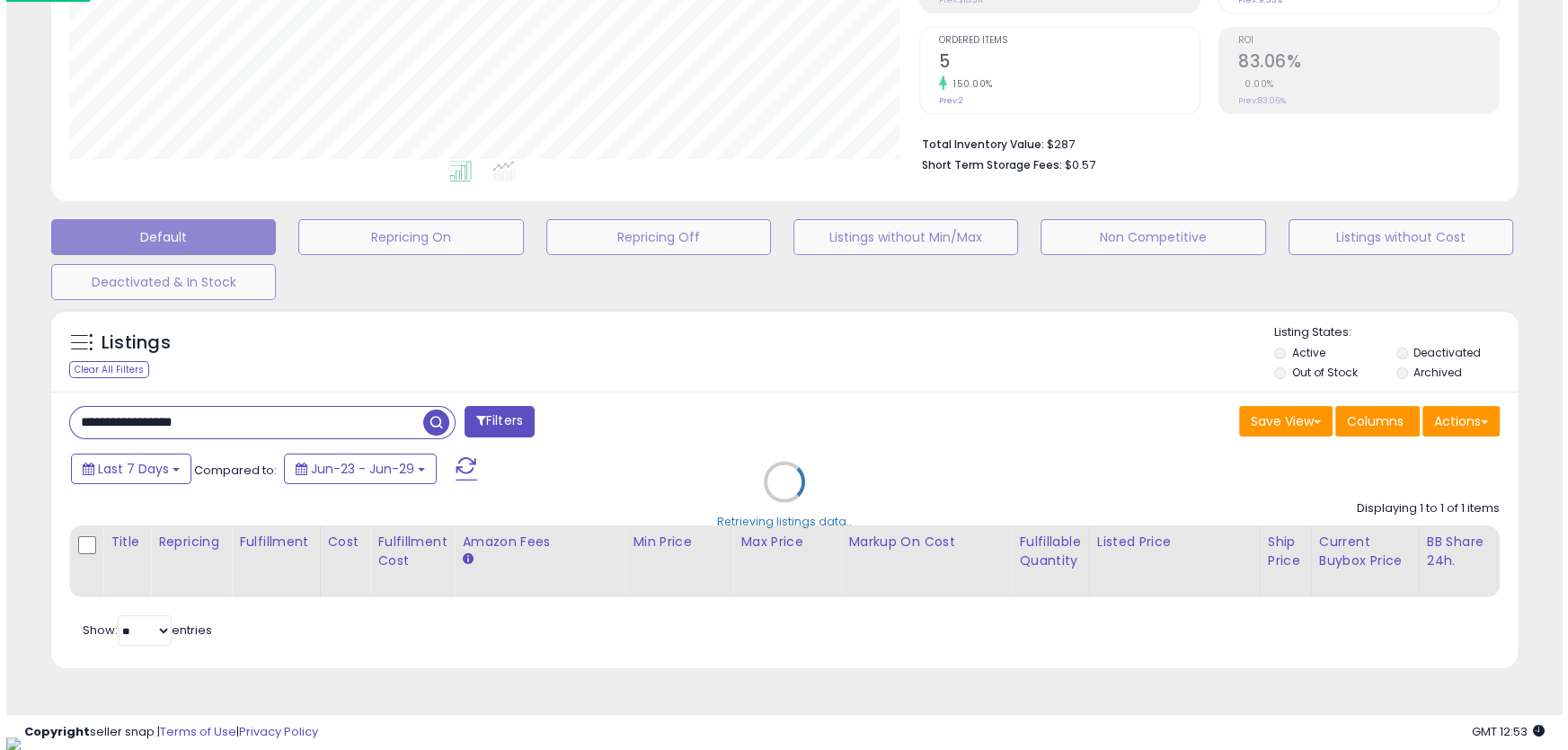 scroll, scrollTop: 897835, scrollLeft: 897710, axis: both 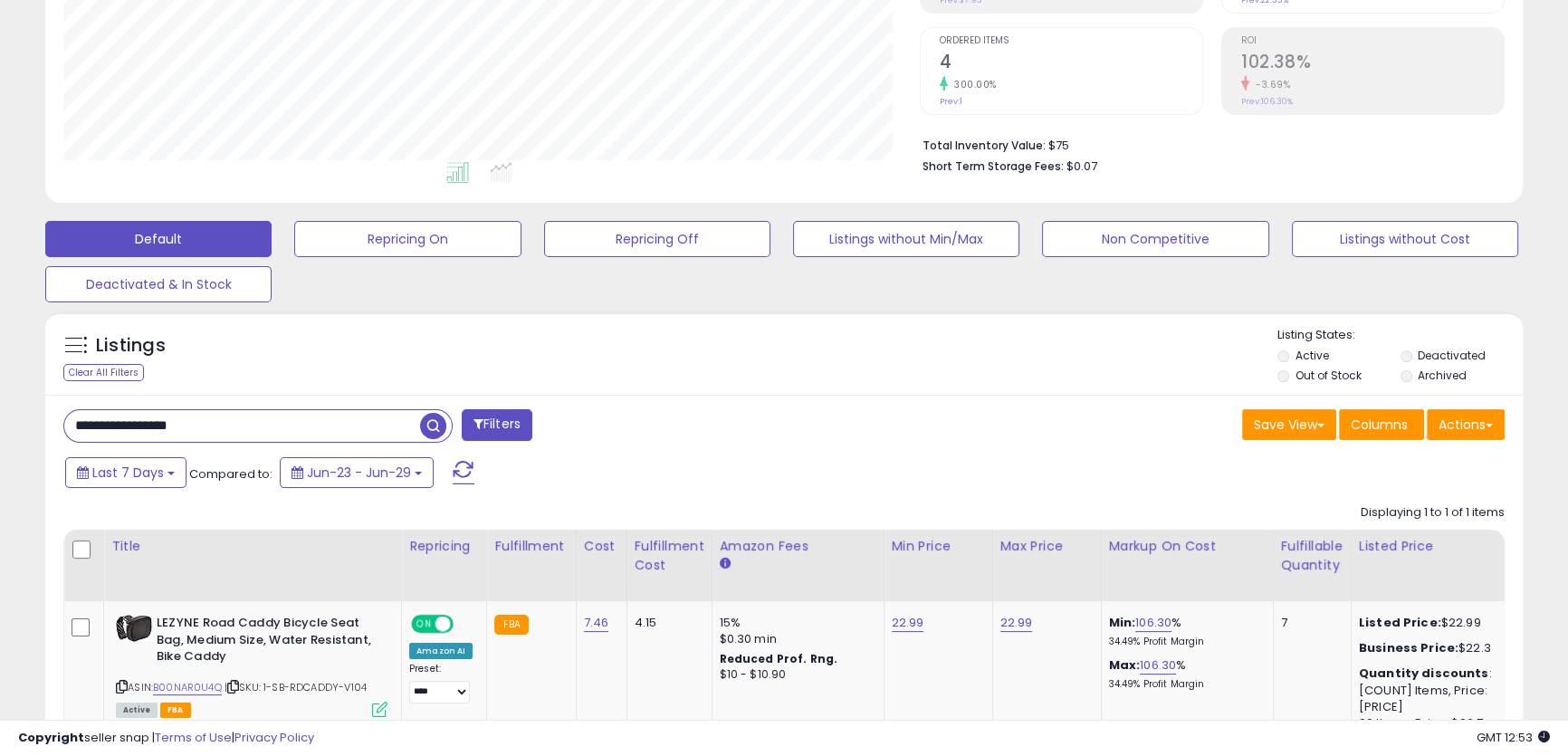 paste 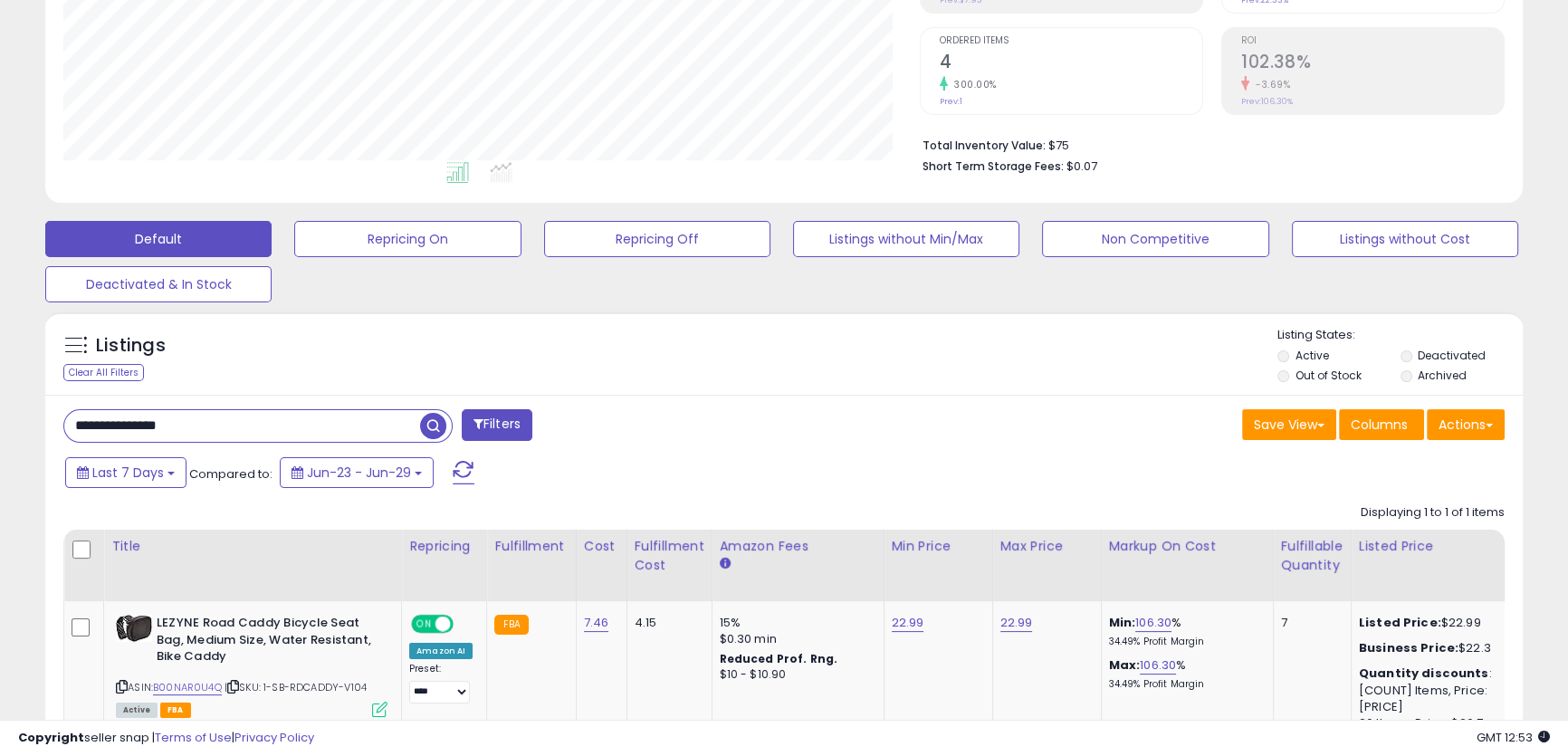 scroll, scrollTop: 905018, scrollLeft: 904448, axis: both 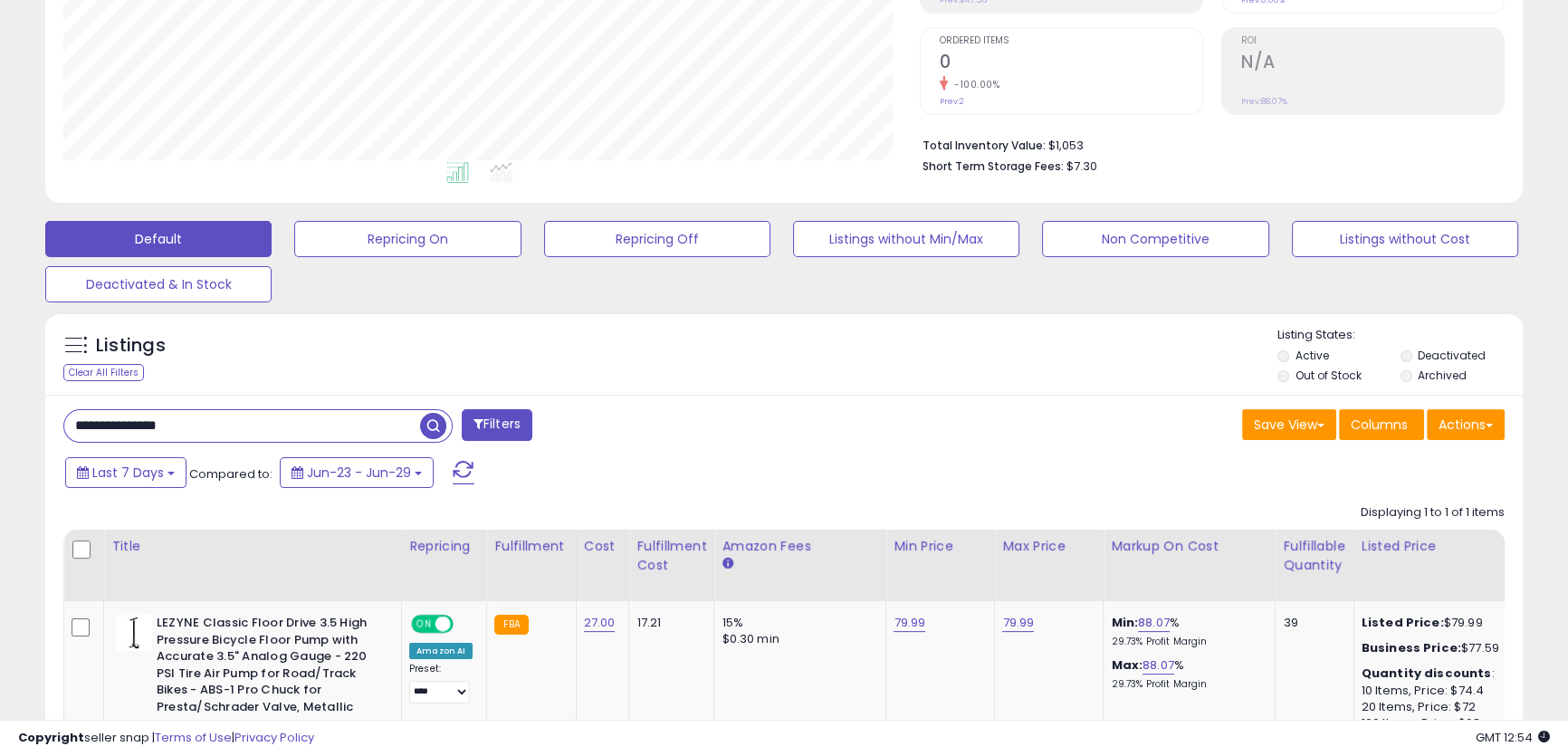 paste on "*" 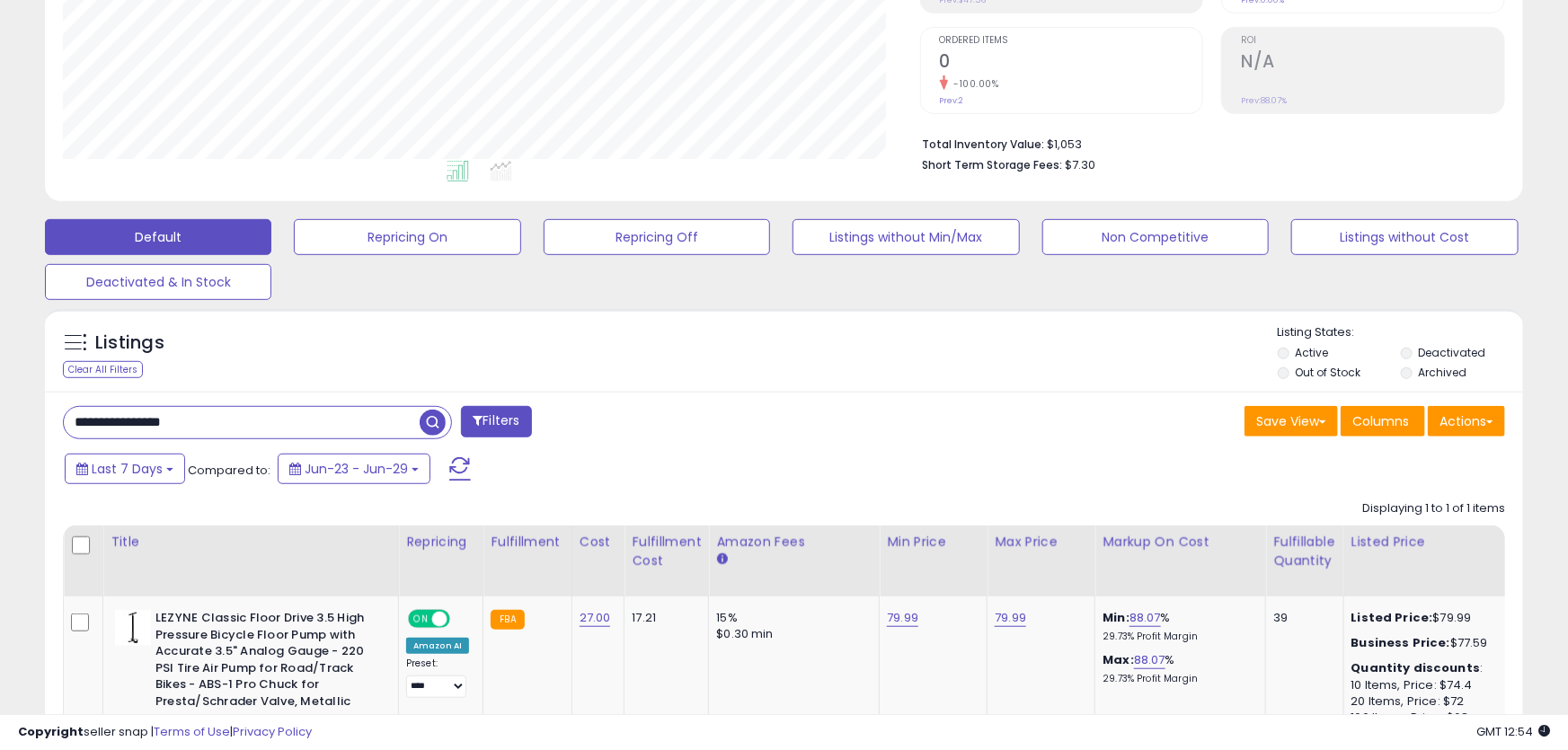 scroll, scrollTop: 897835, scrollLeft: 897710, axis: both 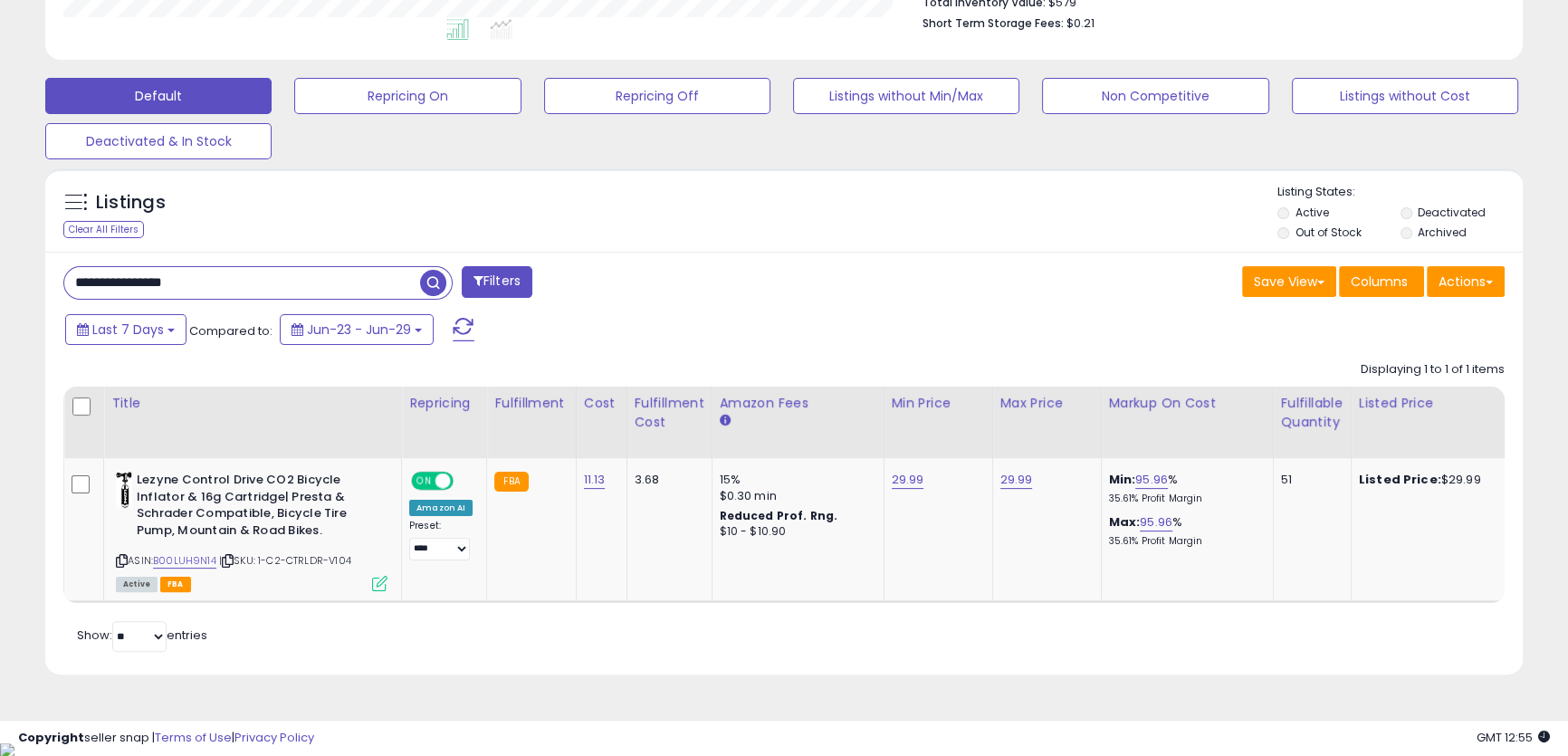 paste 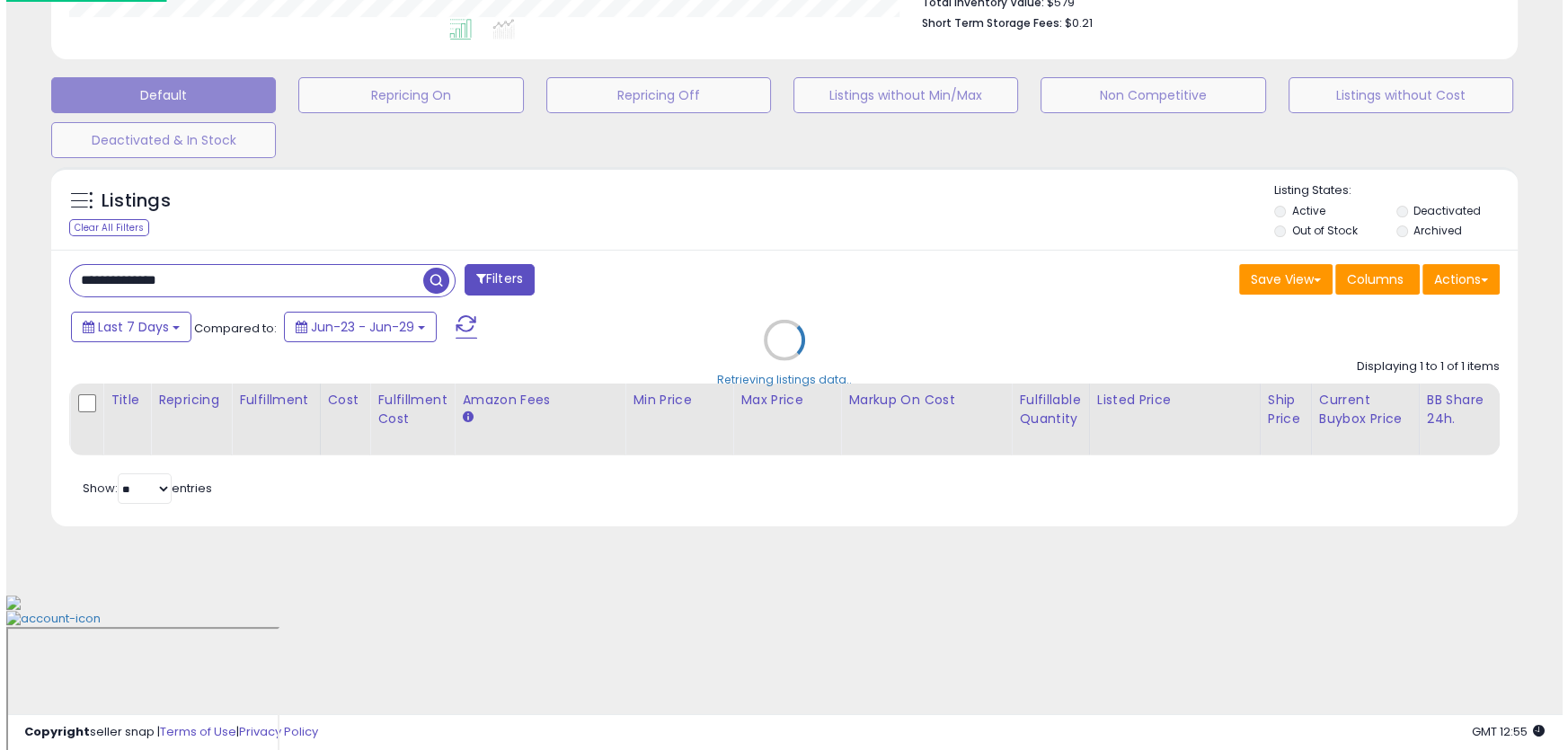 scroll, scrollTop: 347, scrollLeft: 0, axis: vertical 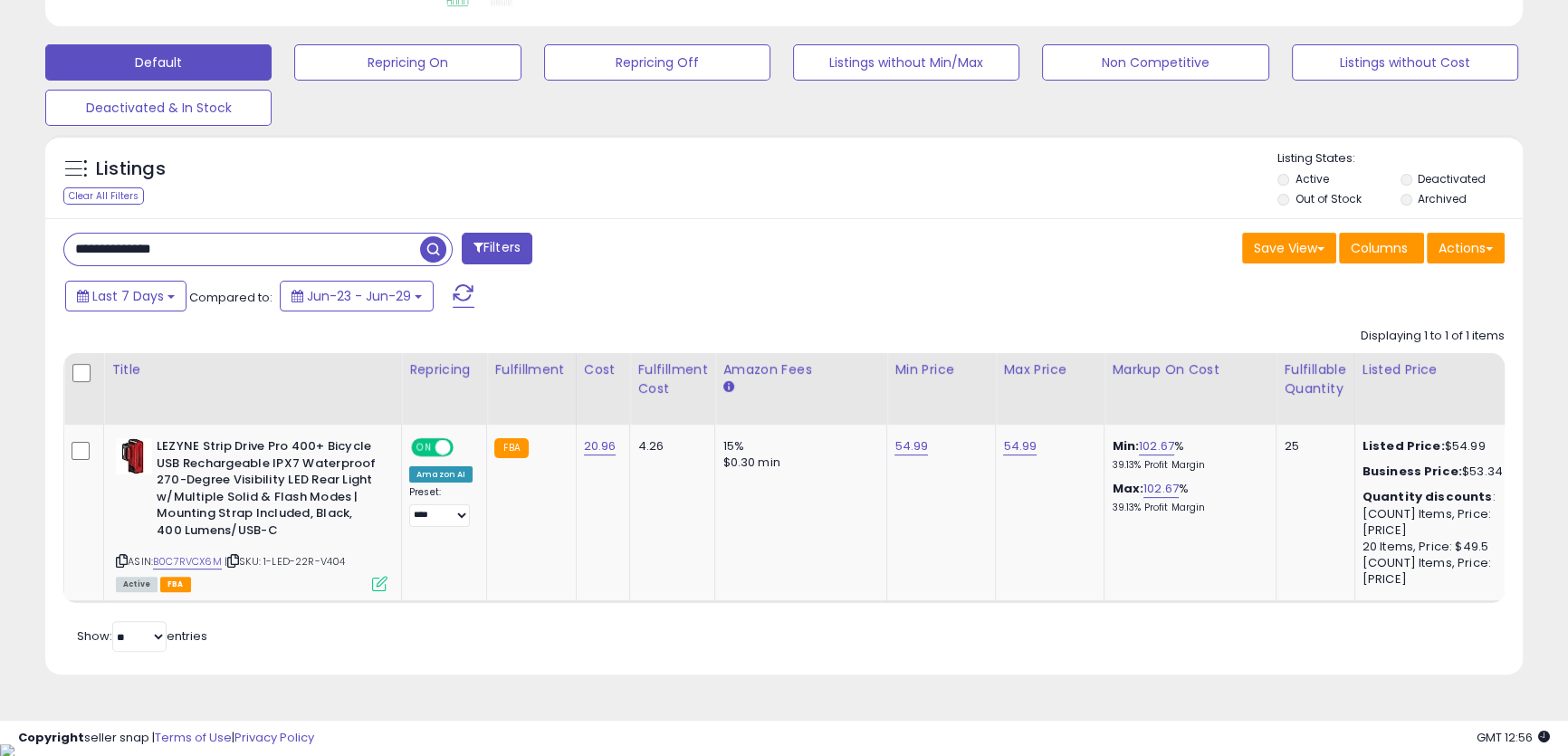 paste 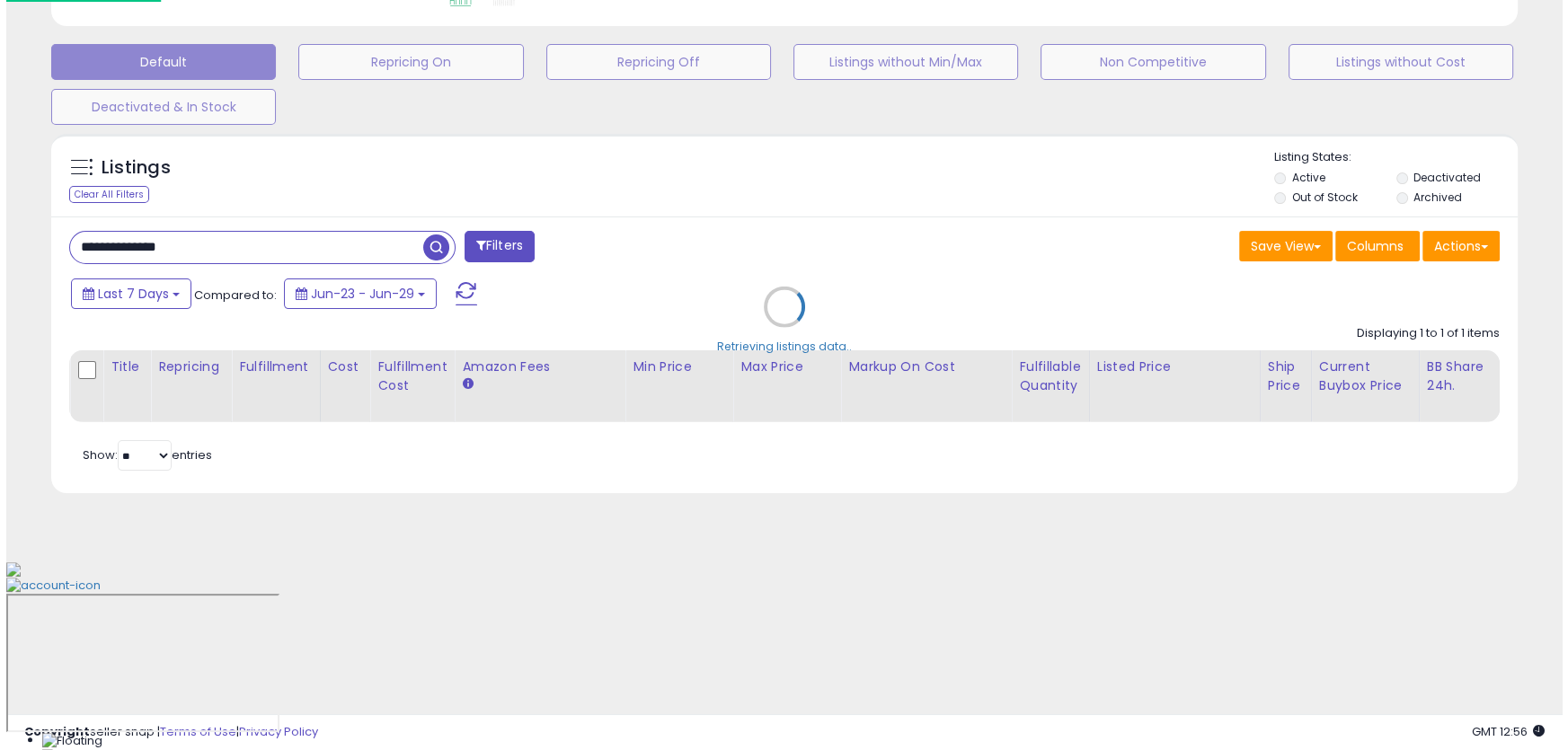 scroll, scrollTop: 347, scrollLeft: 0, axis: vertical 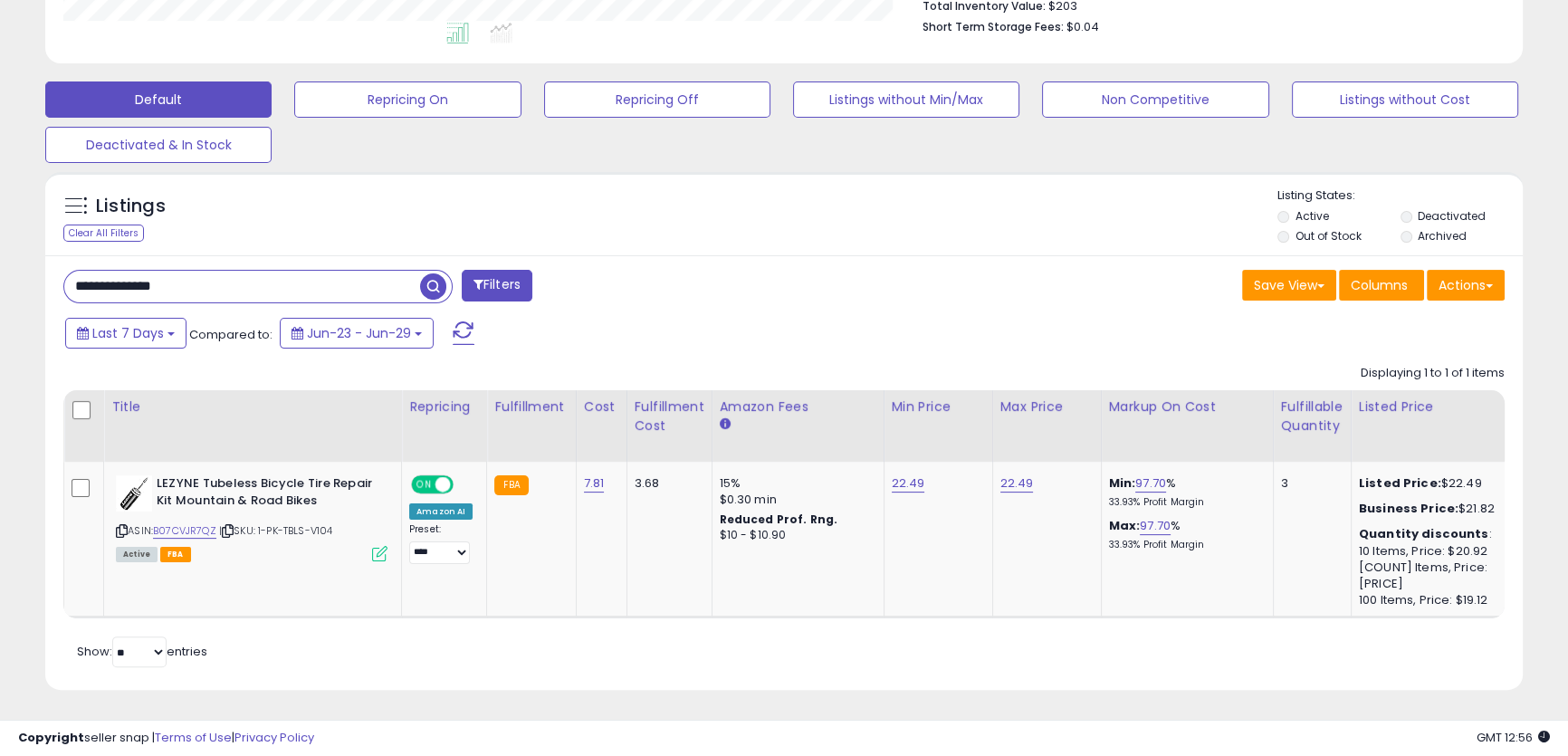 paste 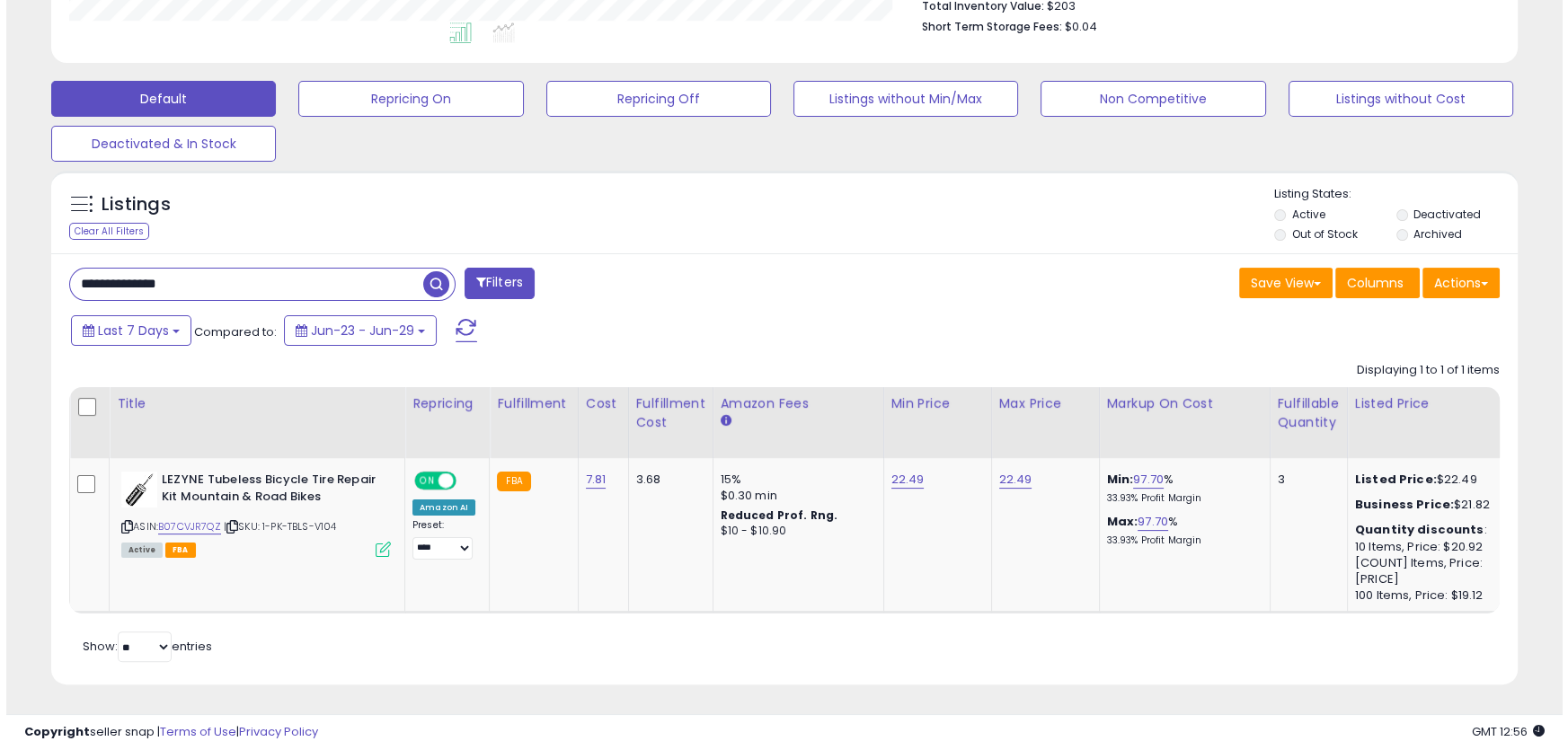 scroll, scrollTop: 347, scrollLeft: 0, axis: vertical 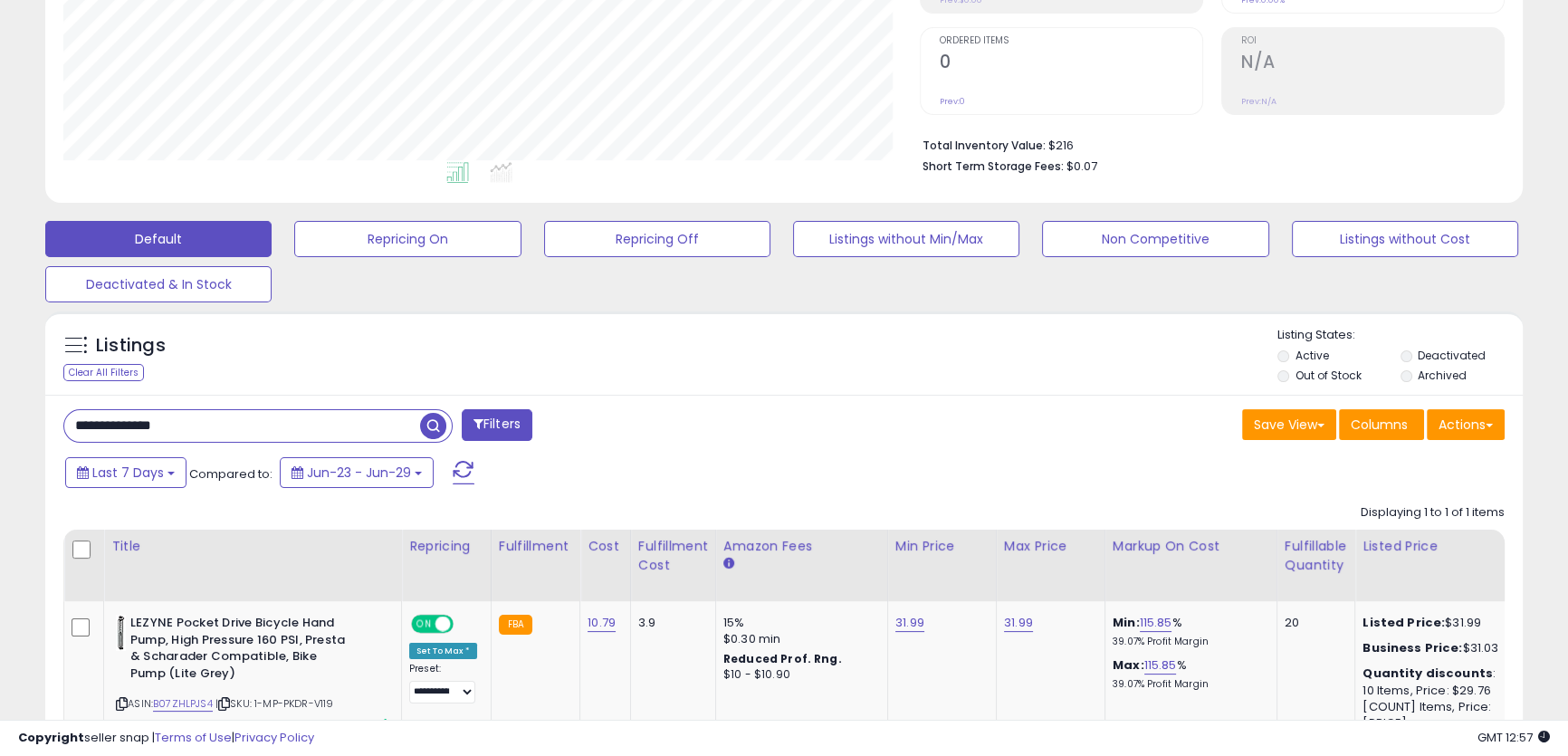 paste on "**" 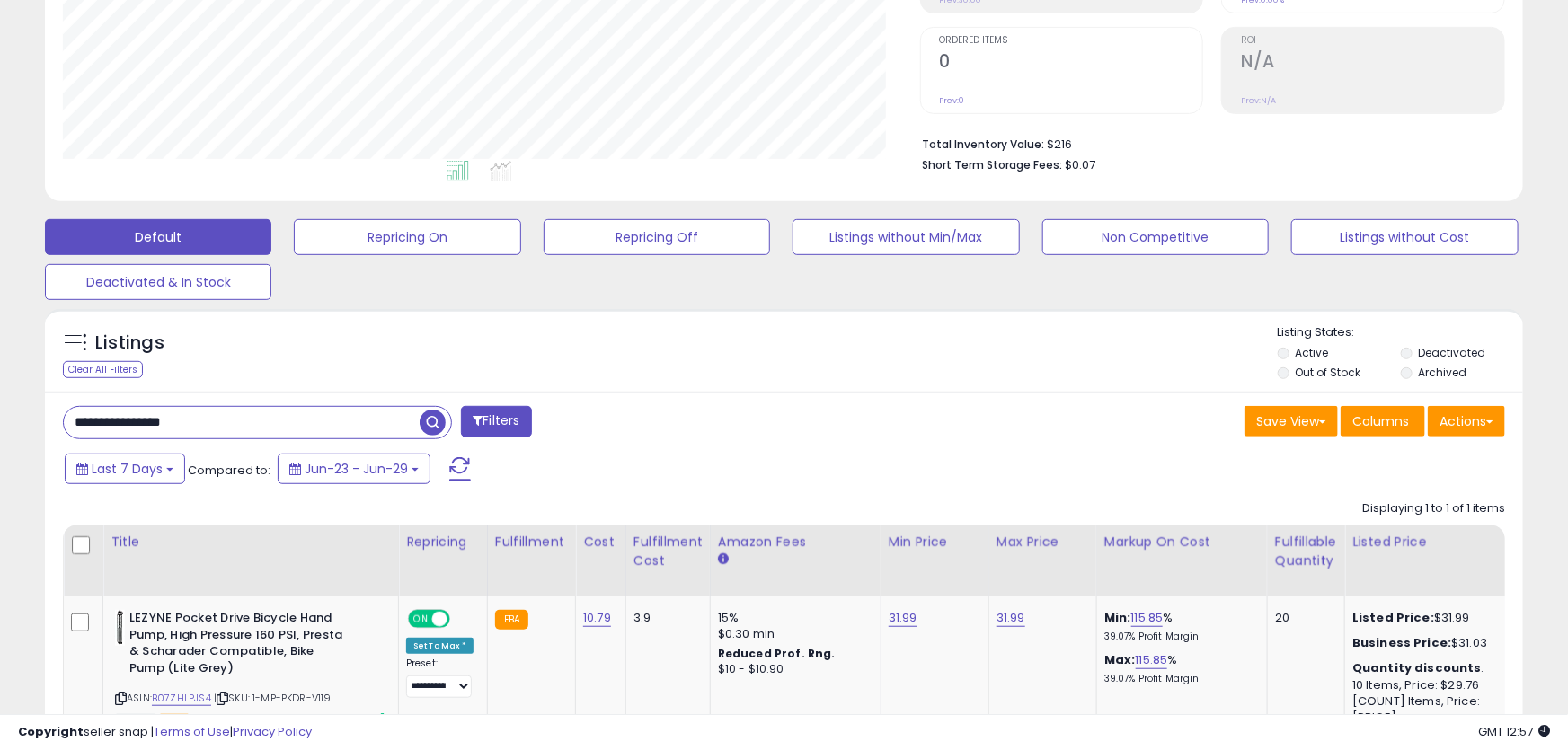 scroll, scrollTop: 897835, scrollLeft: 897710, axis: both 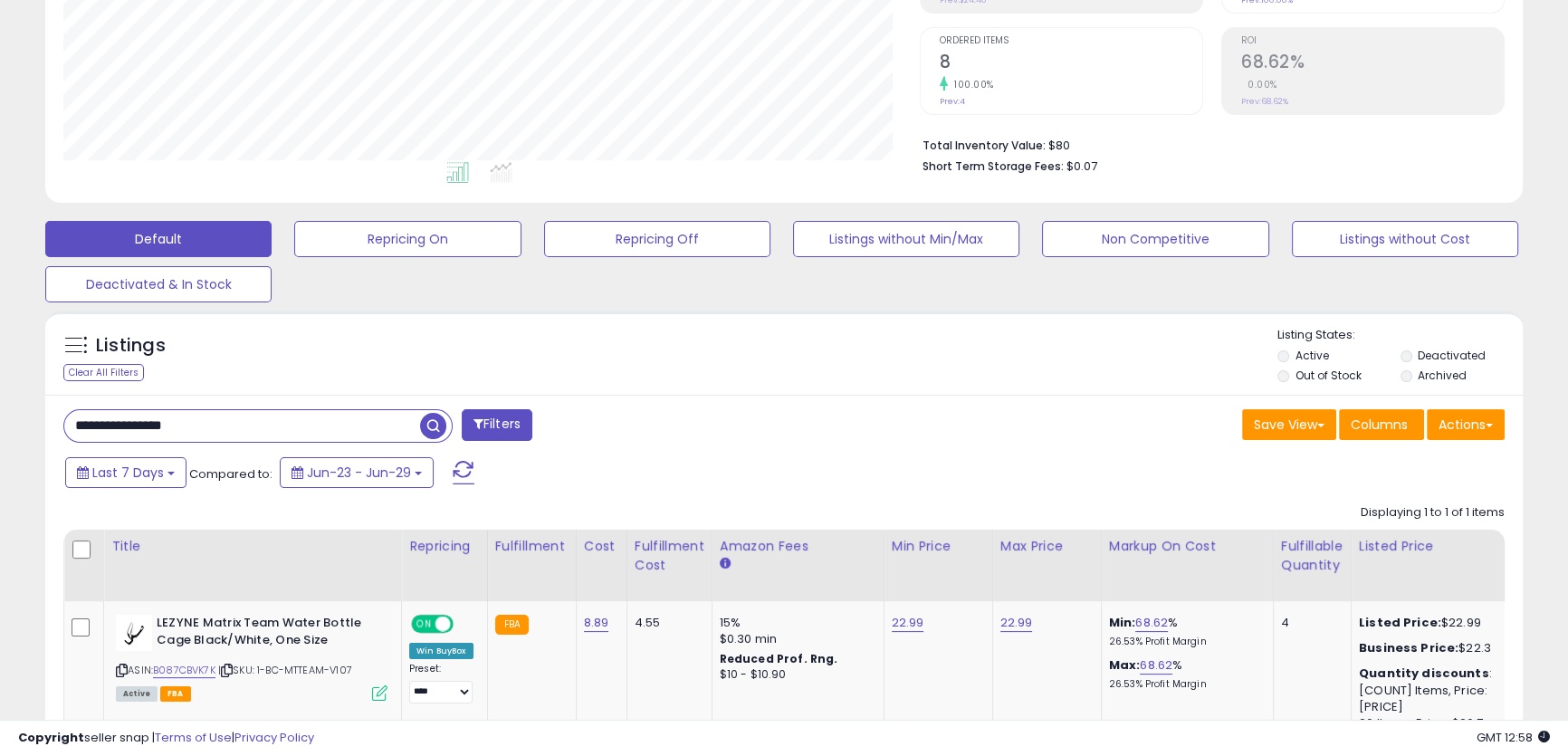 paste 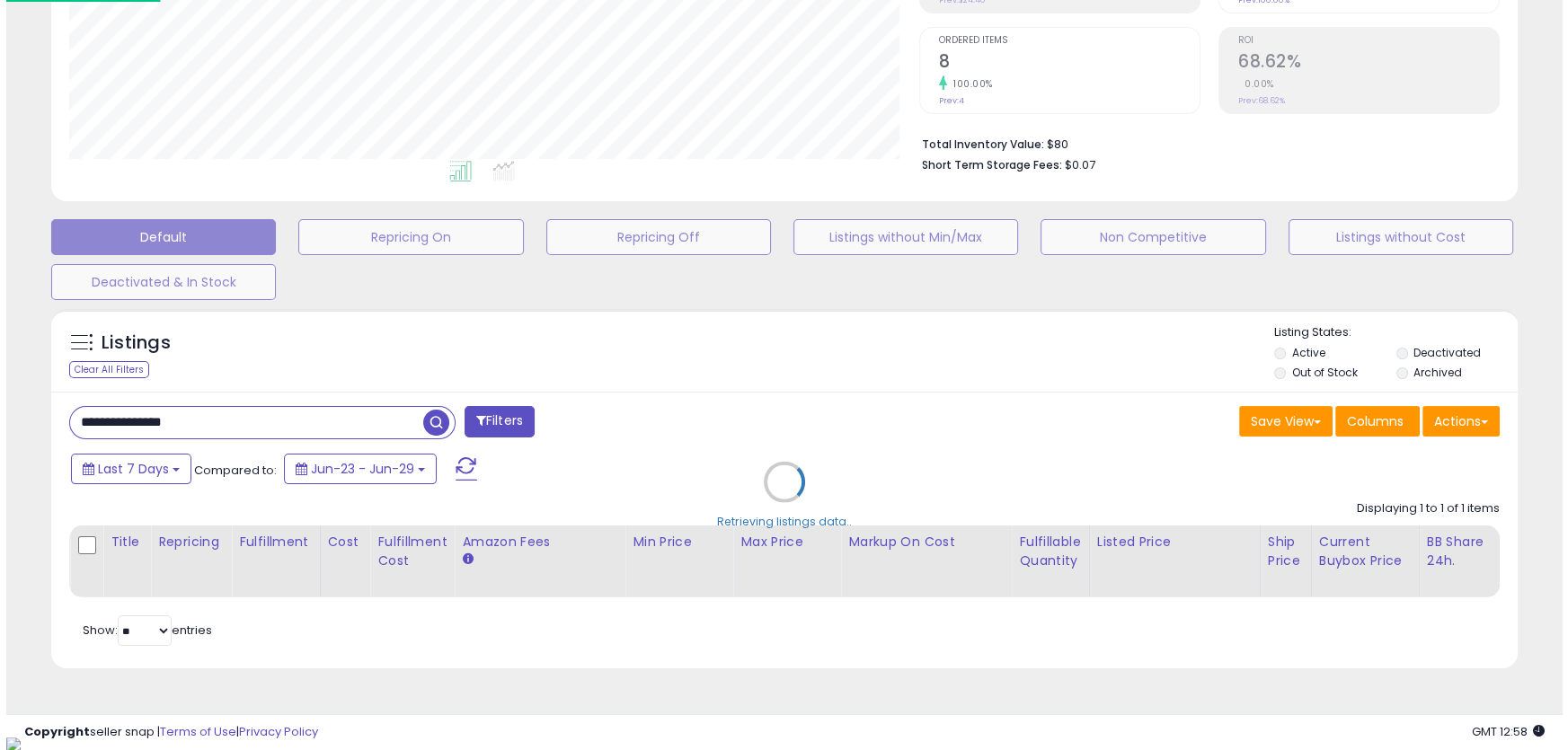 scroll, scrollTop: 897835, scrollLeft: 897710, axis: both 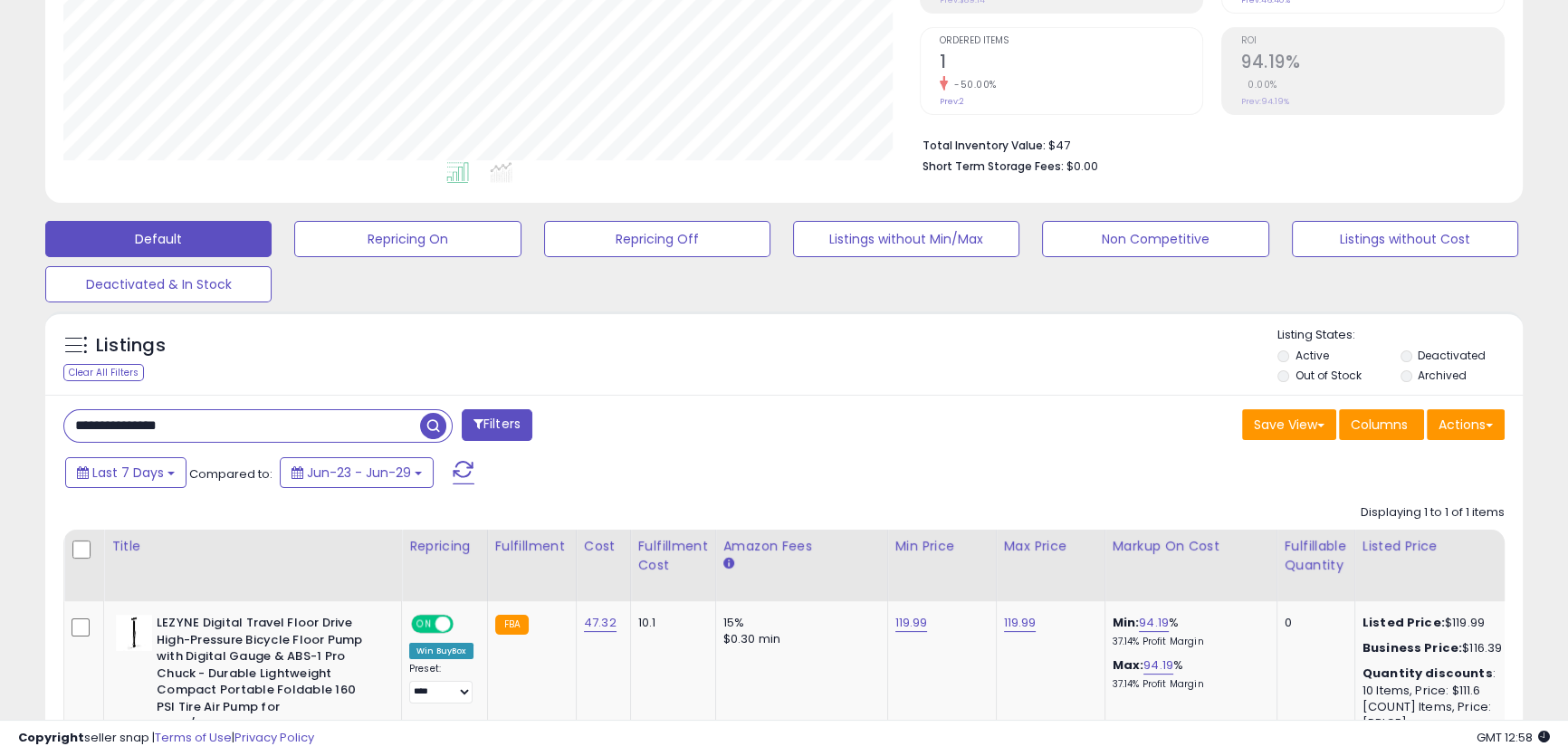paste 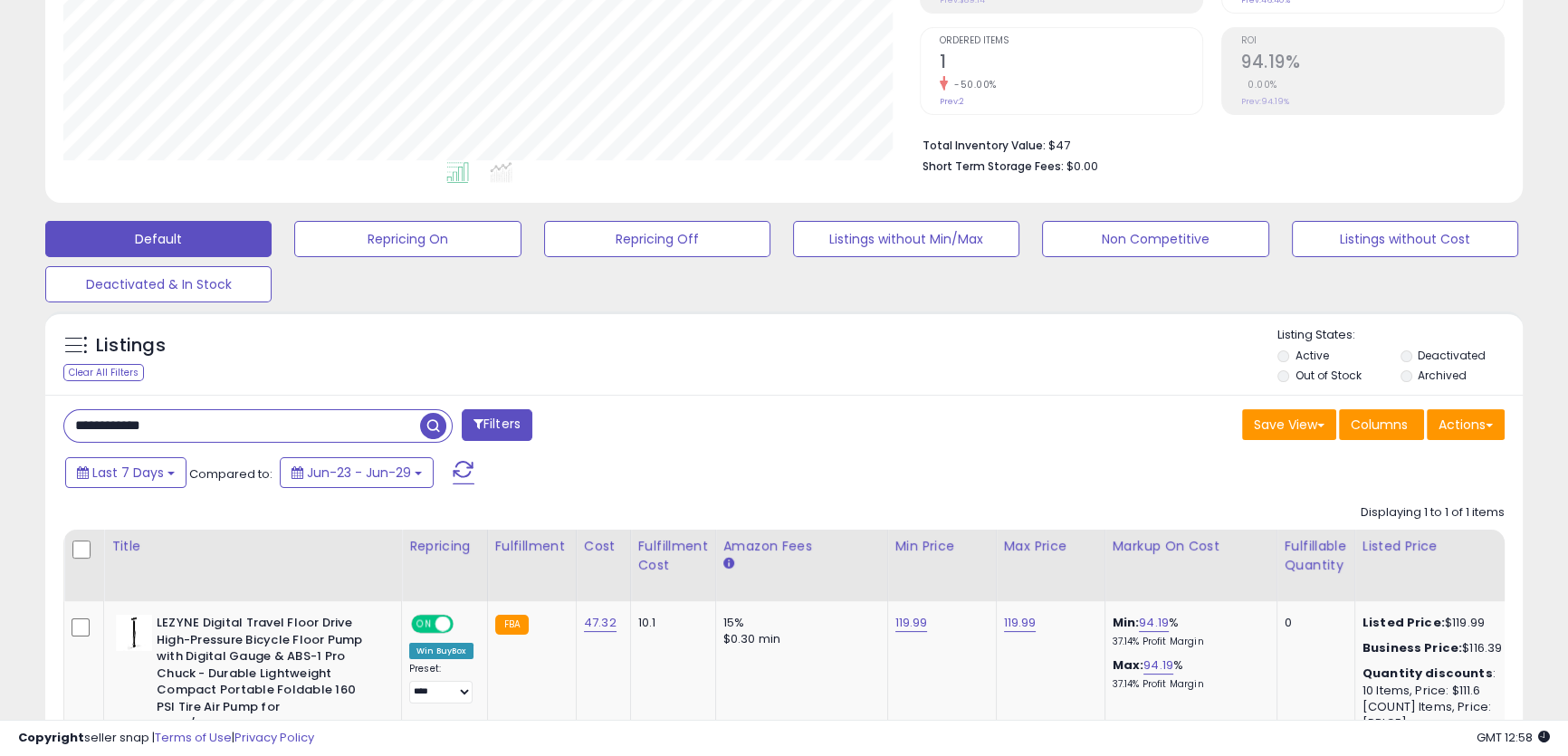 scroll, scrollTop: 905018, scrollLeft: 904448, axis: both 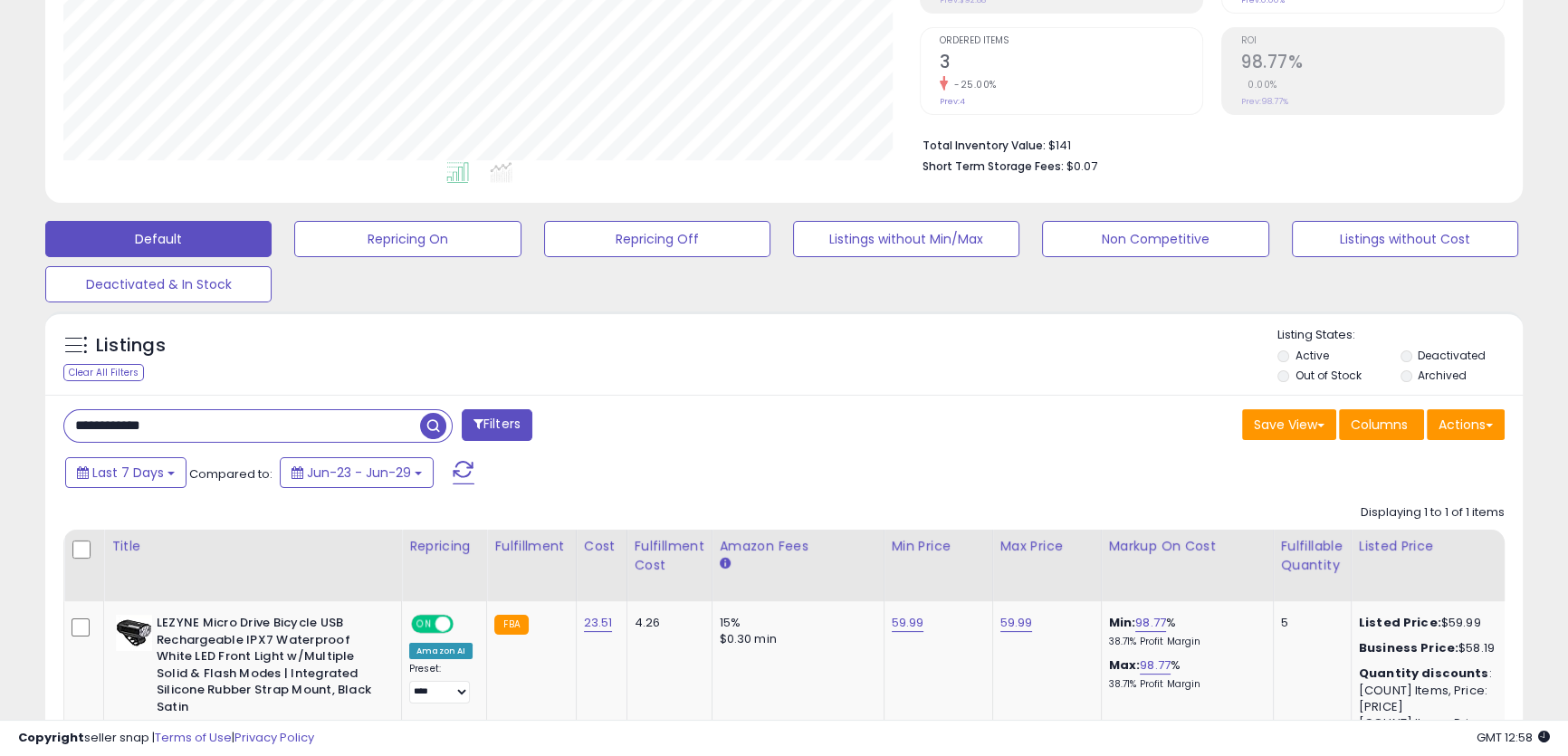 paste on "***" 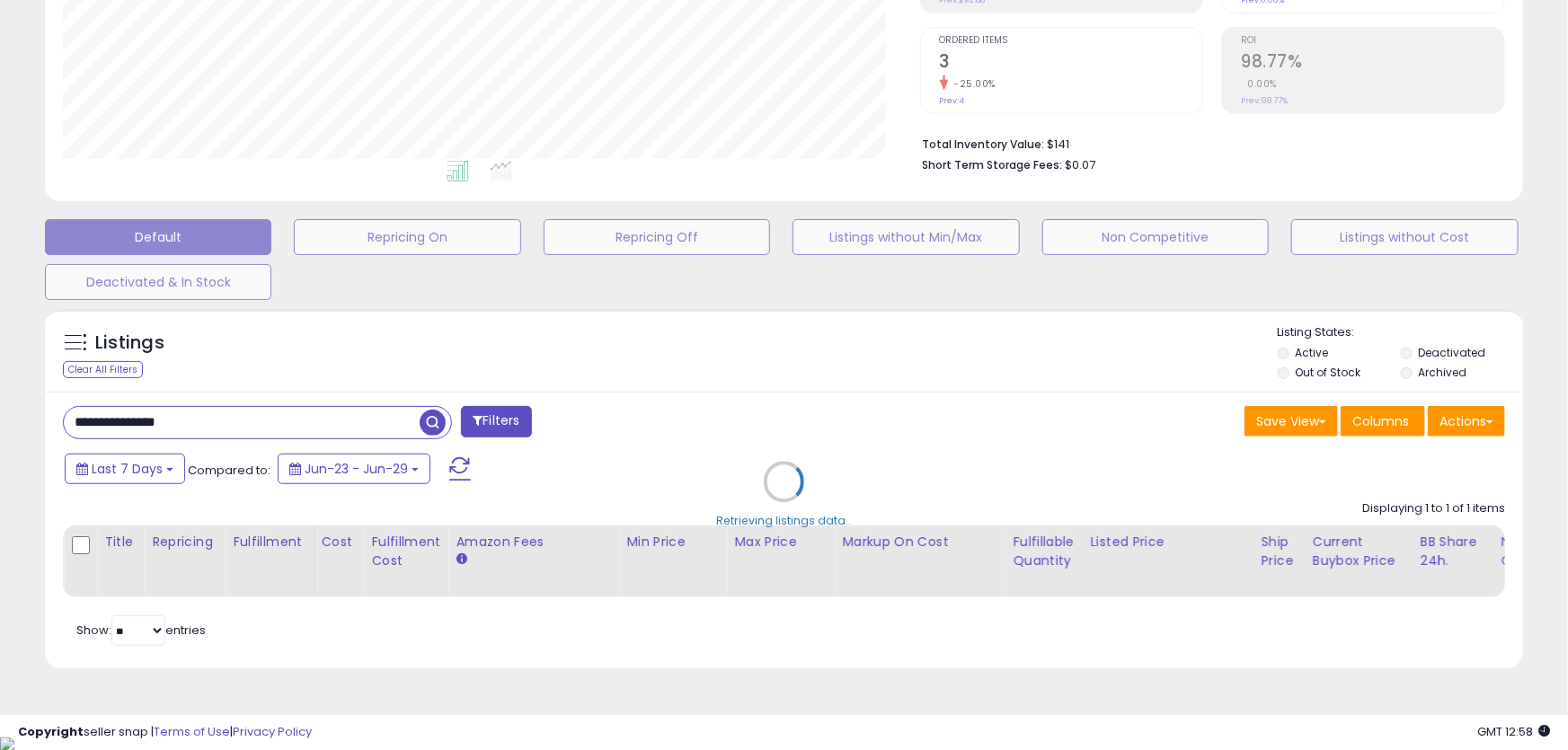 scroll, scrollTop: 897835, scrollLeft: 897710, axis: both 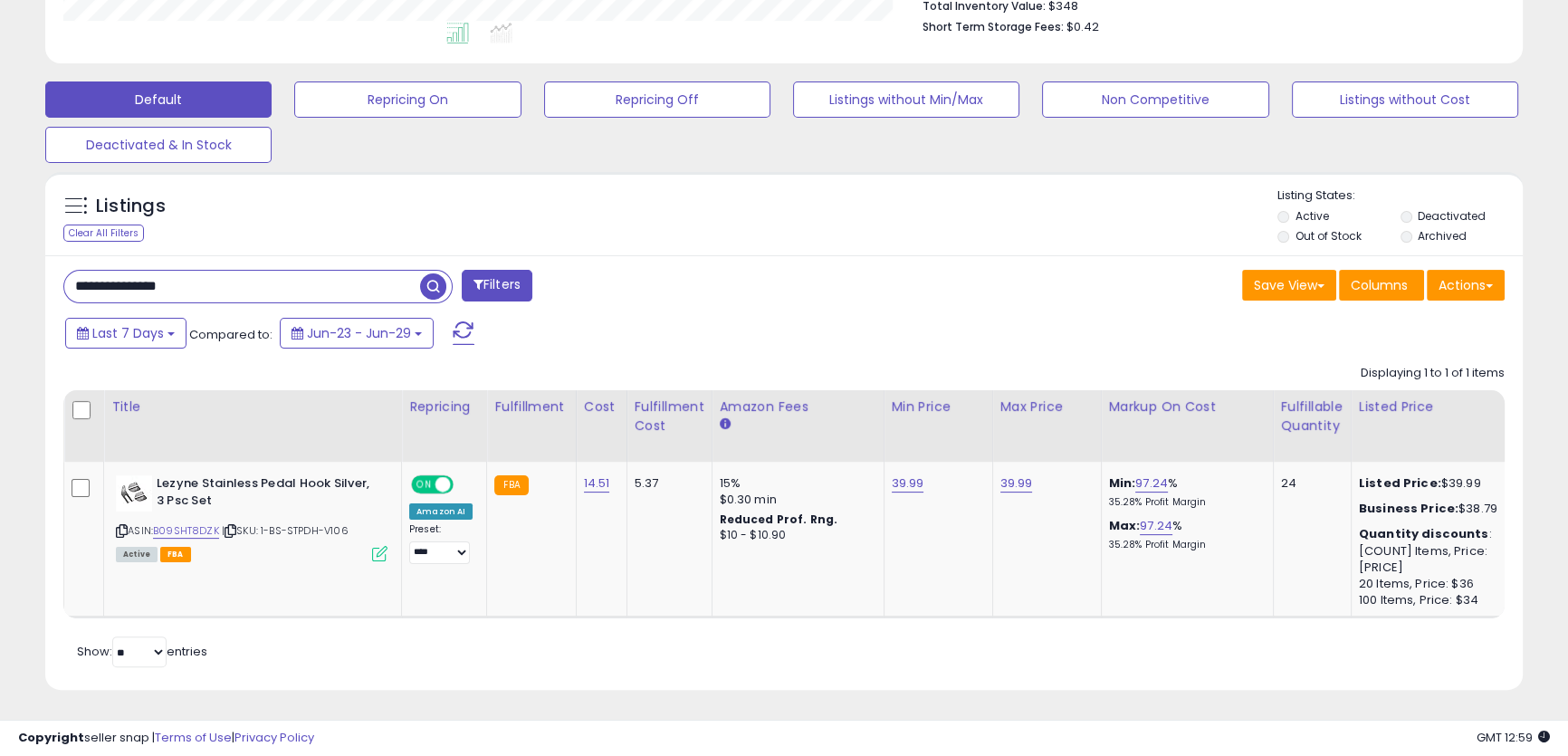 paste on "**" 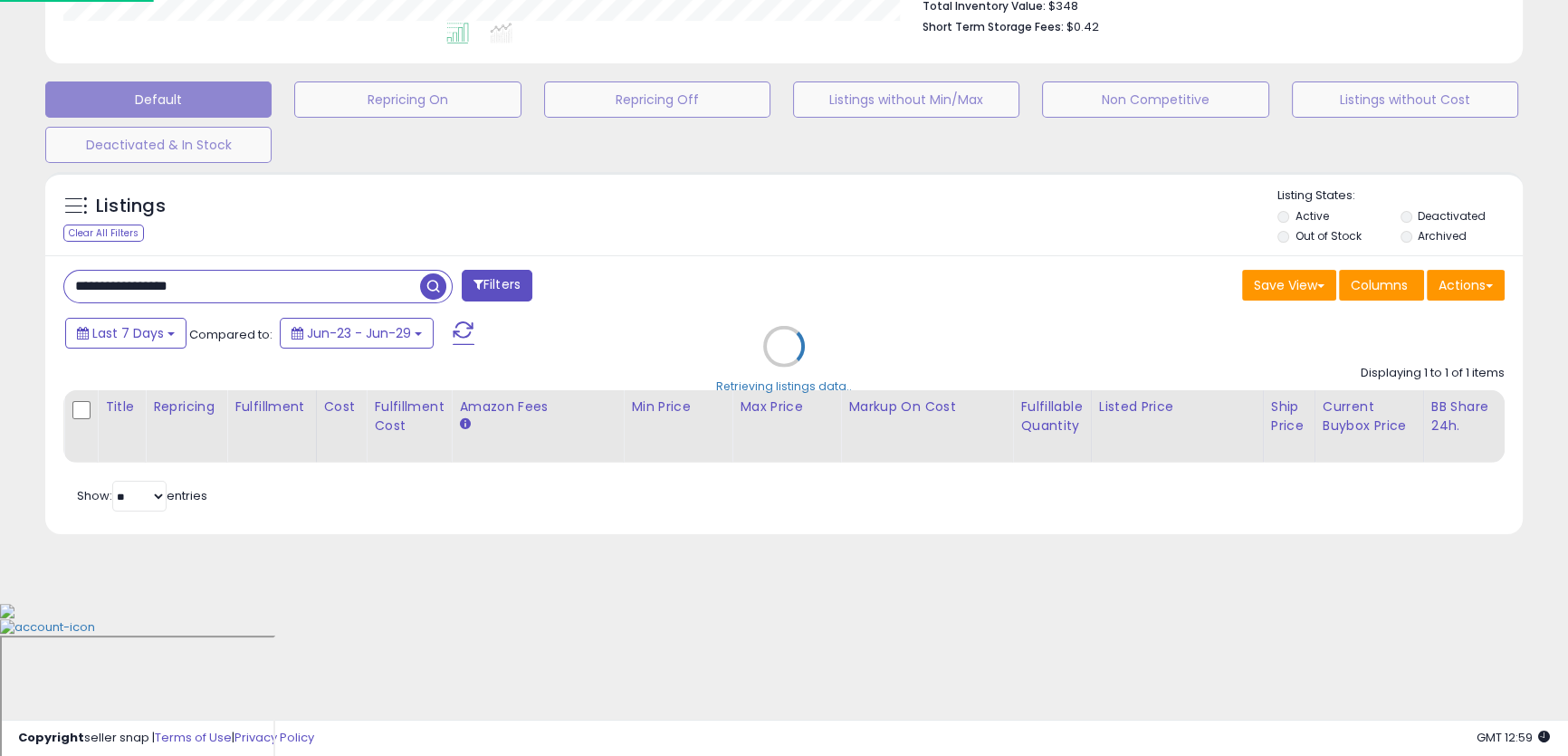 scroll, scrollTop: 905018, scrollLeft: 904448, axis: both 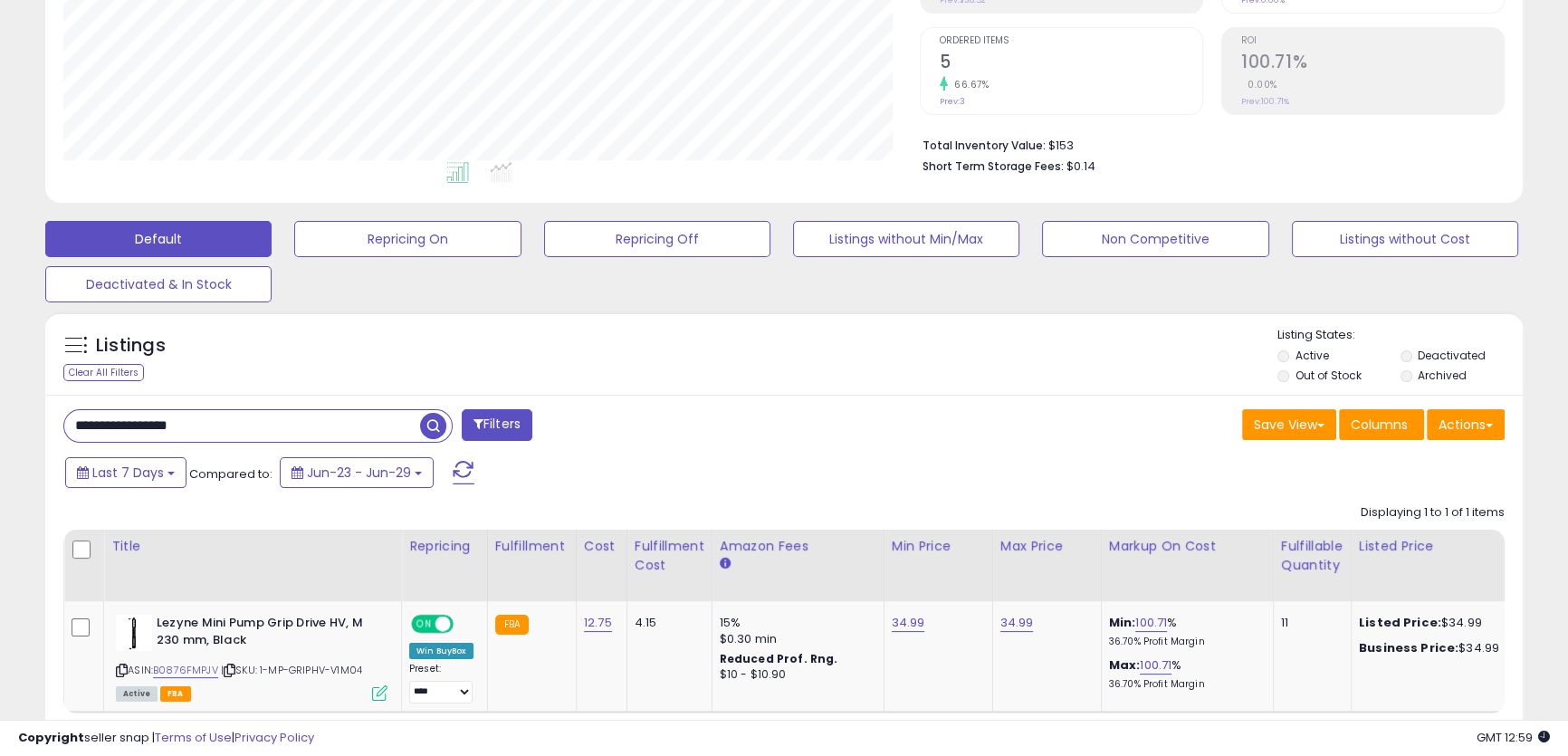 paste 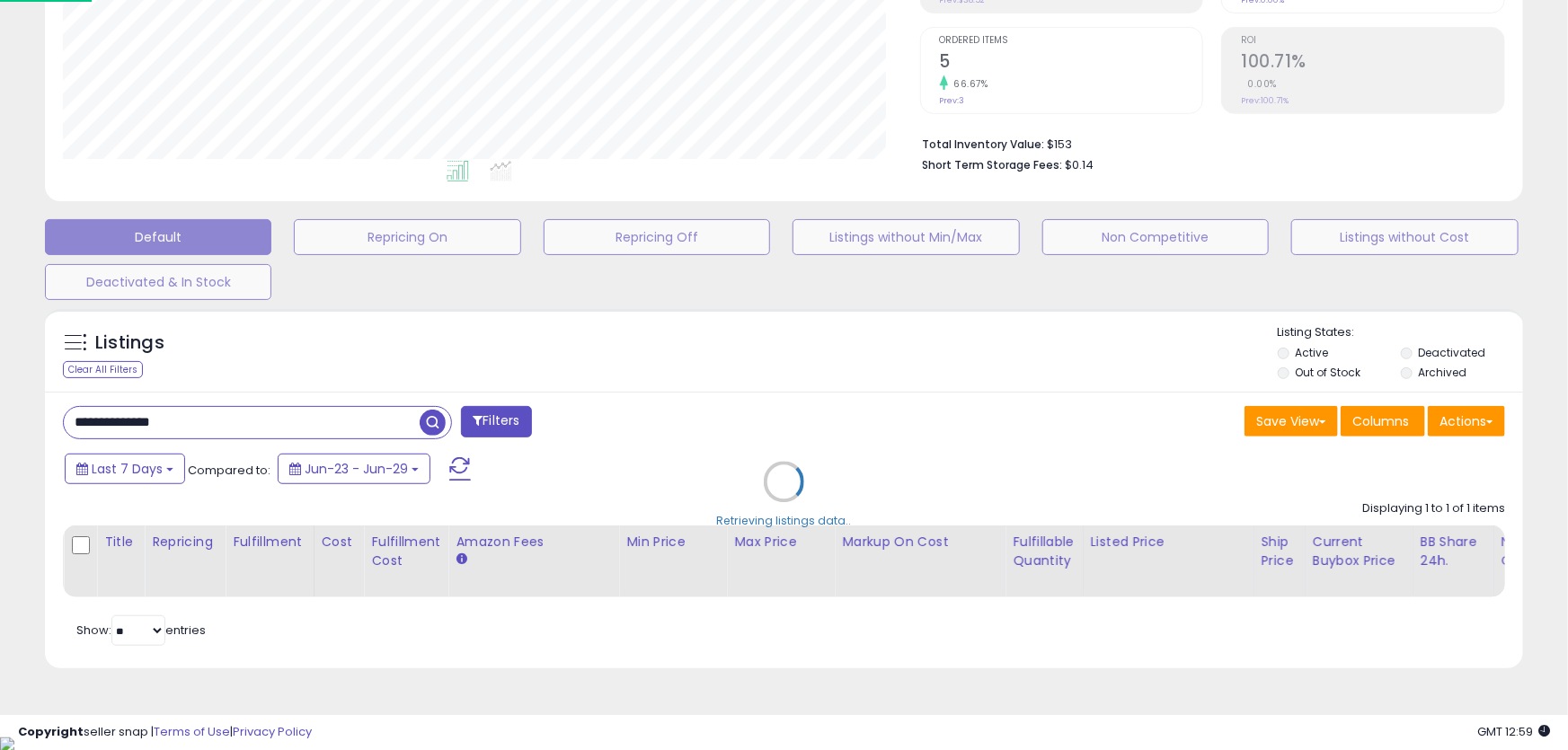 scroll, scrollTop: 897835, scrollLeft: 897710, axis: both 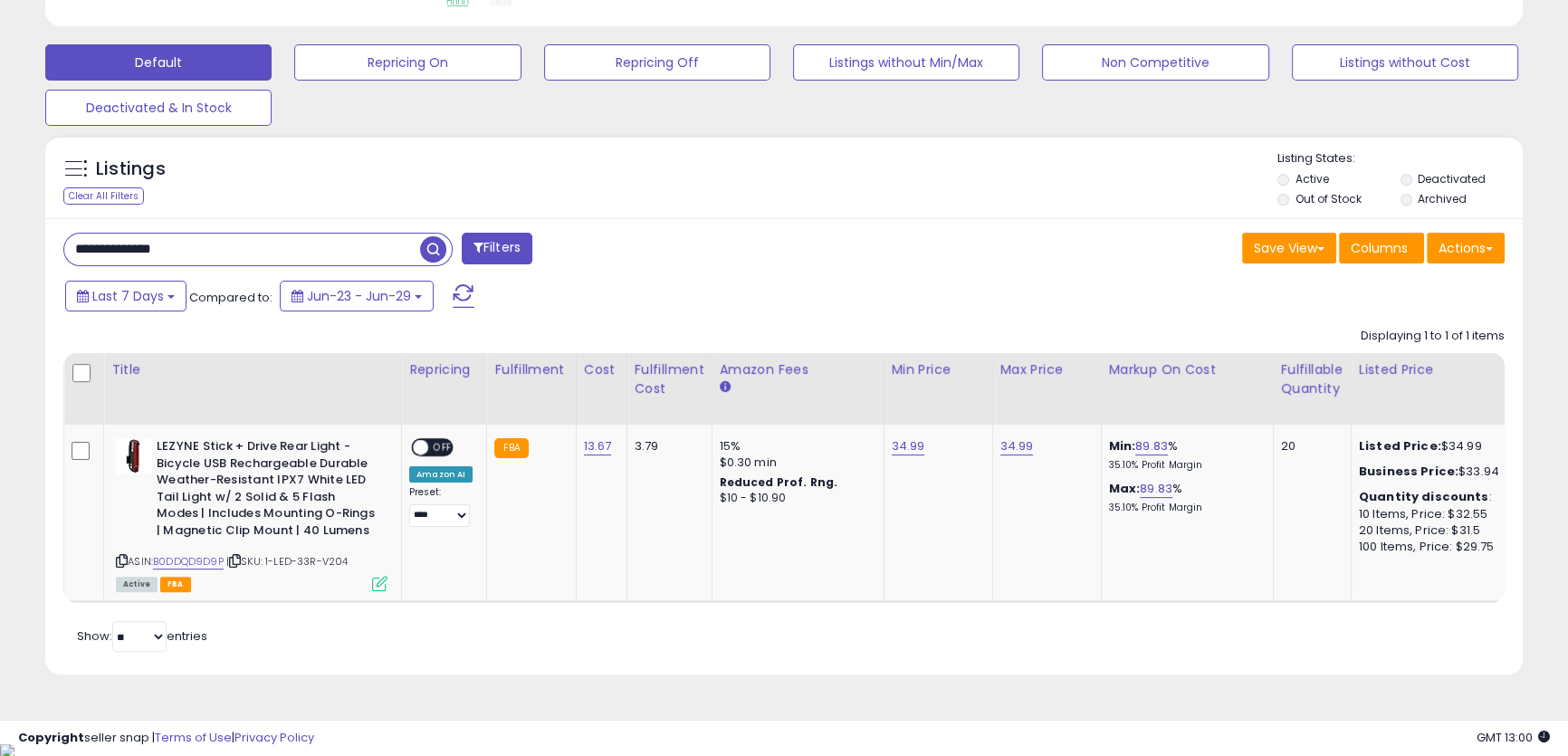 paste on "***" 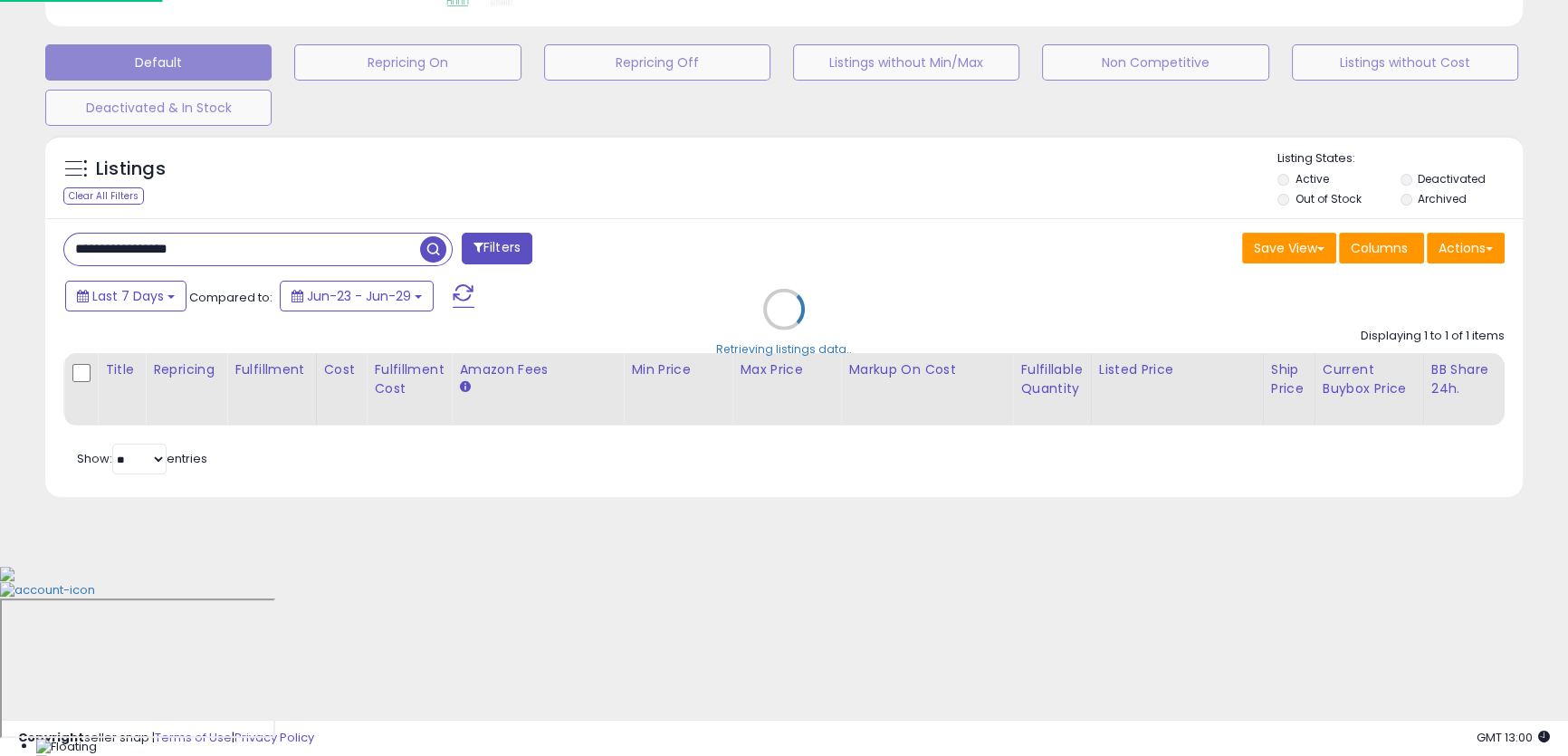 scroll, scrollTop: 905018, scrollLeft: 904448, axis: both 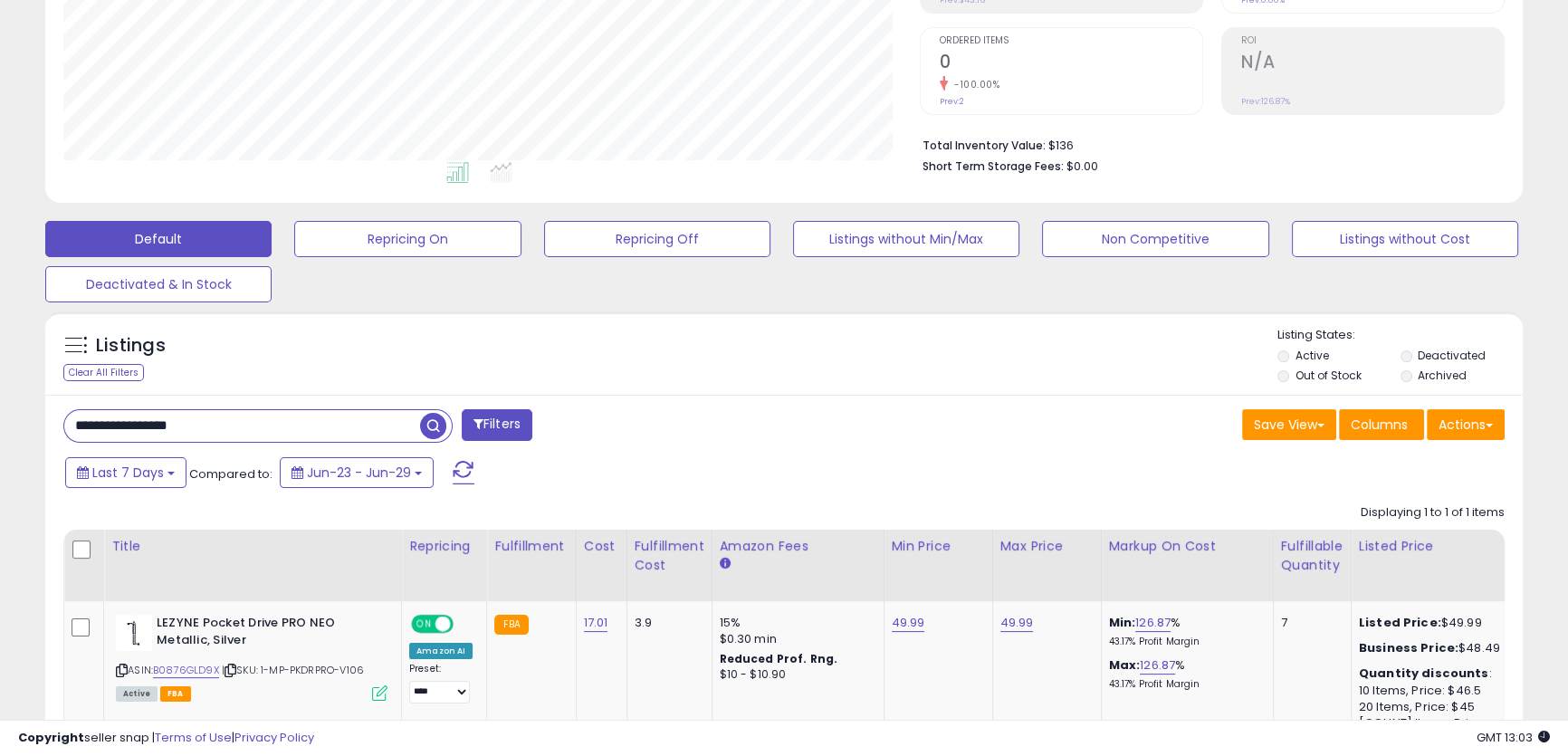paste 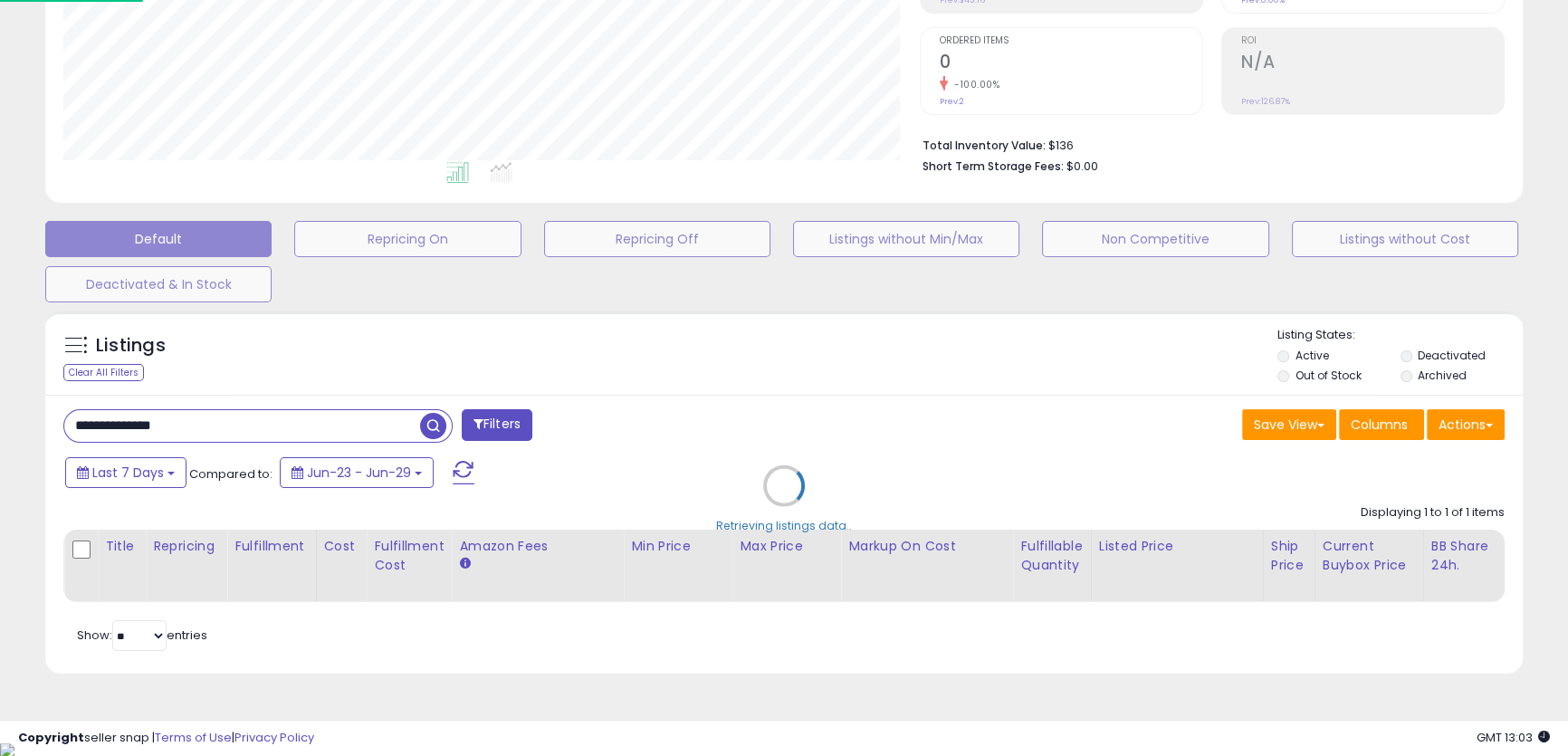 scroll, scrollTop: 905018, scrollLeft: 904448, axis: both 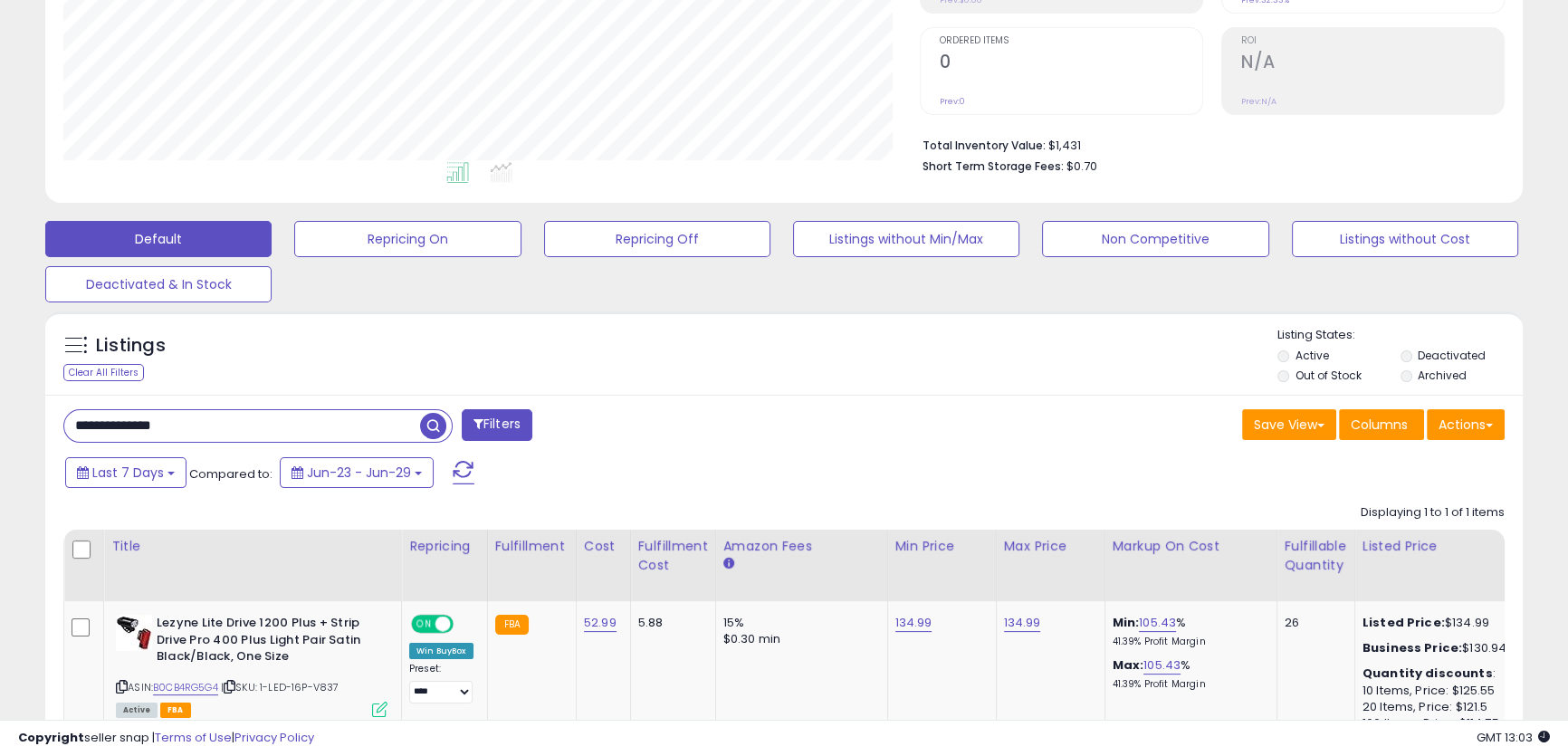 paste on "***" 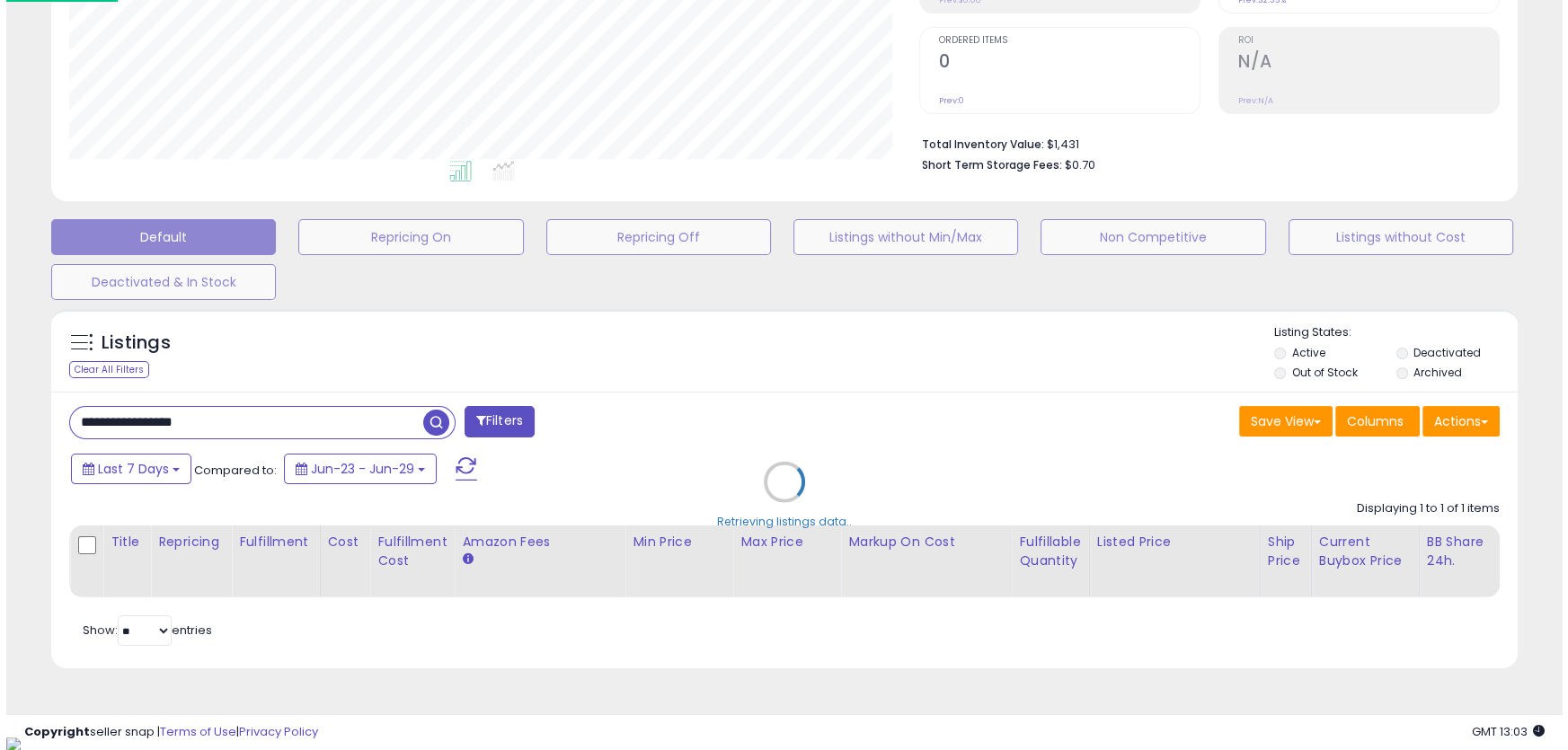 scroll, scrollTop: 897835, scrollLeft: 897710, axis: both 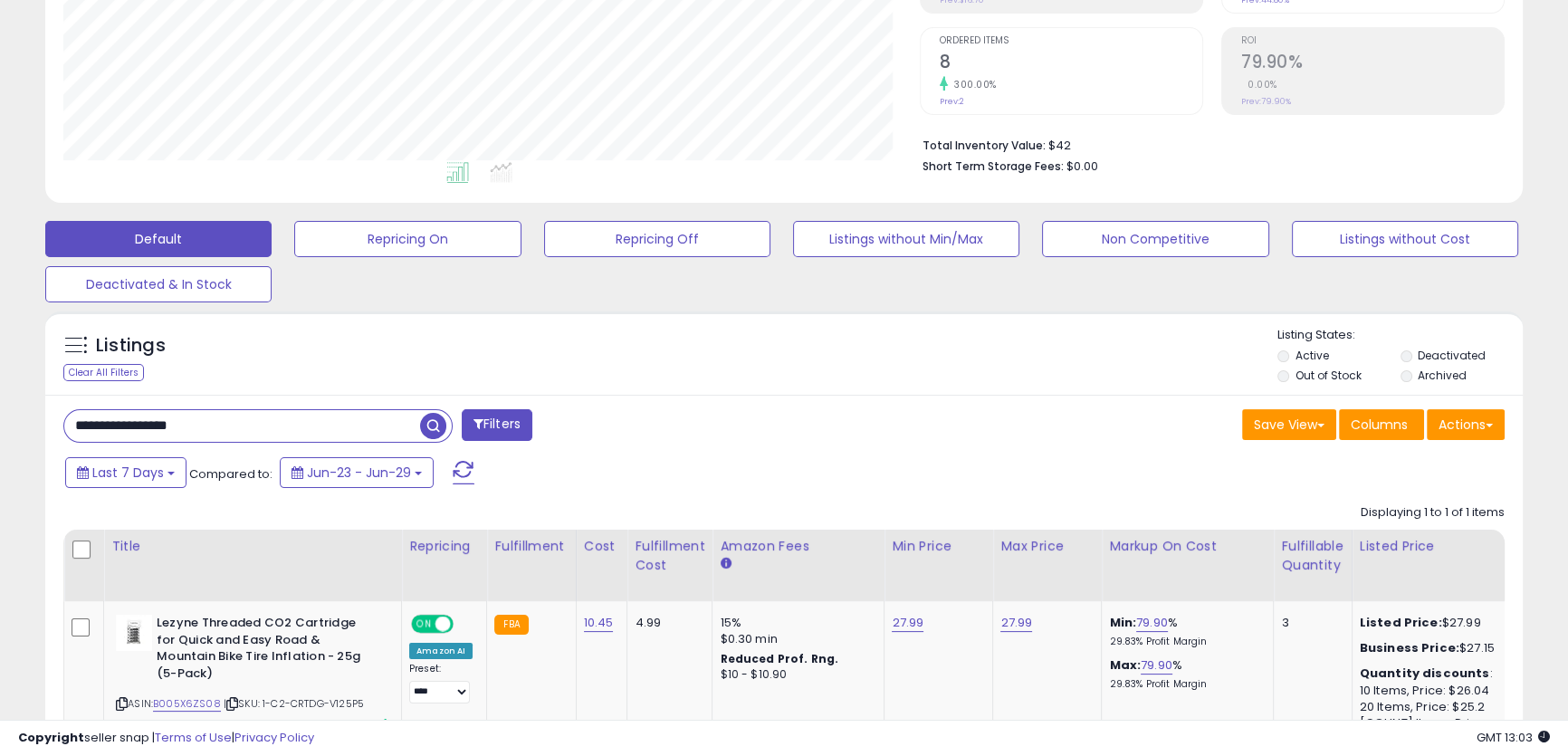 paste 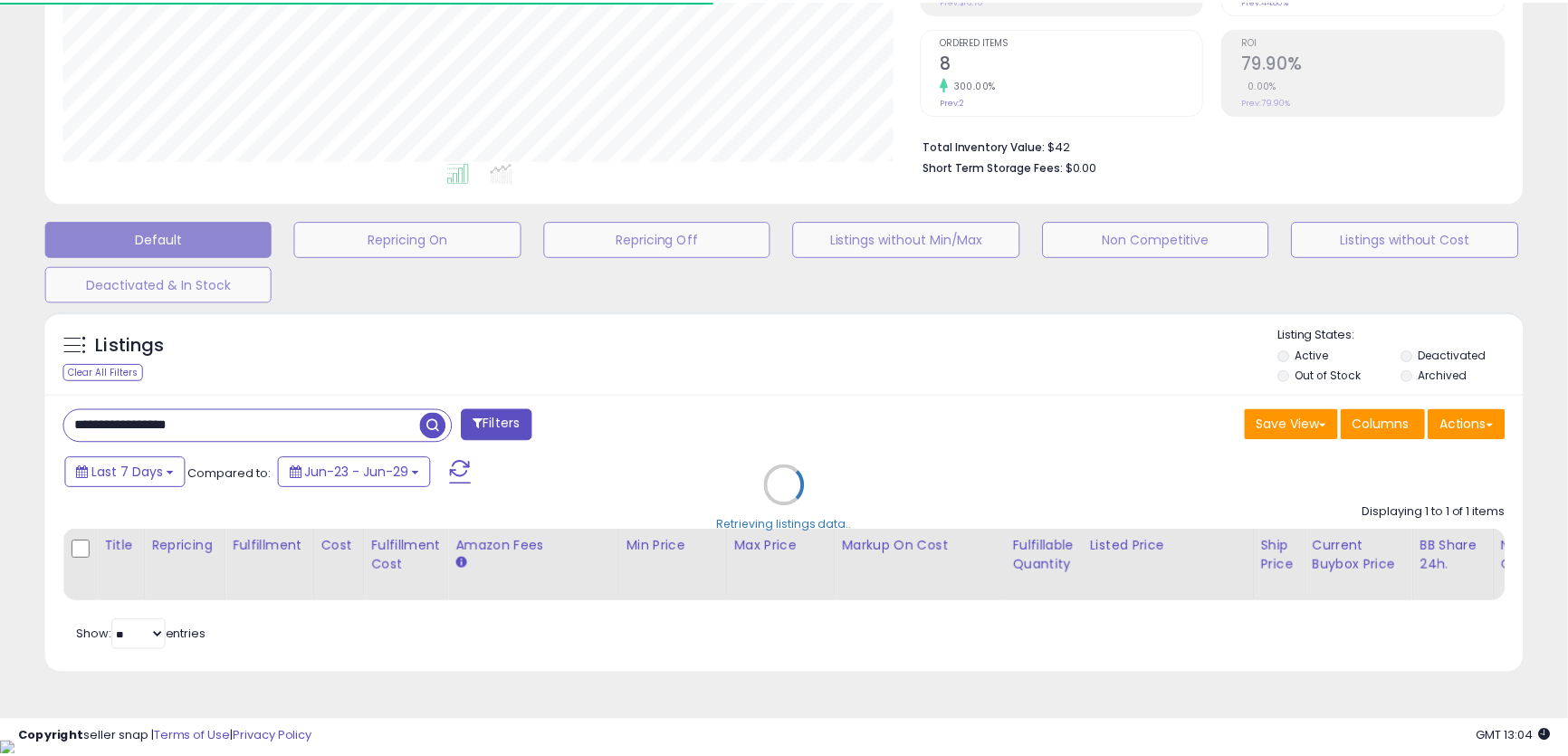scroll, scrollTop: 371, scrollLeft: 856, axis: both 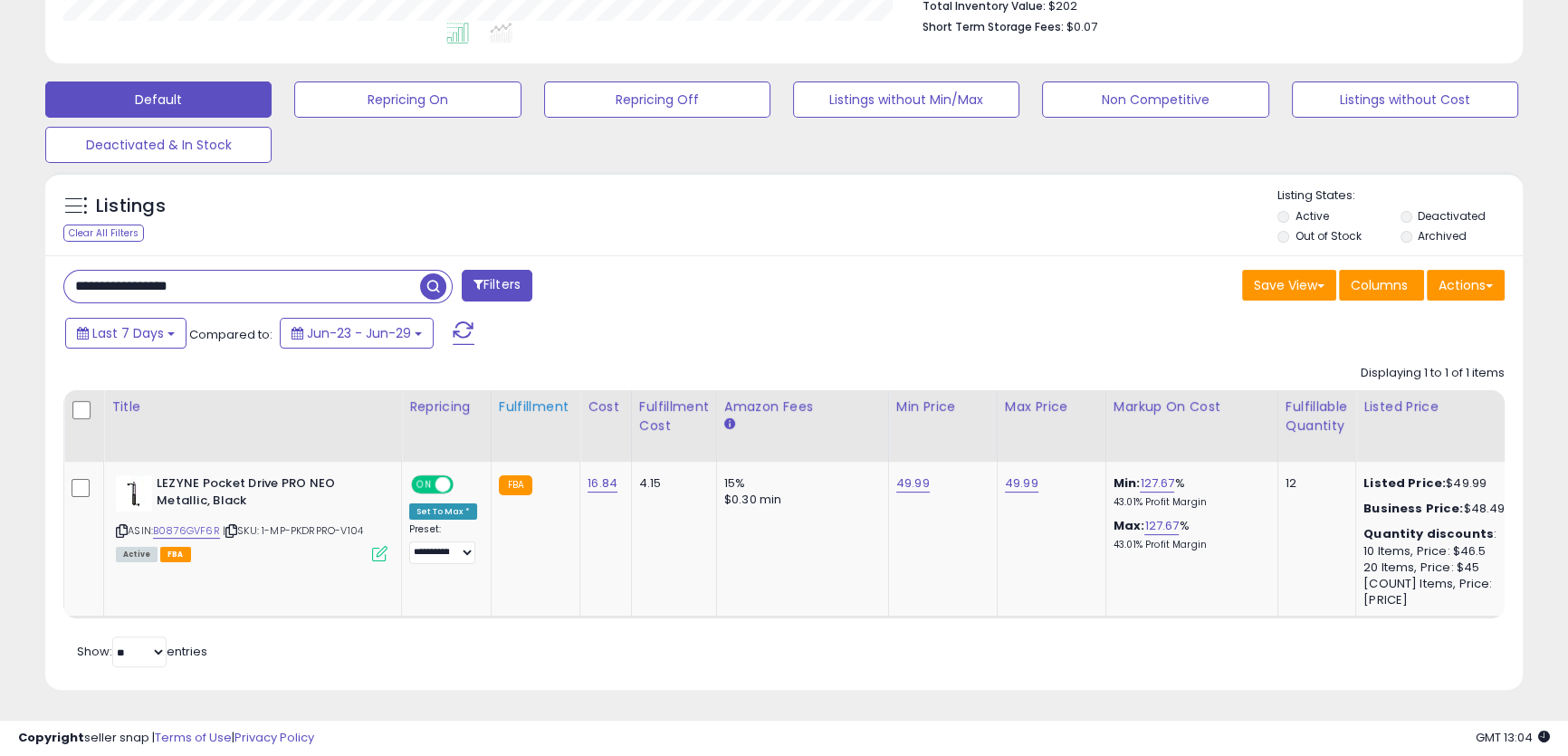 paste 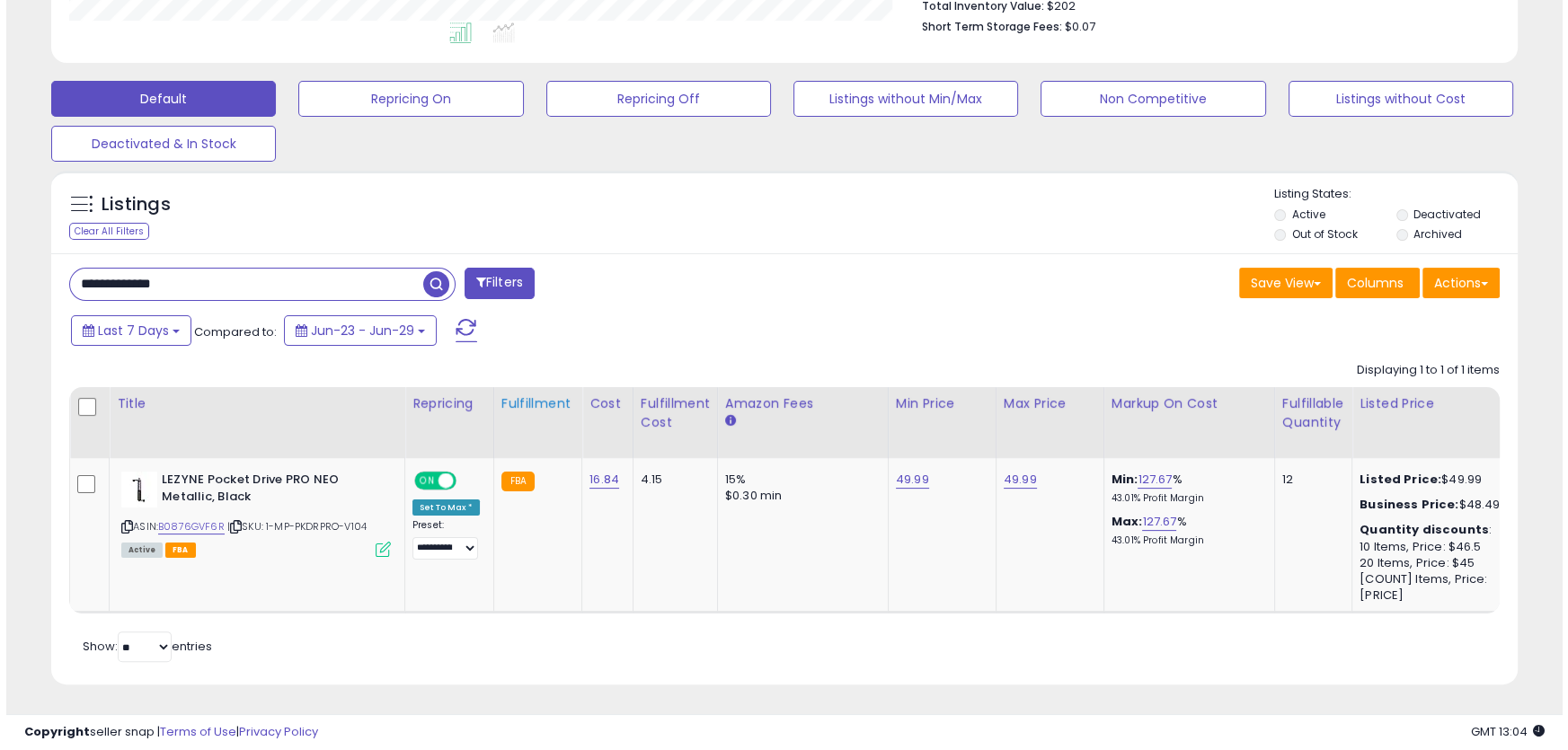 scroll, scrollTop: 347, scrollLeft: 0, axis: vertical 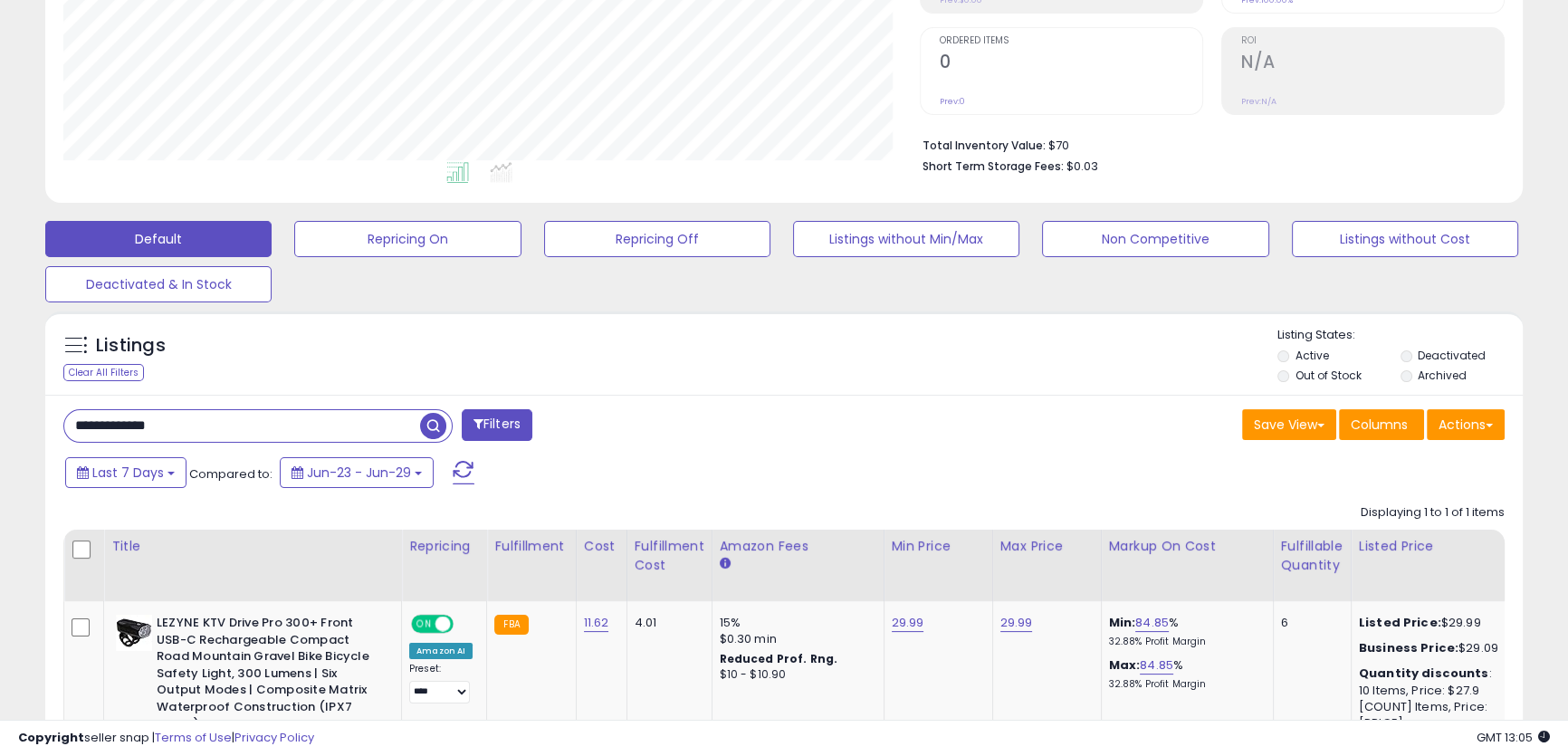 paste on "*" 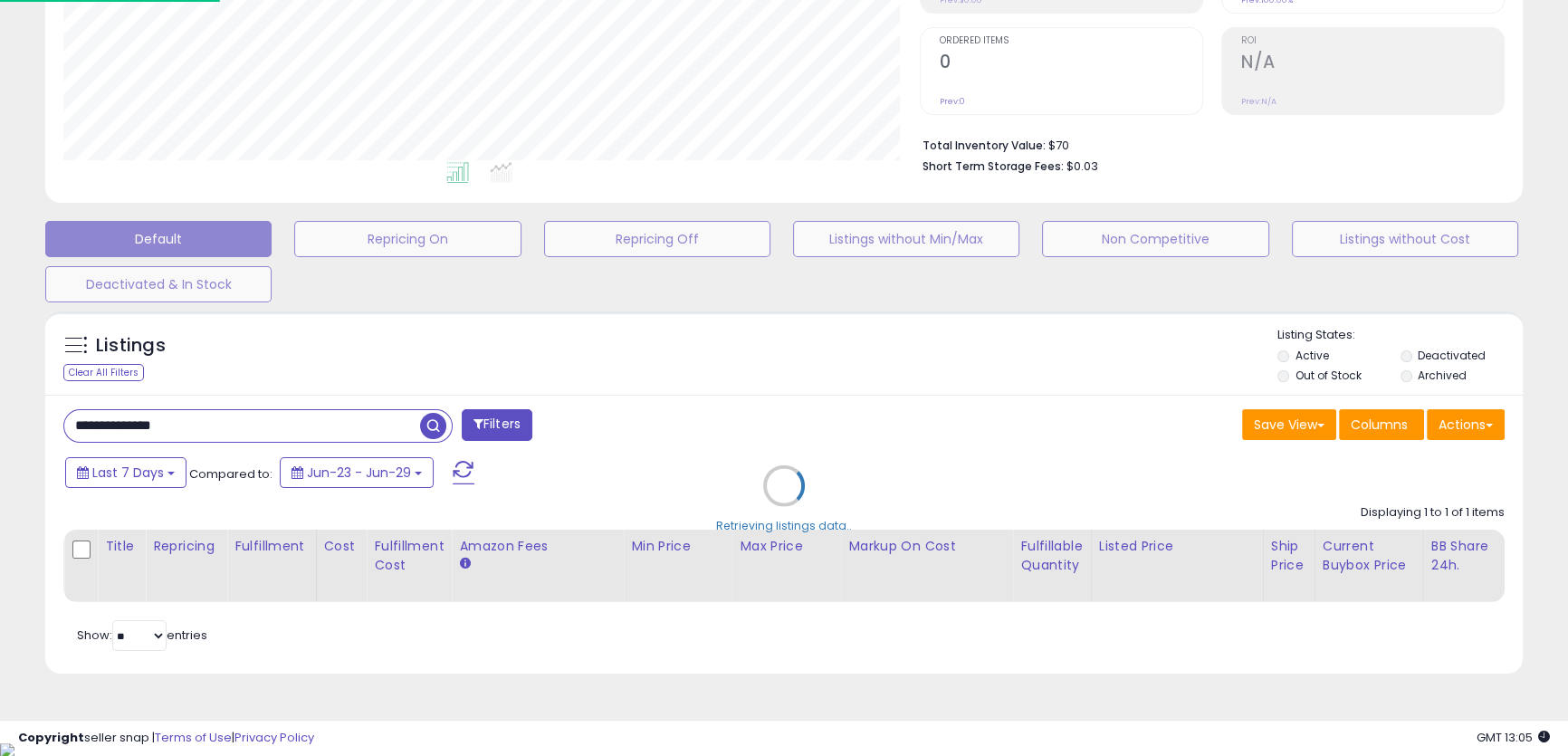 scroll, scrollTop: 905018, scrollLeft: 904448, axis: both 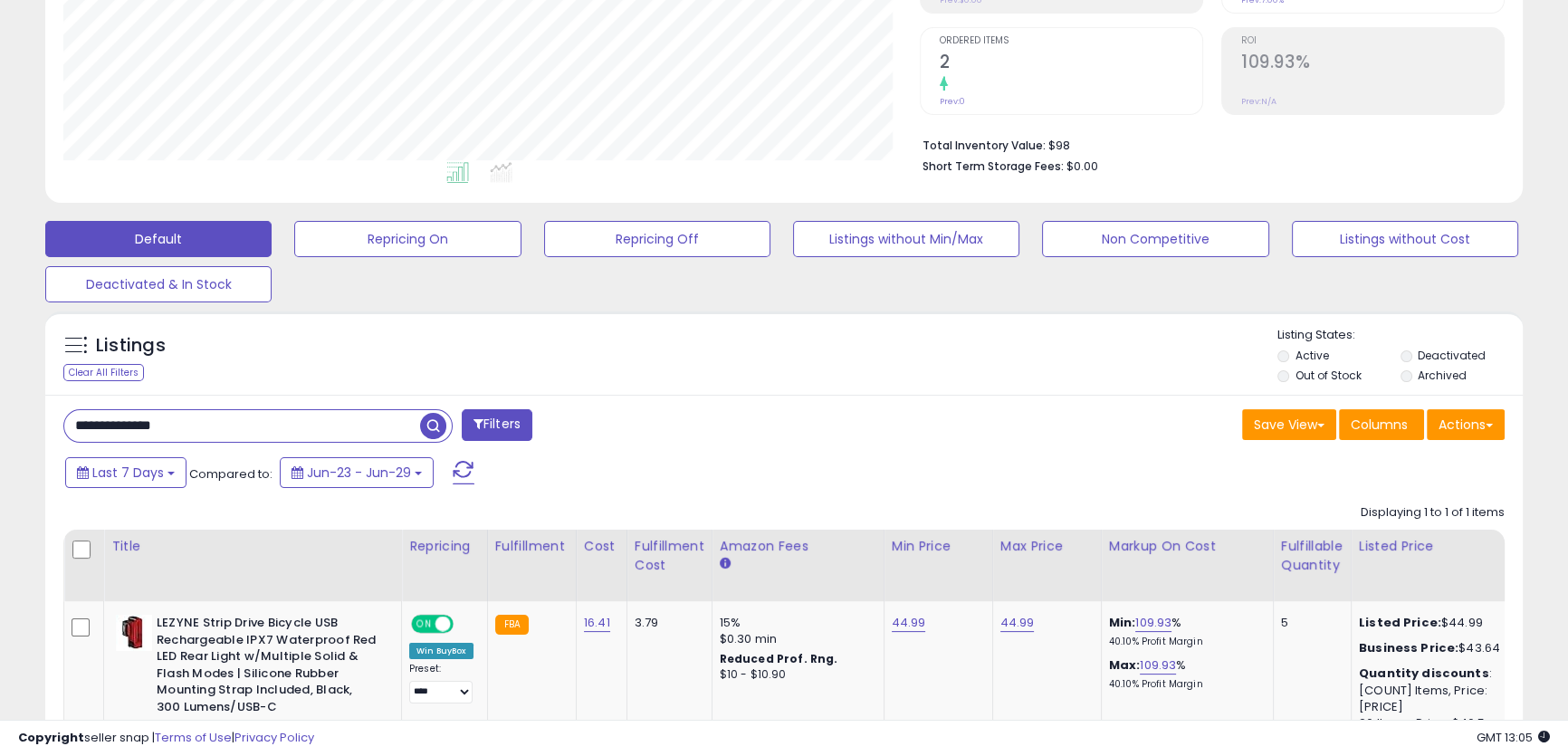 paste on "*" 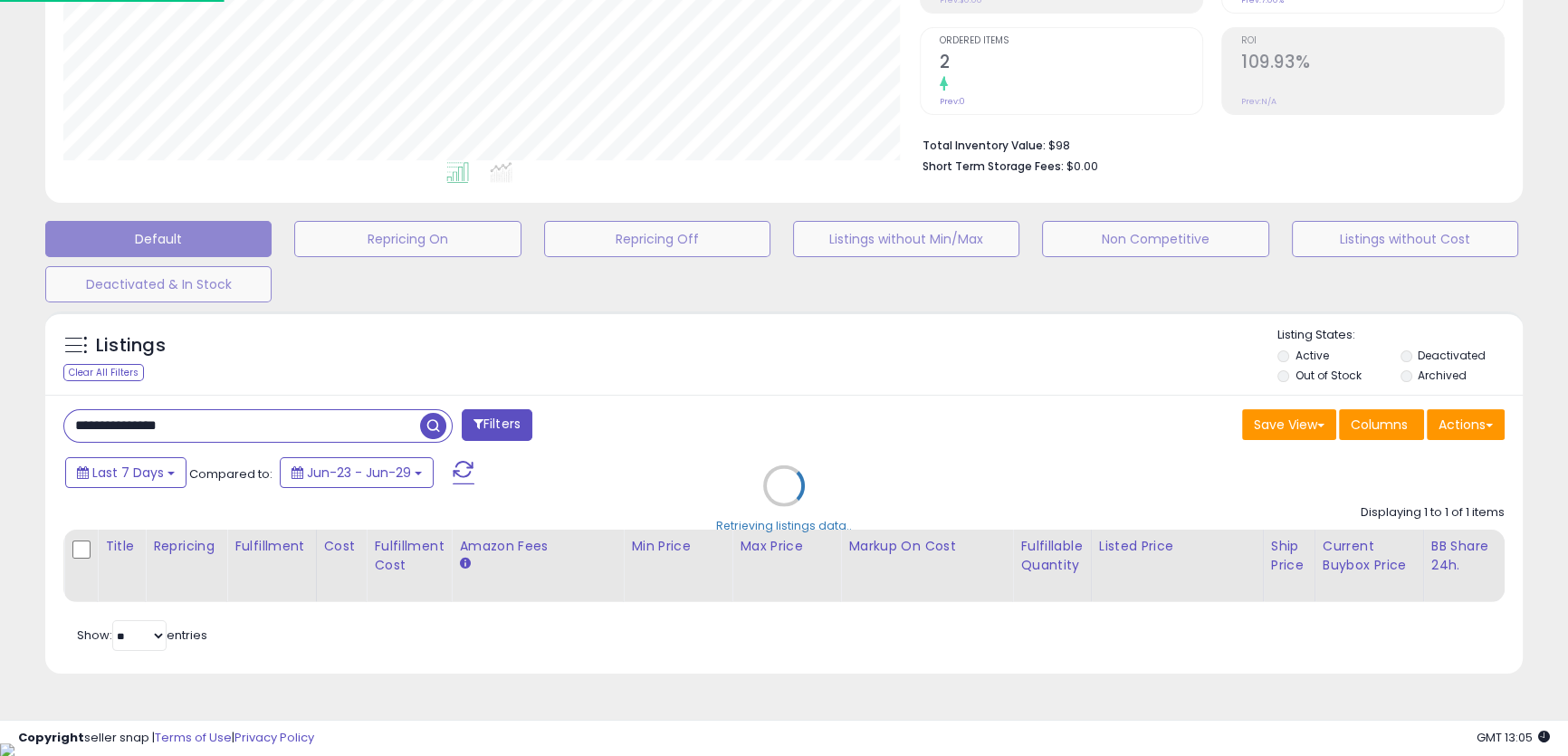 scroll, scrollTop: 905018, scrollLeft: 904448, axis: both 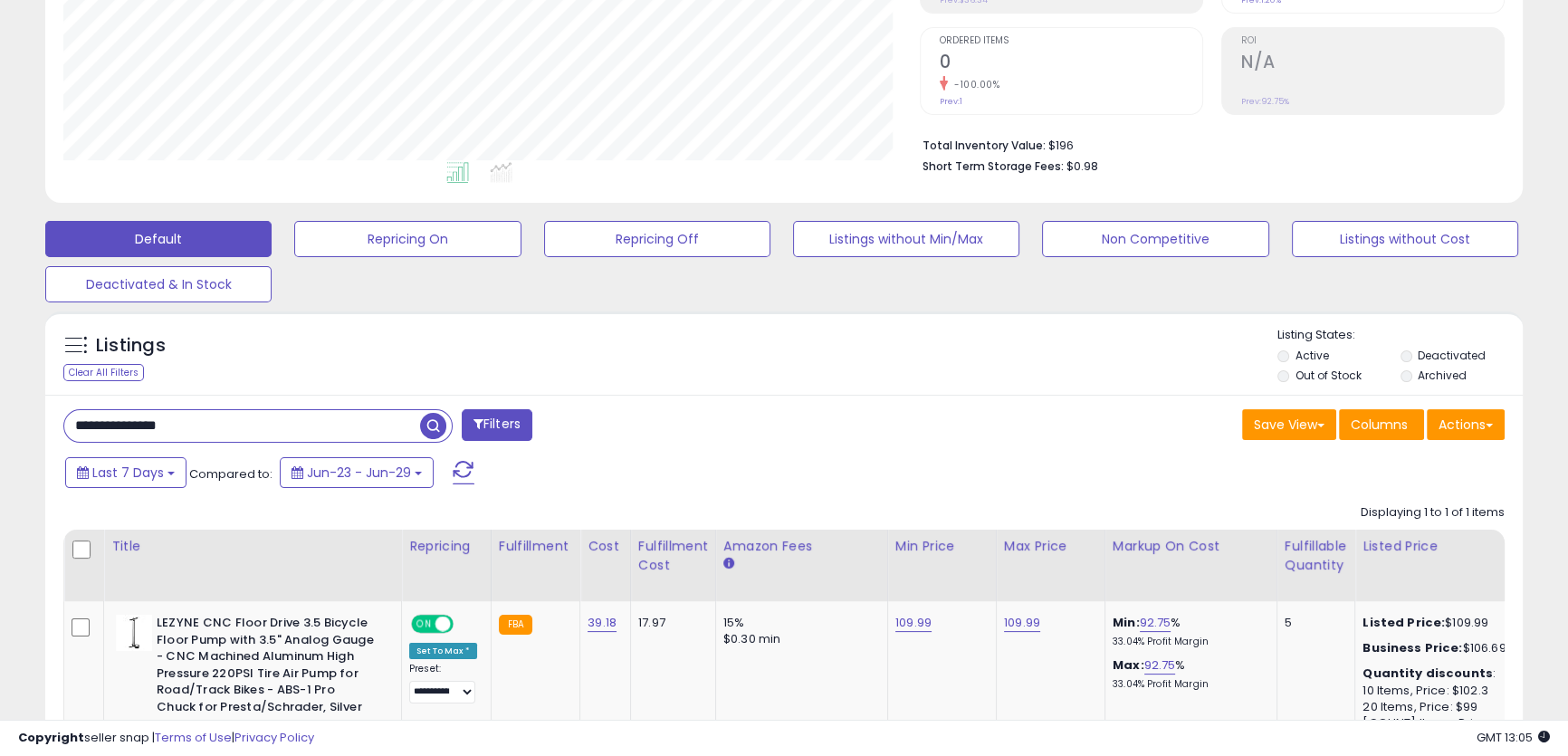paste on "****" 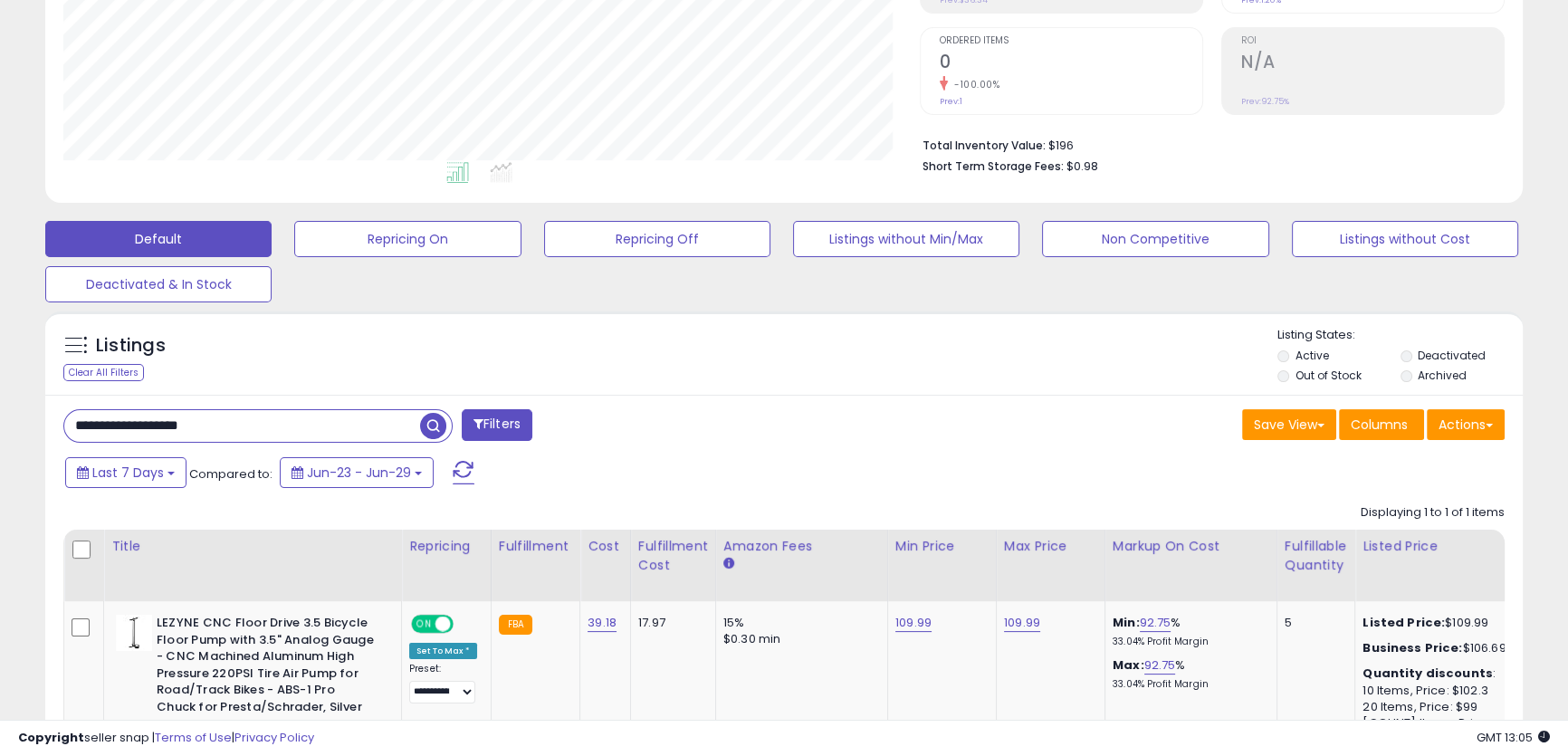 scroll, scrollTop: 905018, scrollLeft: 904448, axis: both 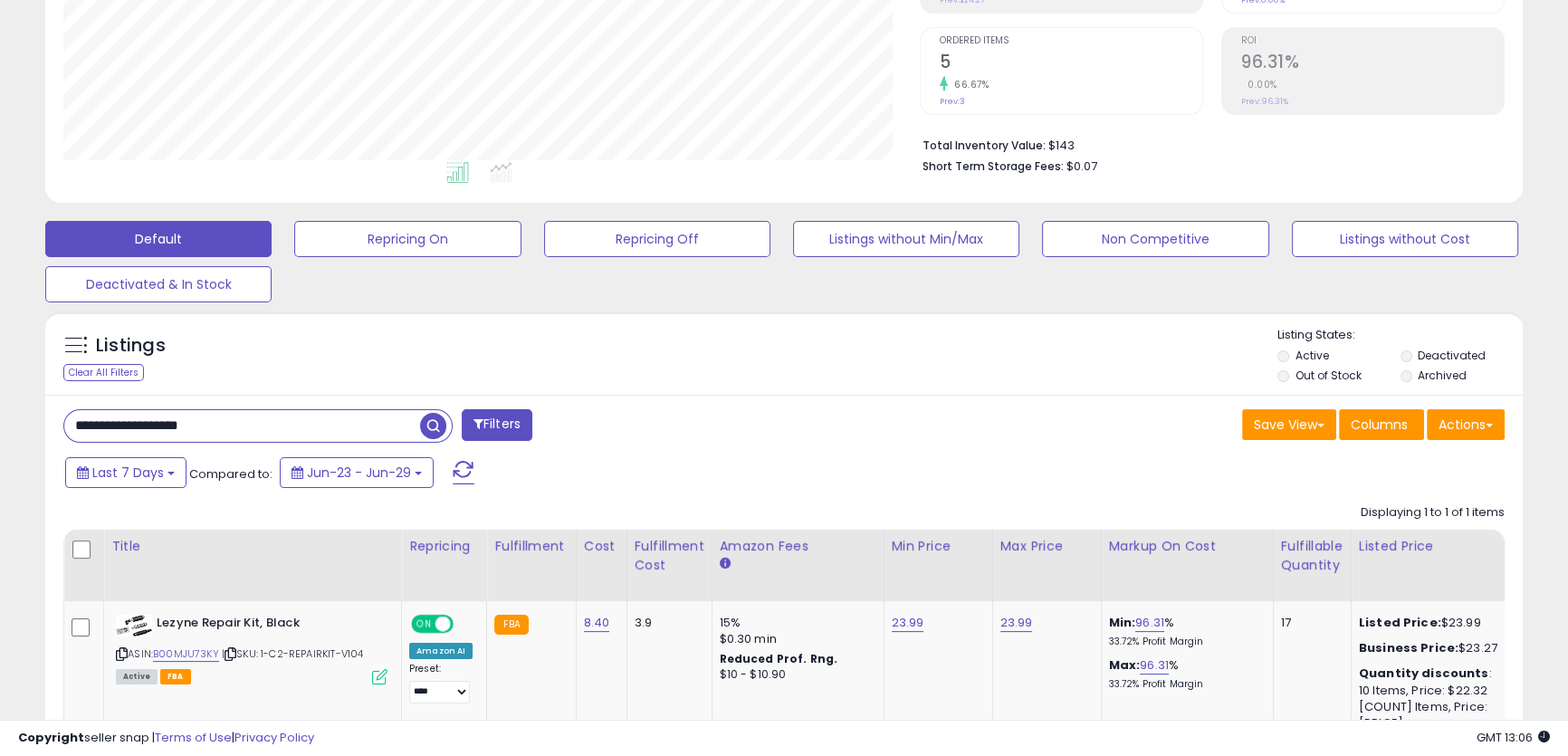 paste 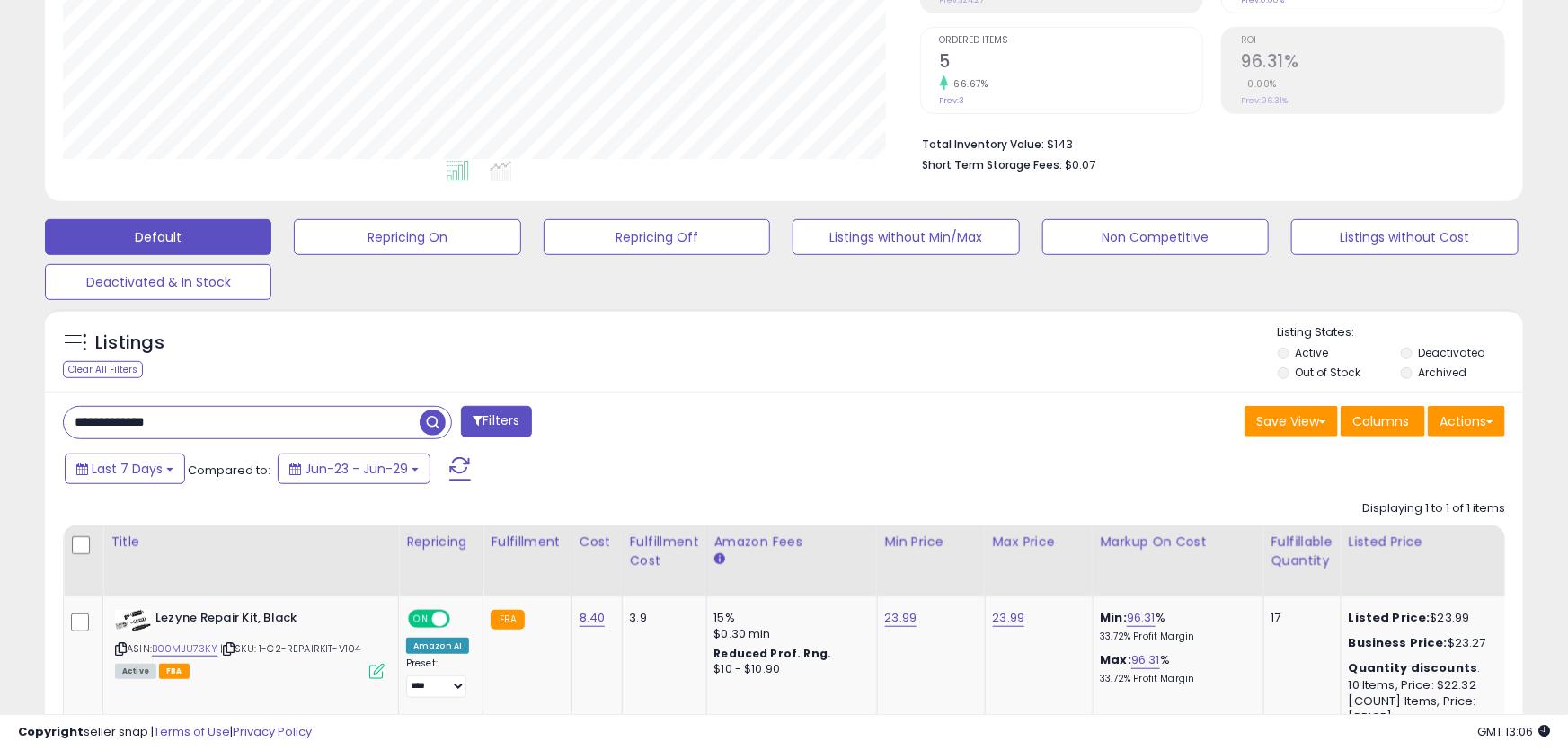 scroll, scrollTop: 897835, scrollLeft: 897710, axis: both 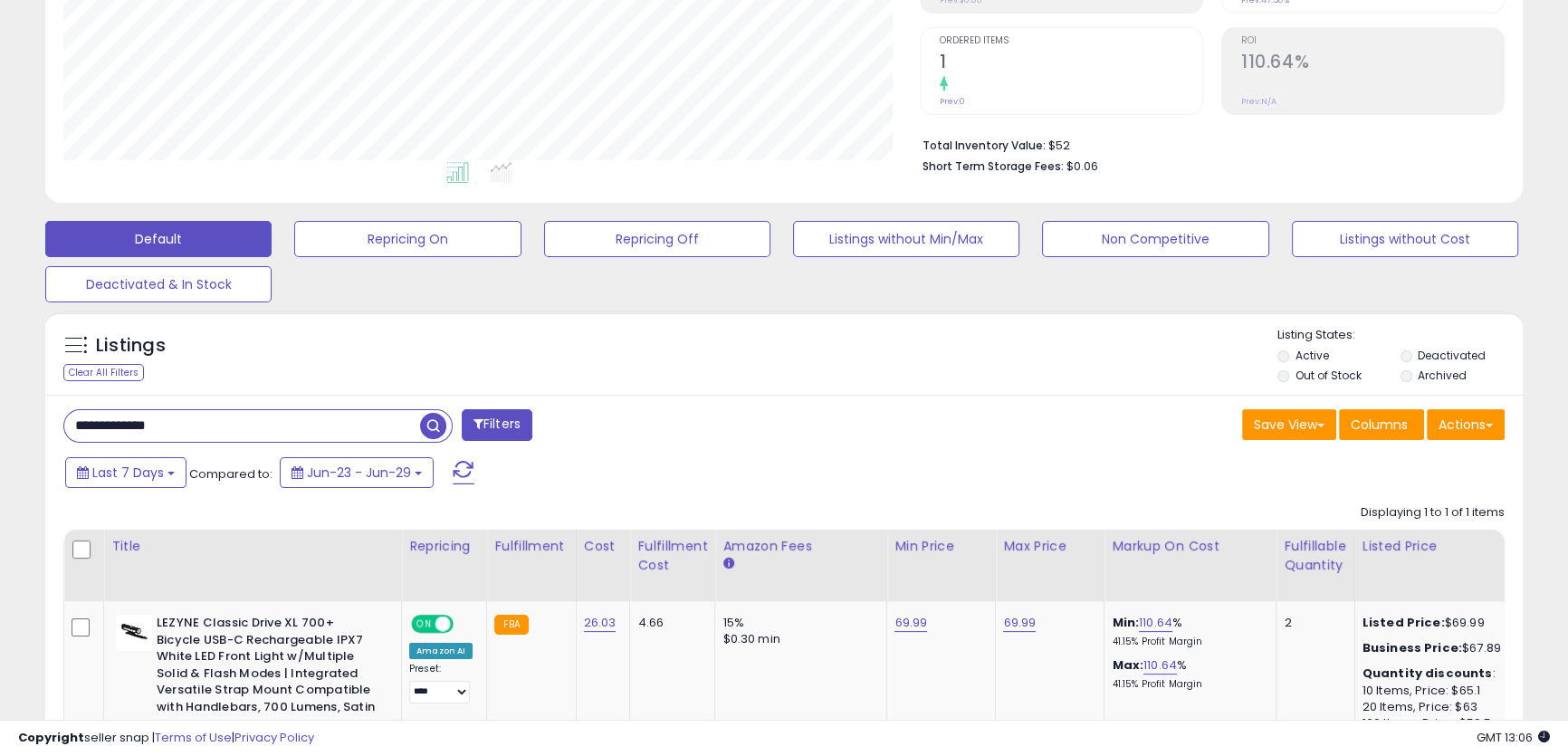 paste on "****" 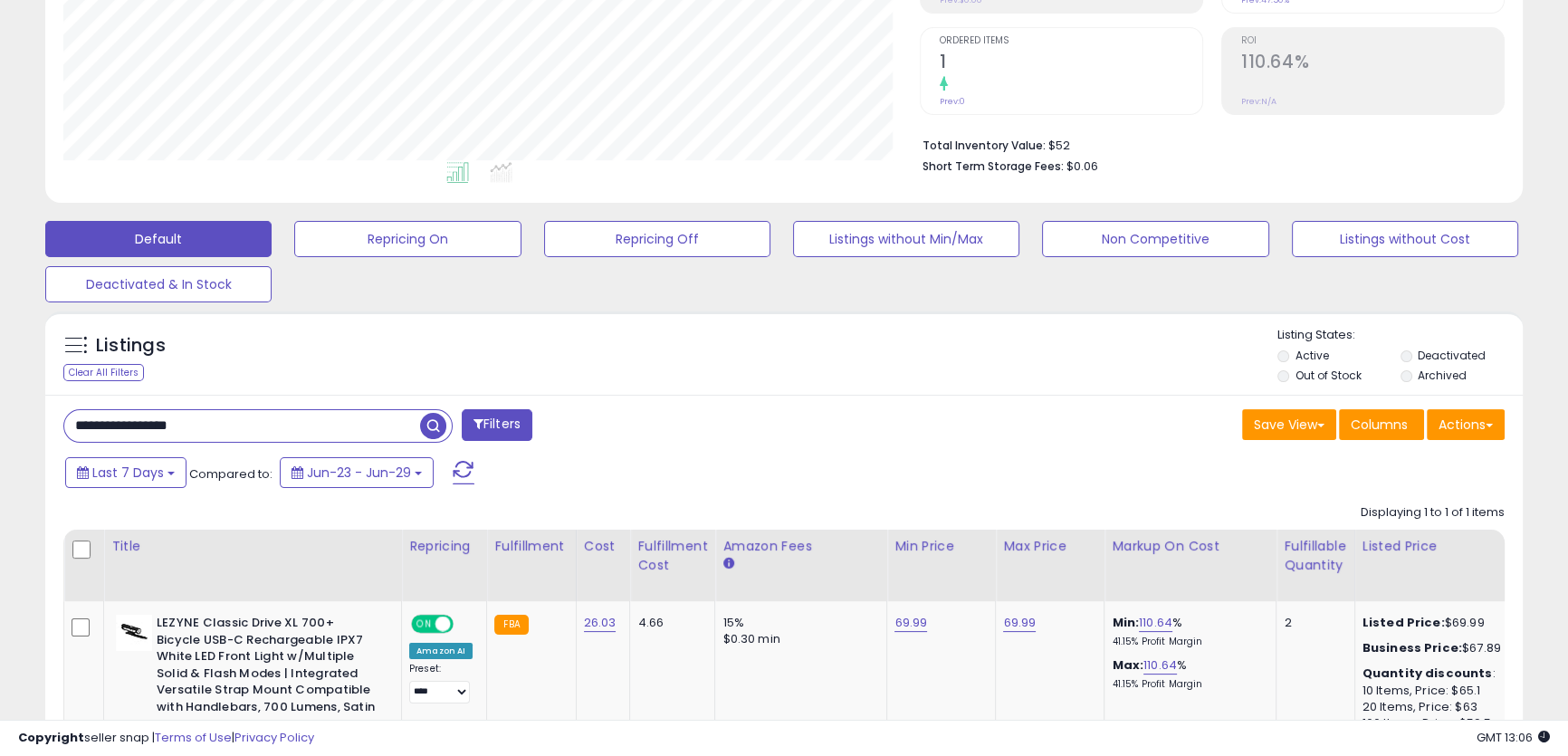 scroll, scrollTop: 905018, scrollLeft: 904448, axis: both 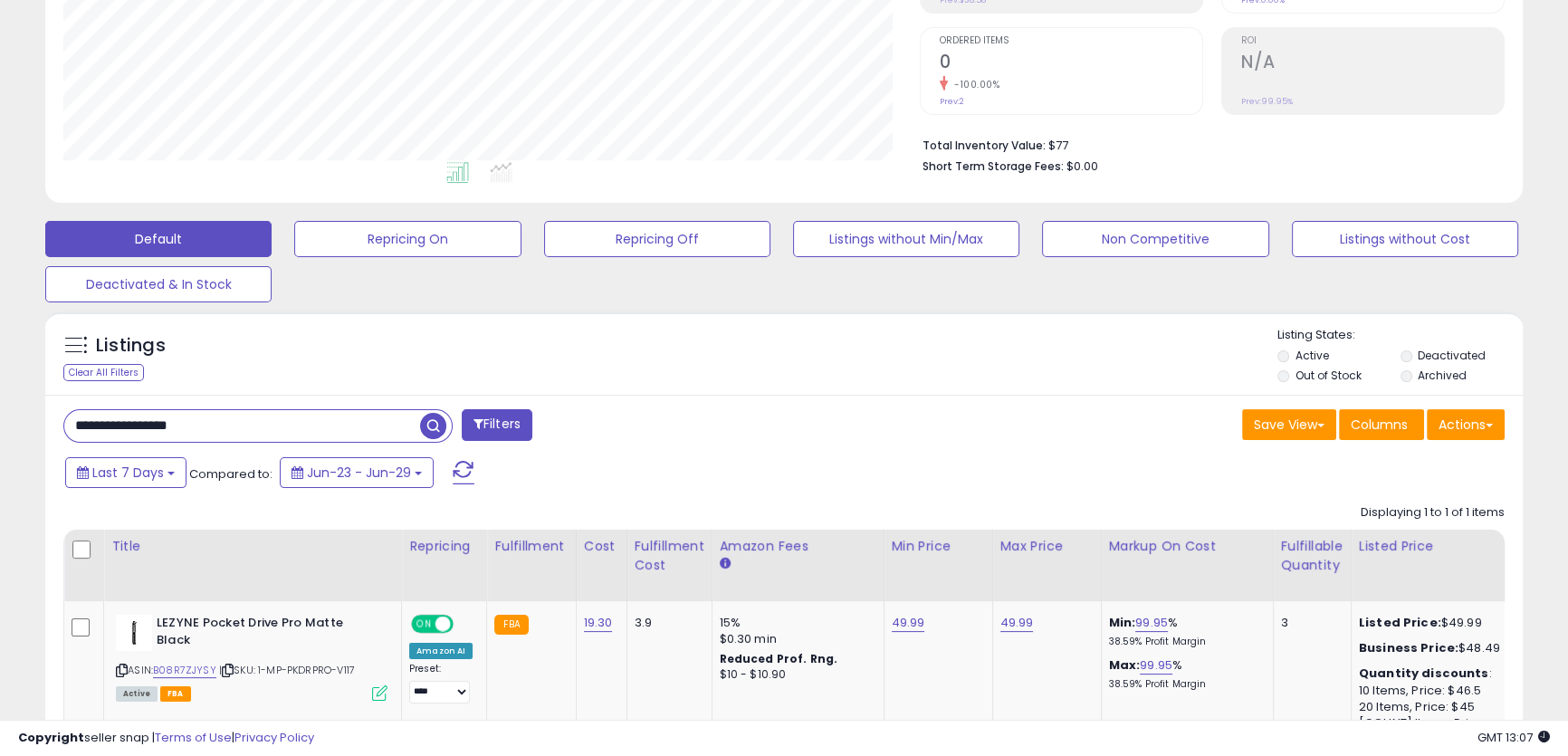 paste 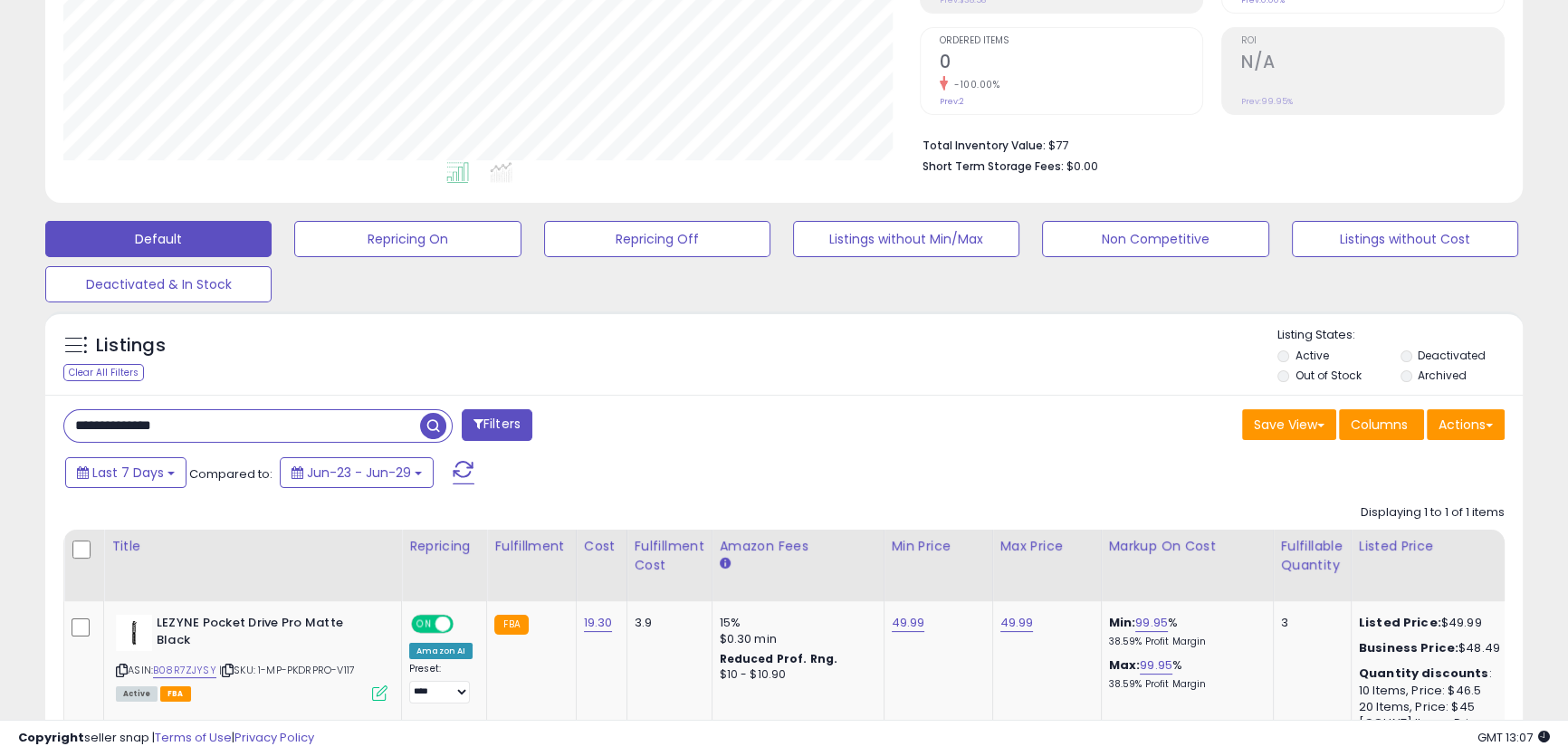 scroll, scrollTop: 905018, scrollLeft: 904448, axis: both 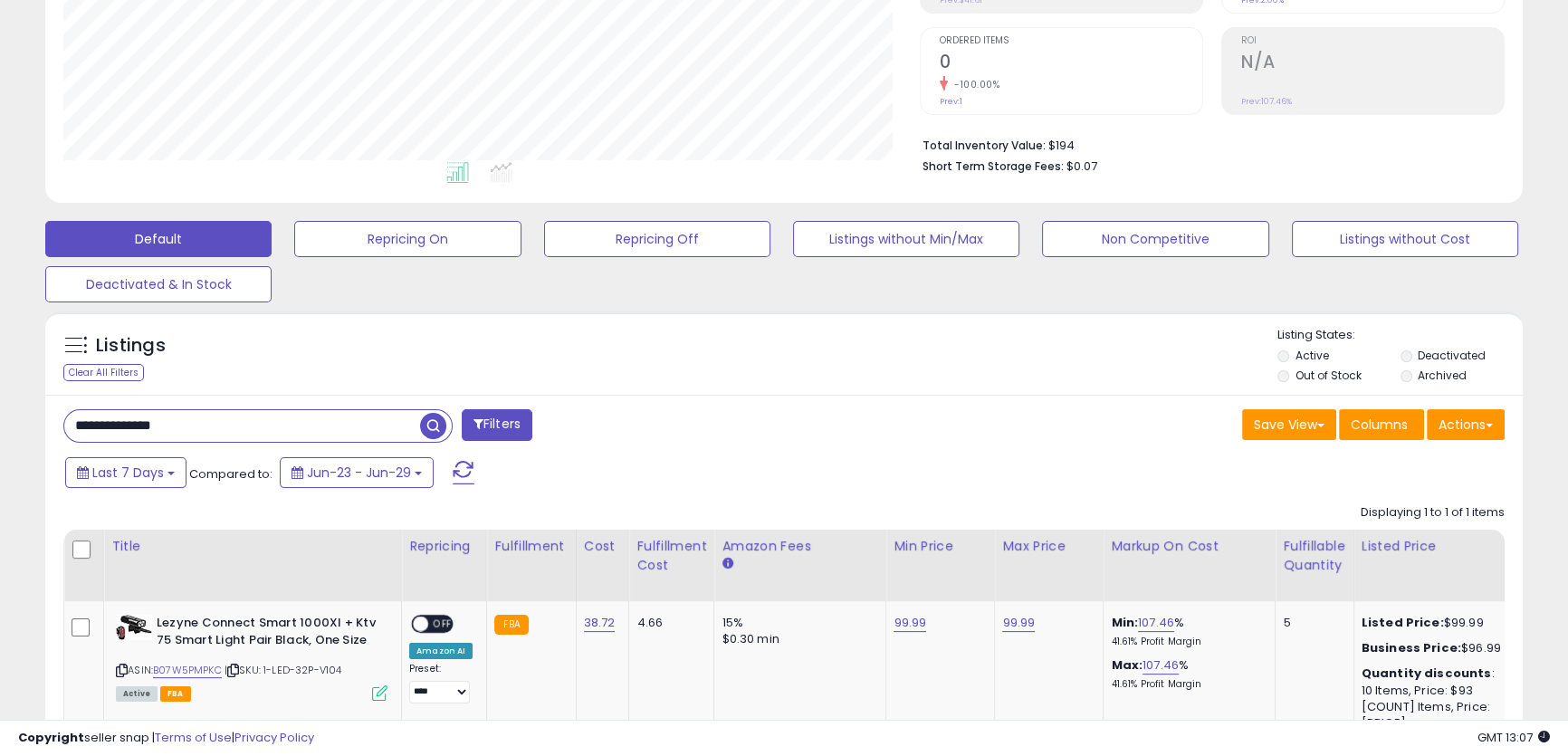 paste on "*" 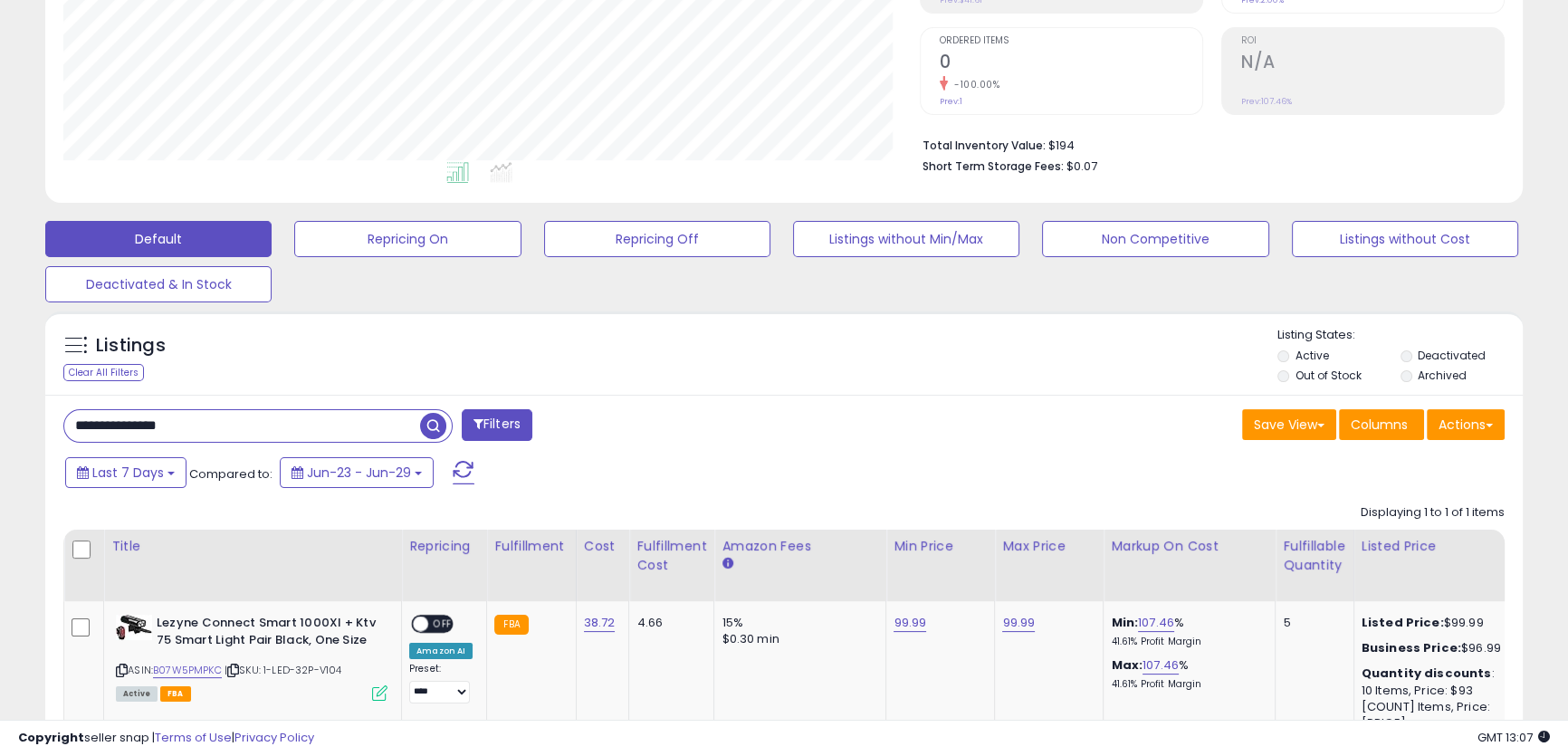 scroll, scrollTop: 905018, scrollLeft: 904448, axis: both 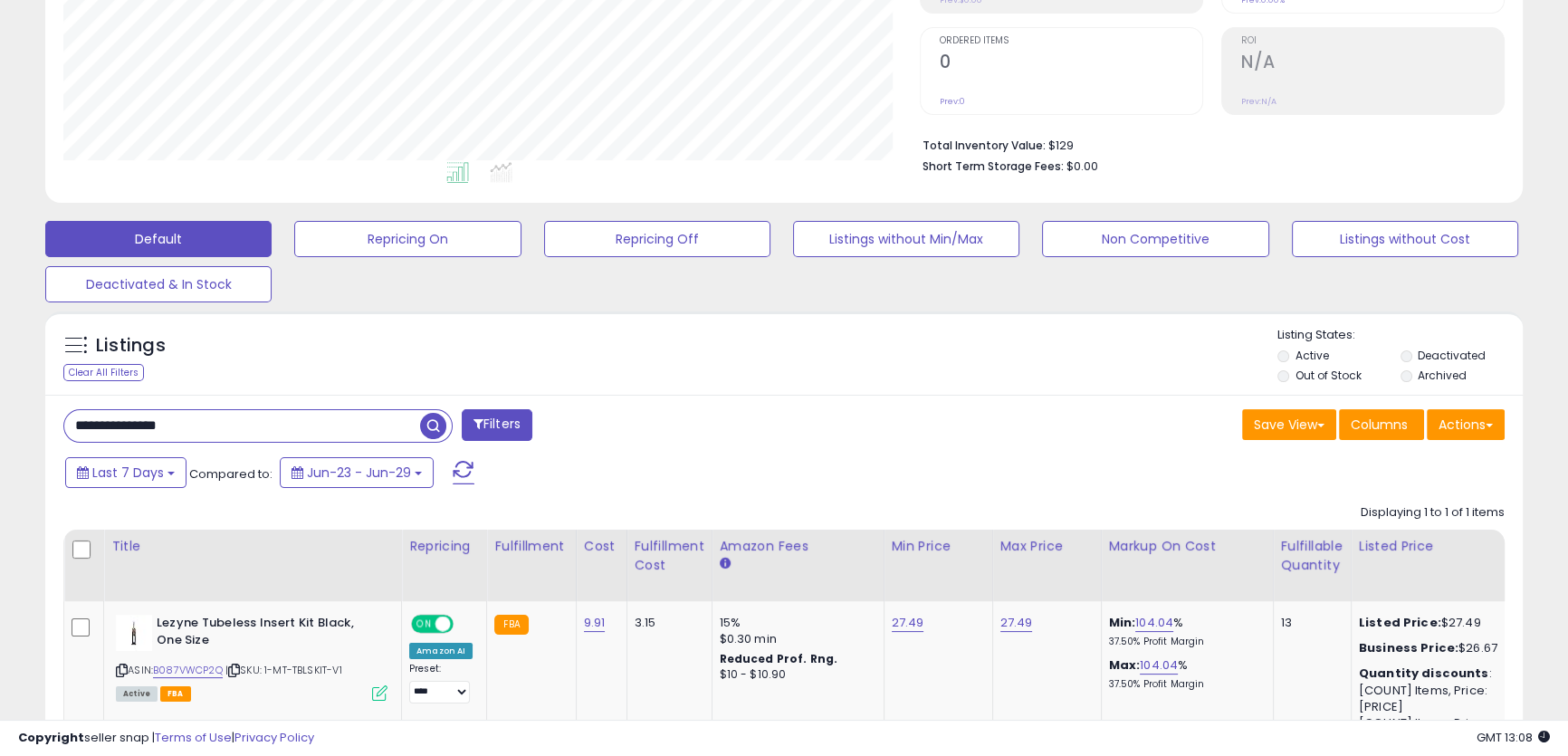 paste on "*" 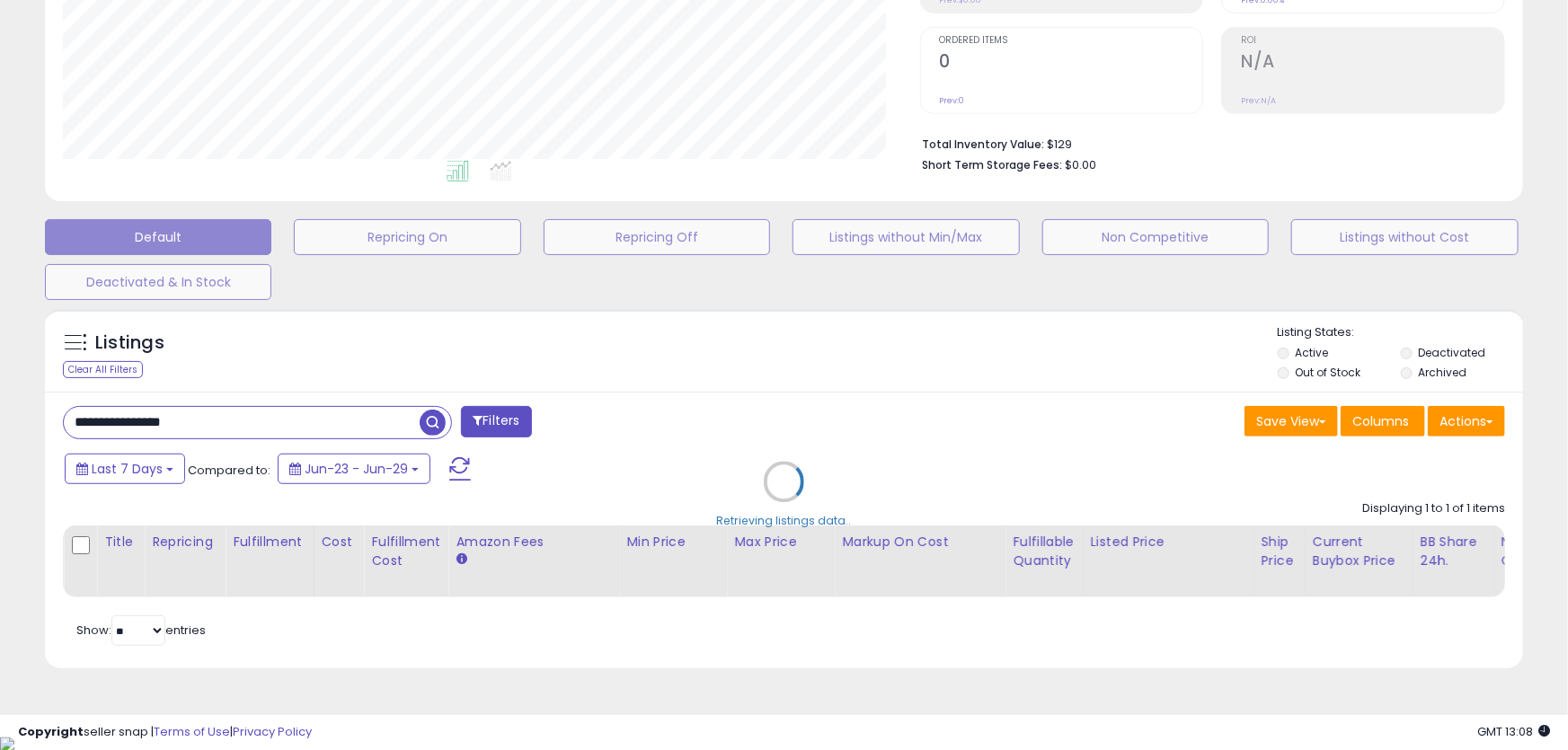scroll, scrollTop: 897835, scrollLeft: 897710, axis: both 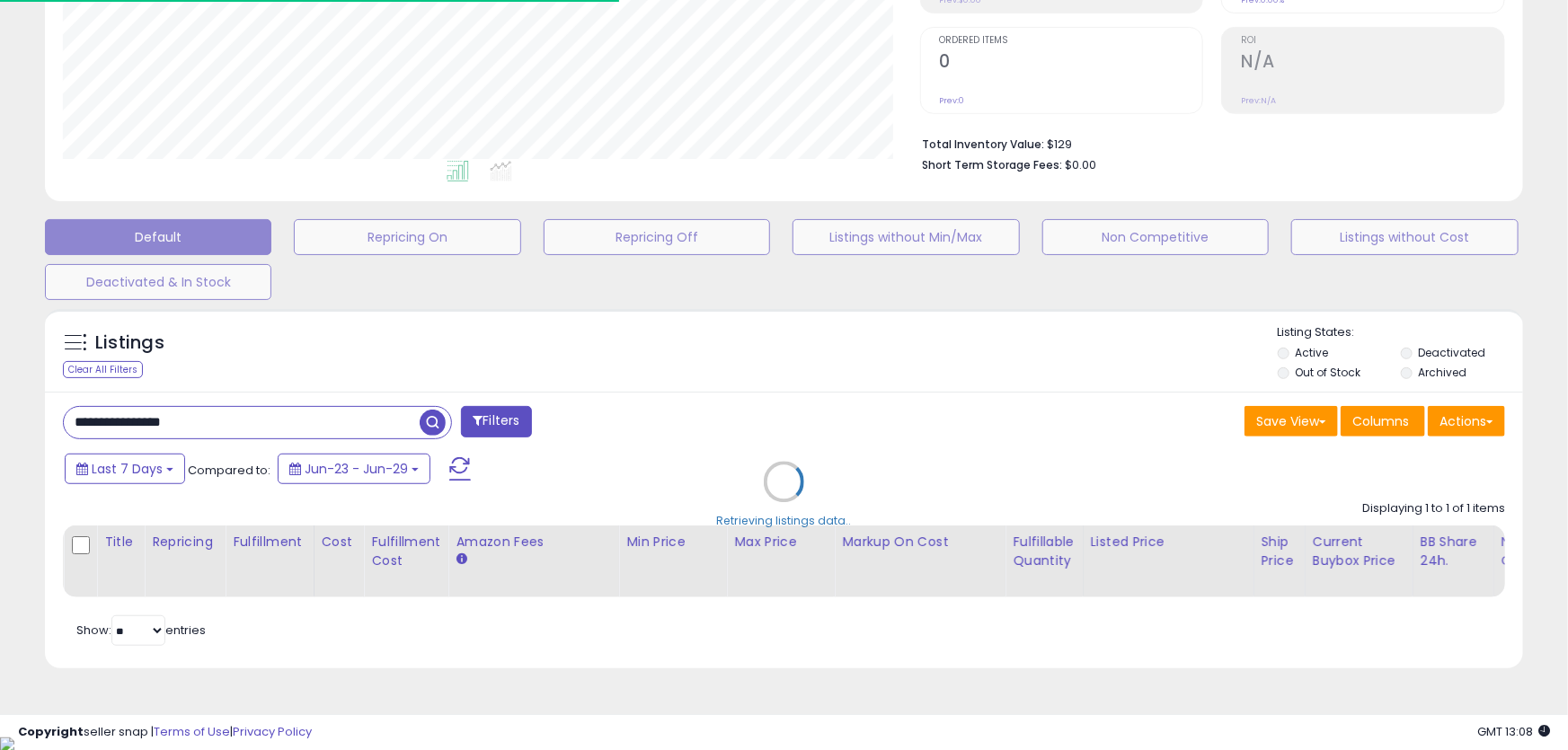type on "**********" 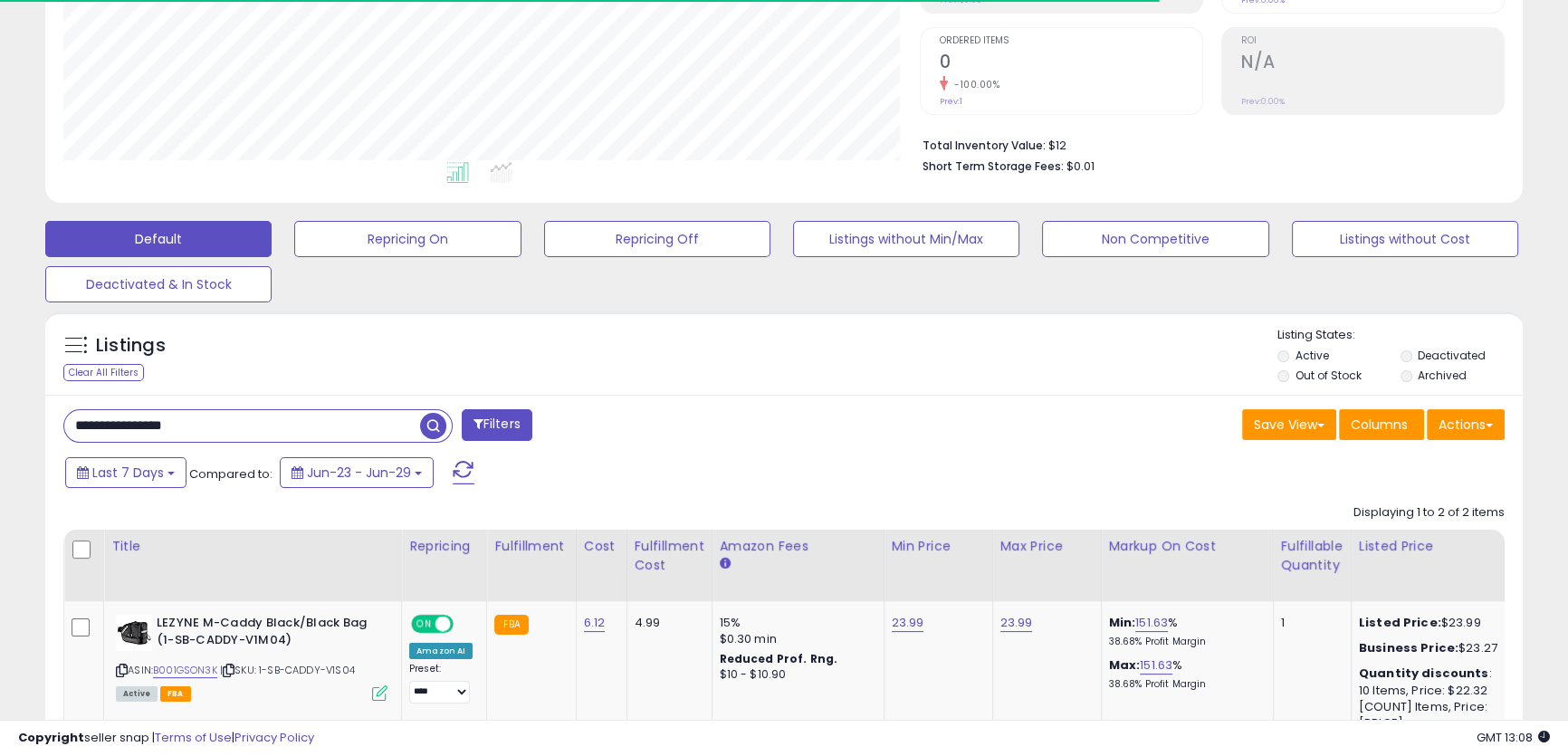 scroll, scrollTop: 905018, scrollLeft: 904454, axis: both 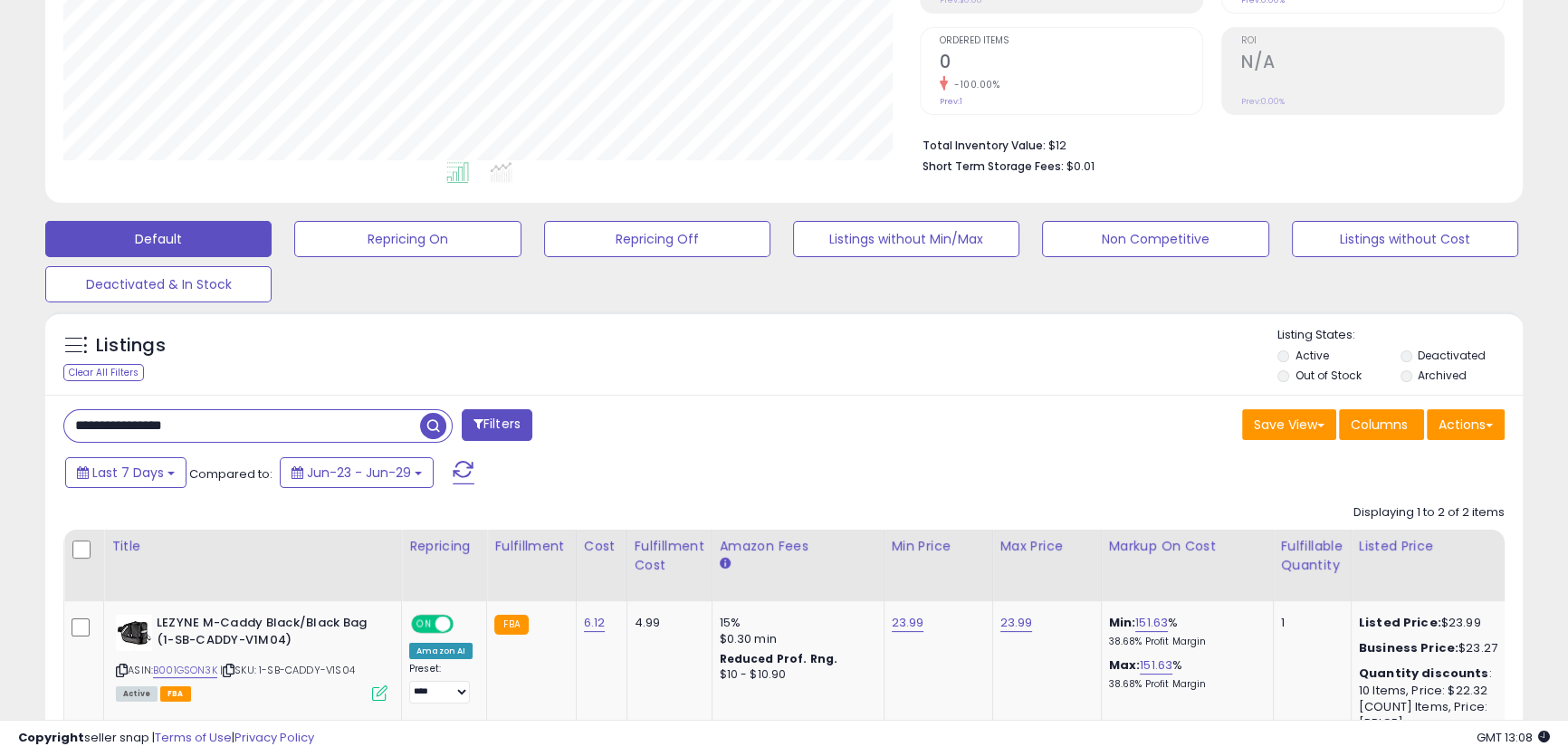 paste 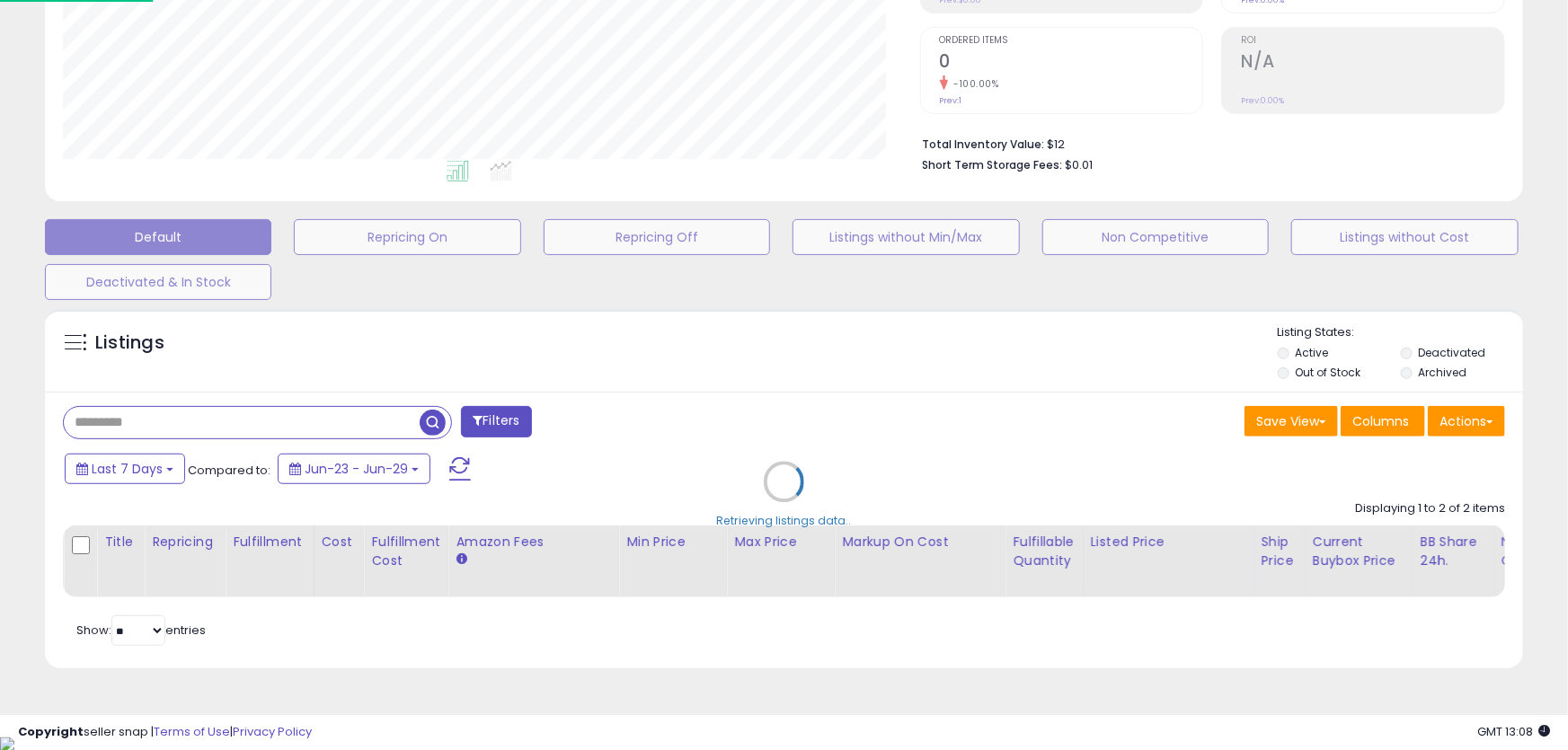 scroll, scrollTop: 897835, scrollLeft: 897710, axis: both 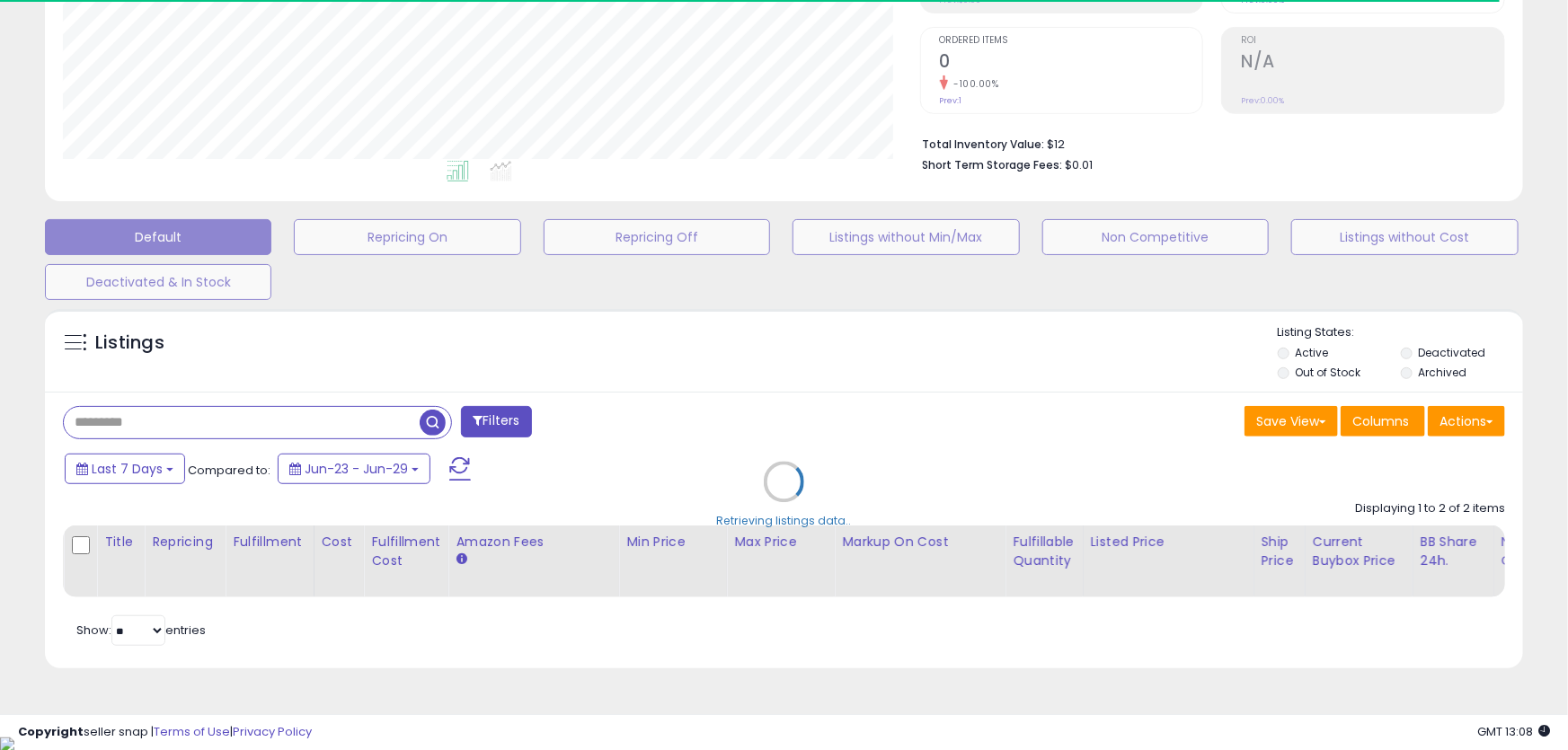 paste on "**********" 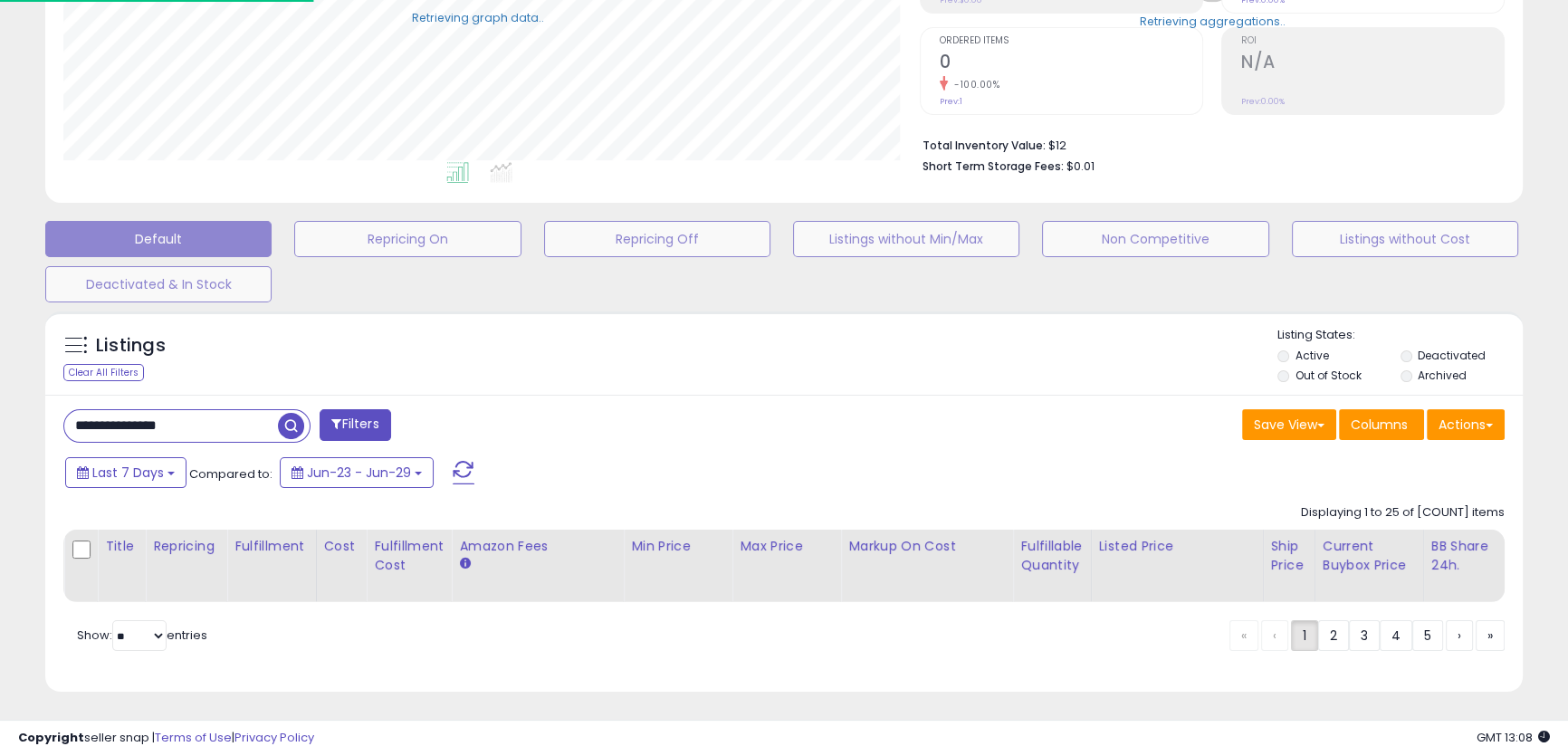 scroll, scrollTop: 371, scrollLeft: 856, axis: both 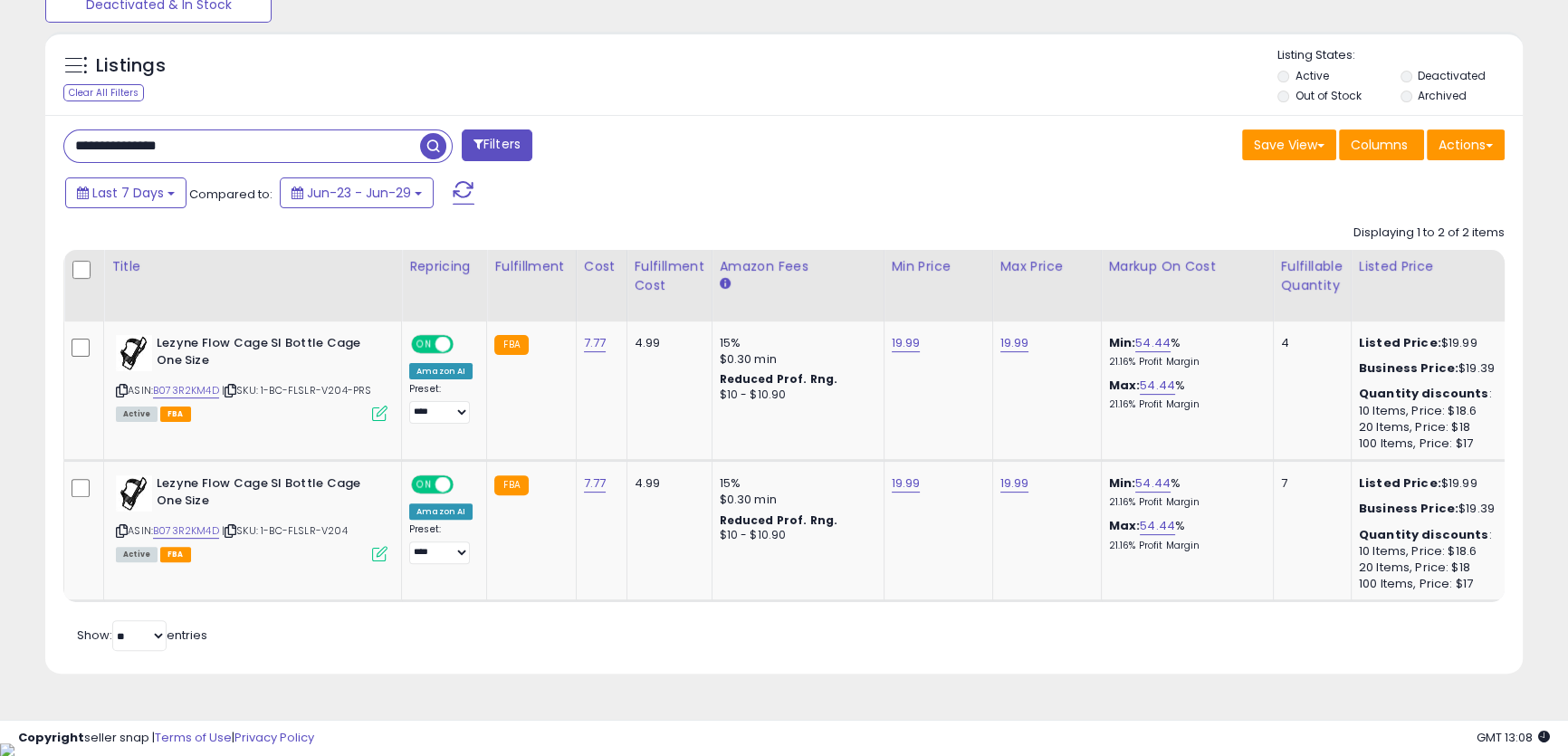 paste on "**" 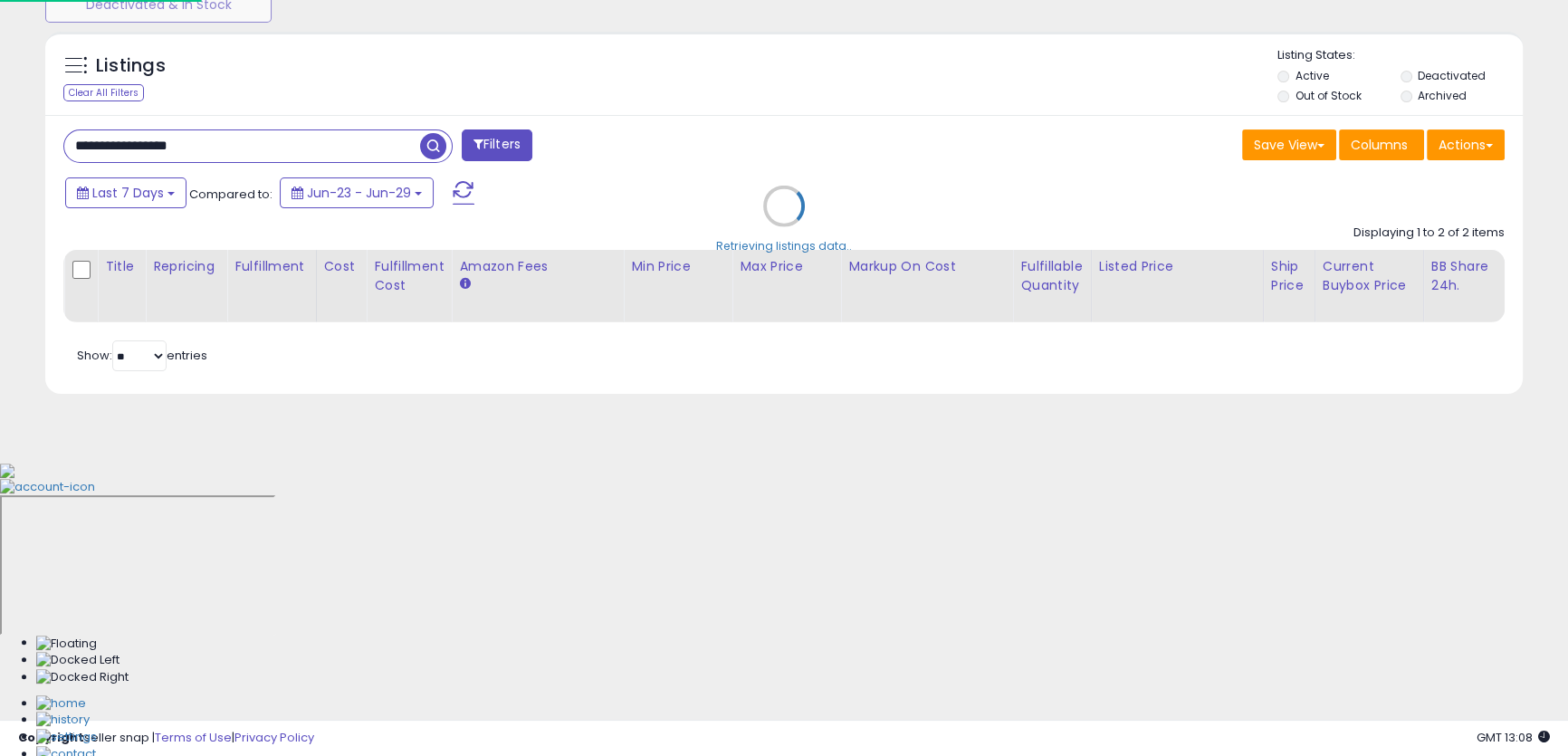scroll, scrollTop: 905018, scrollLeft: 904448, axis: both 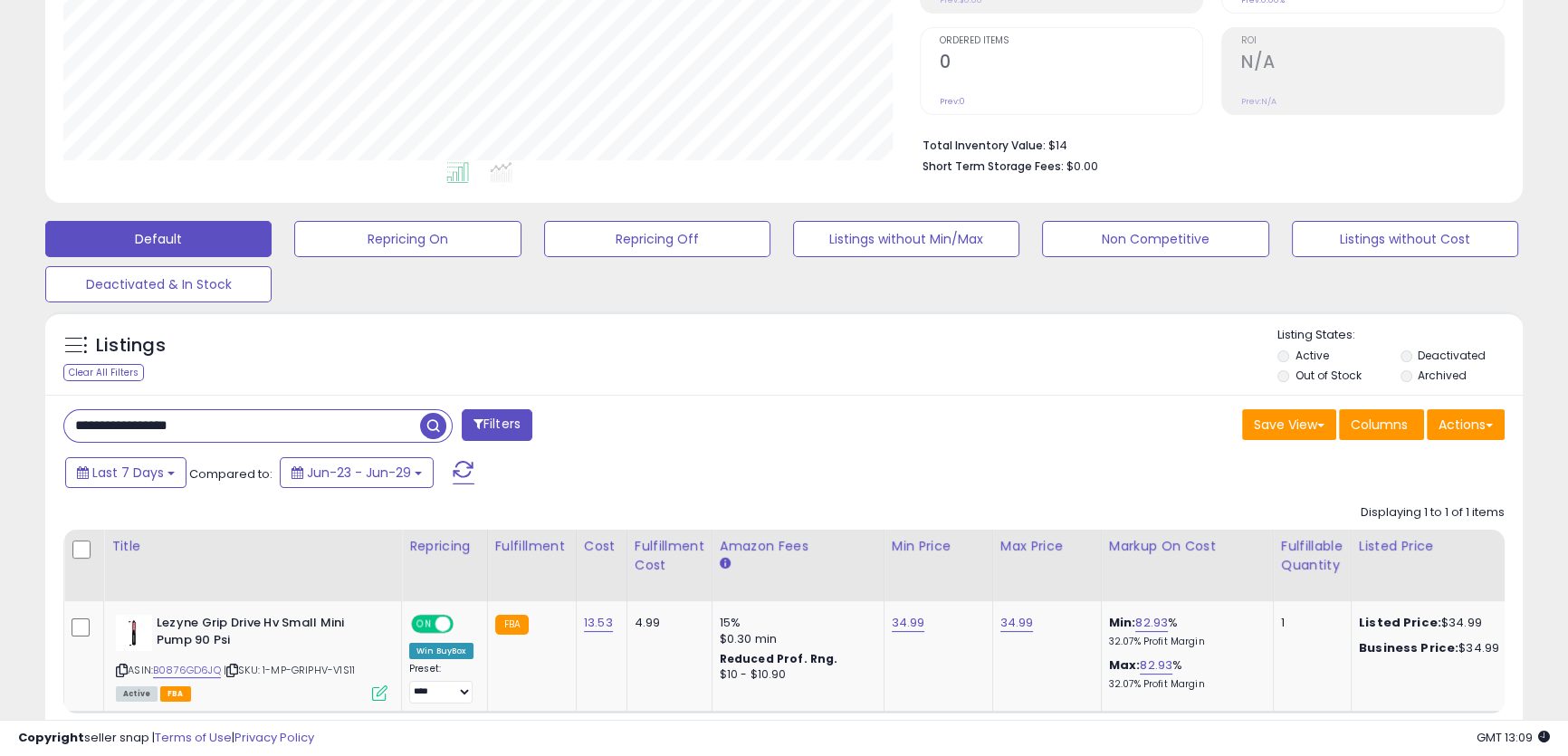 paste 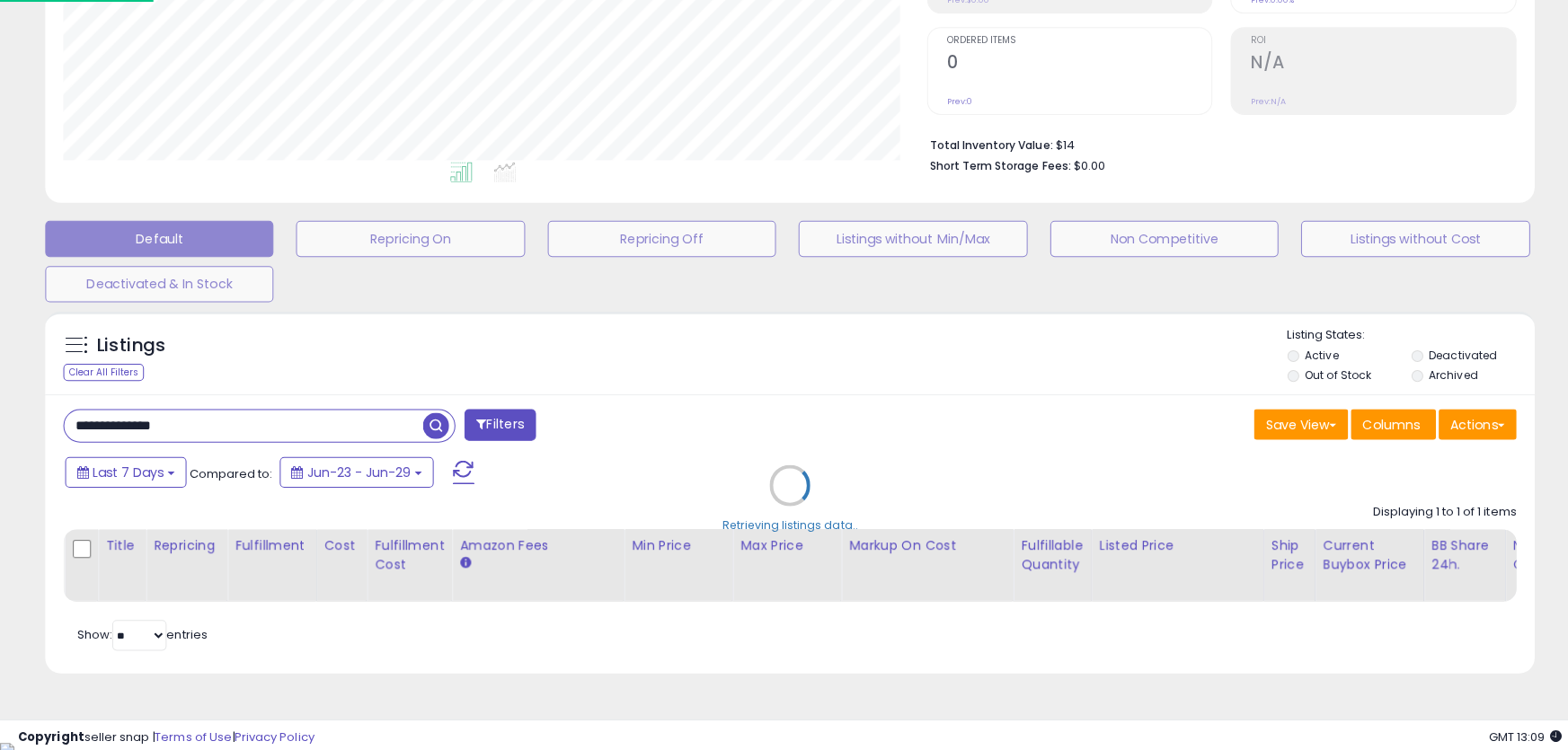 scroll, scrollTop: 897835, scrollLeft: 897710, axis: both 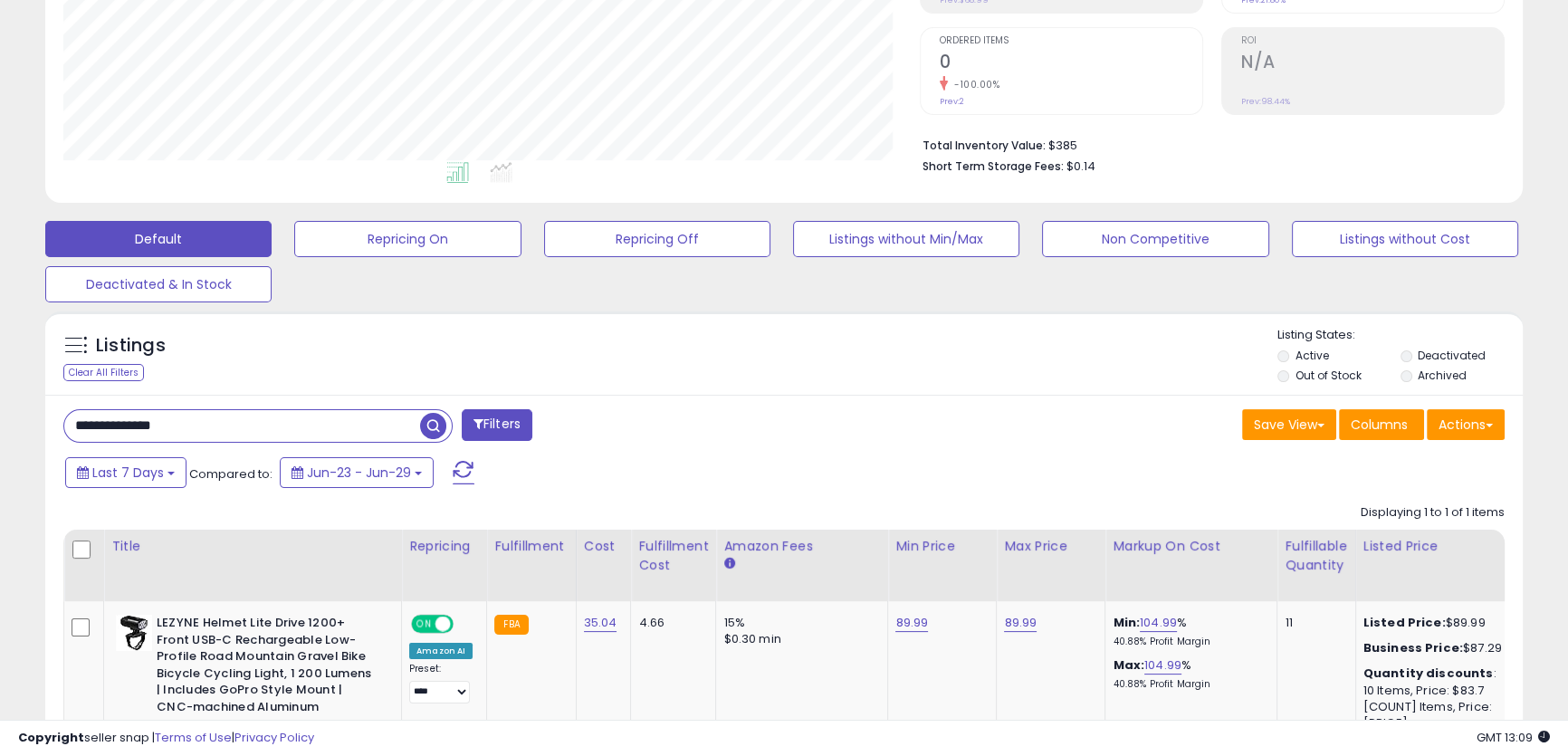 paste on "**" 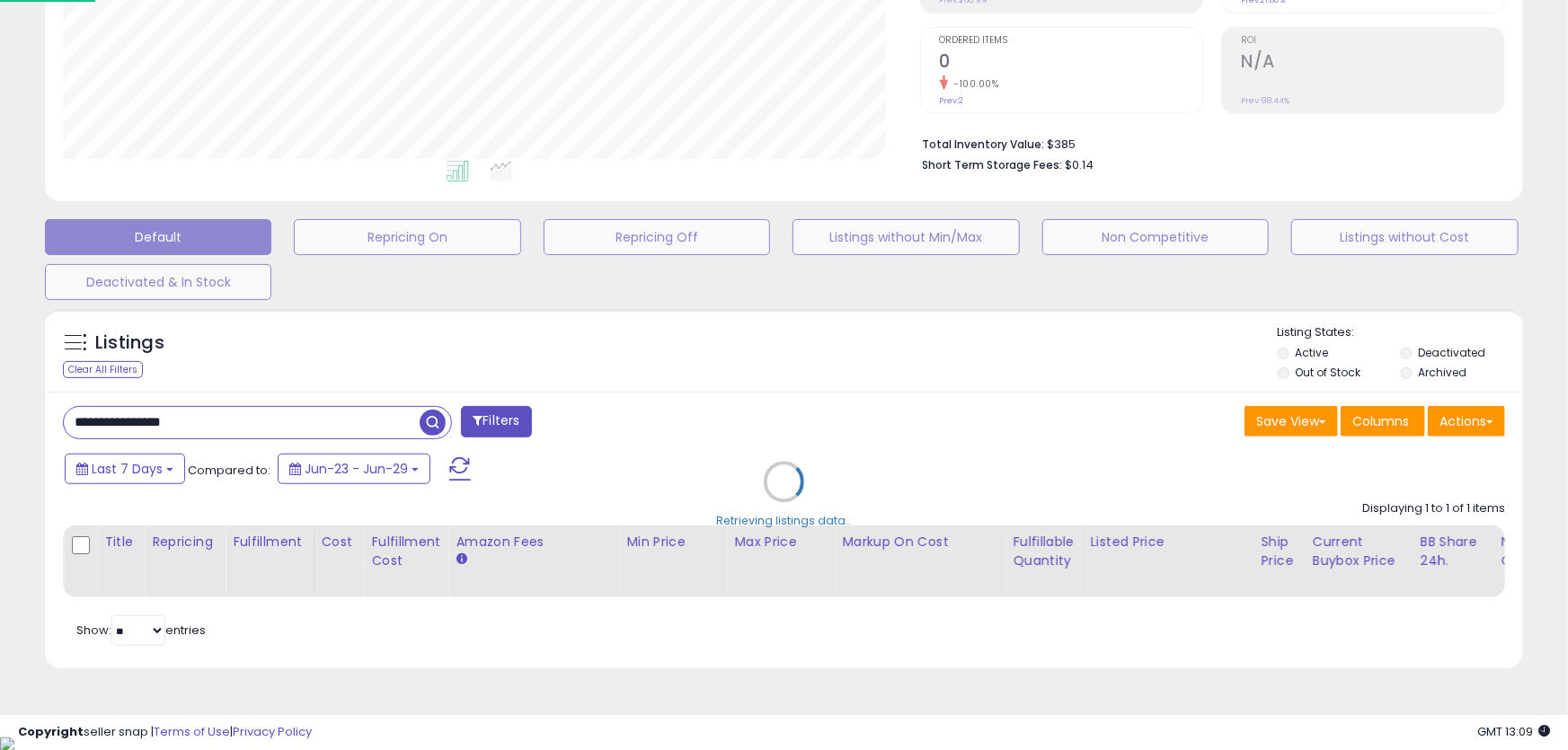 scroll, scrollTop: 897835, scrollLeft: 897710, axis: both 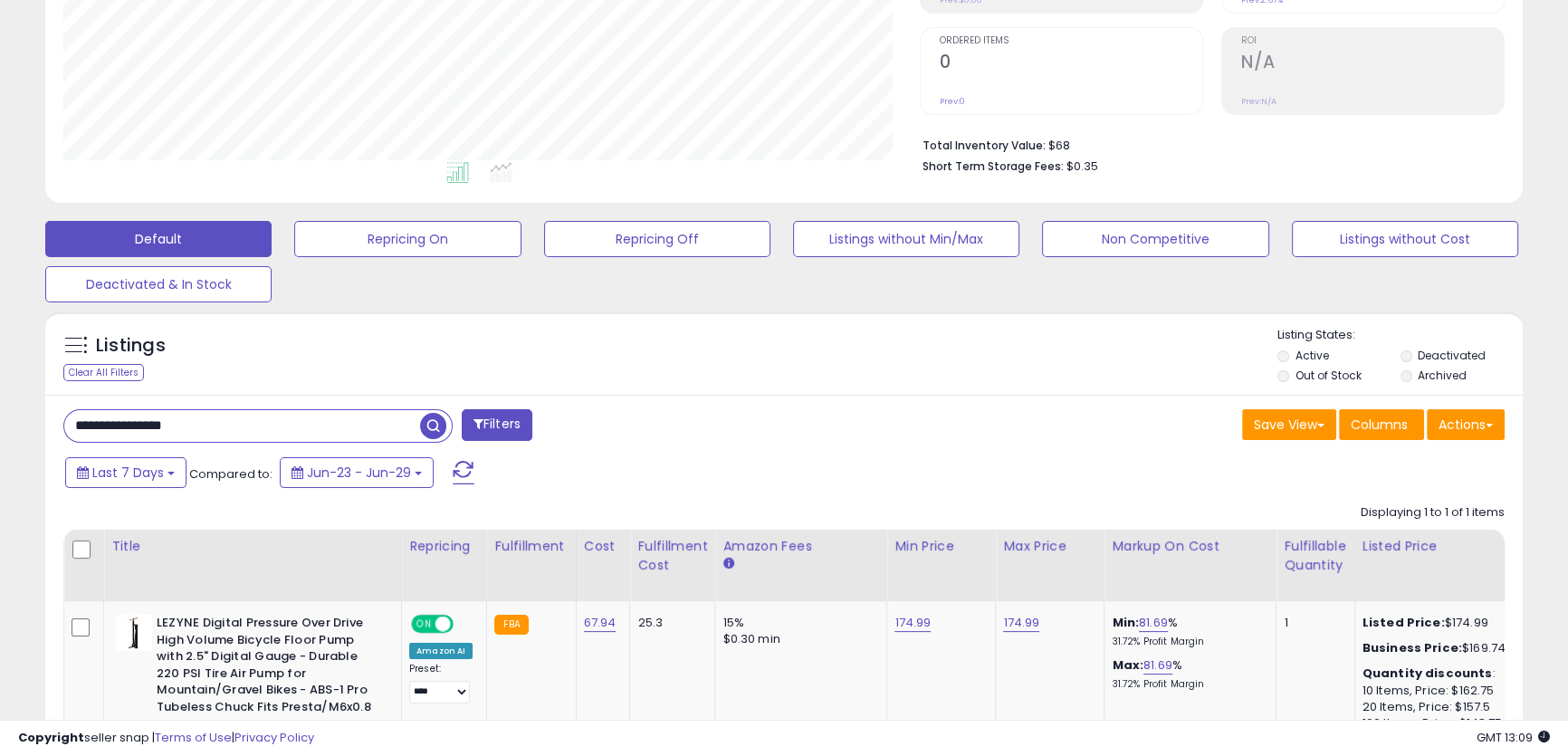 paste 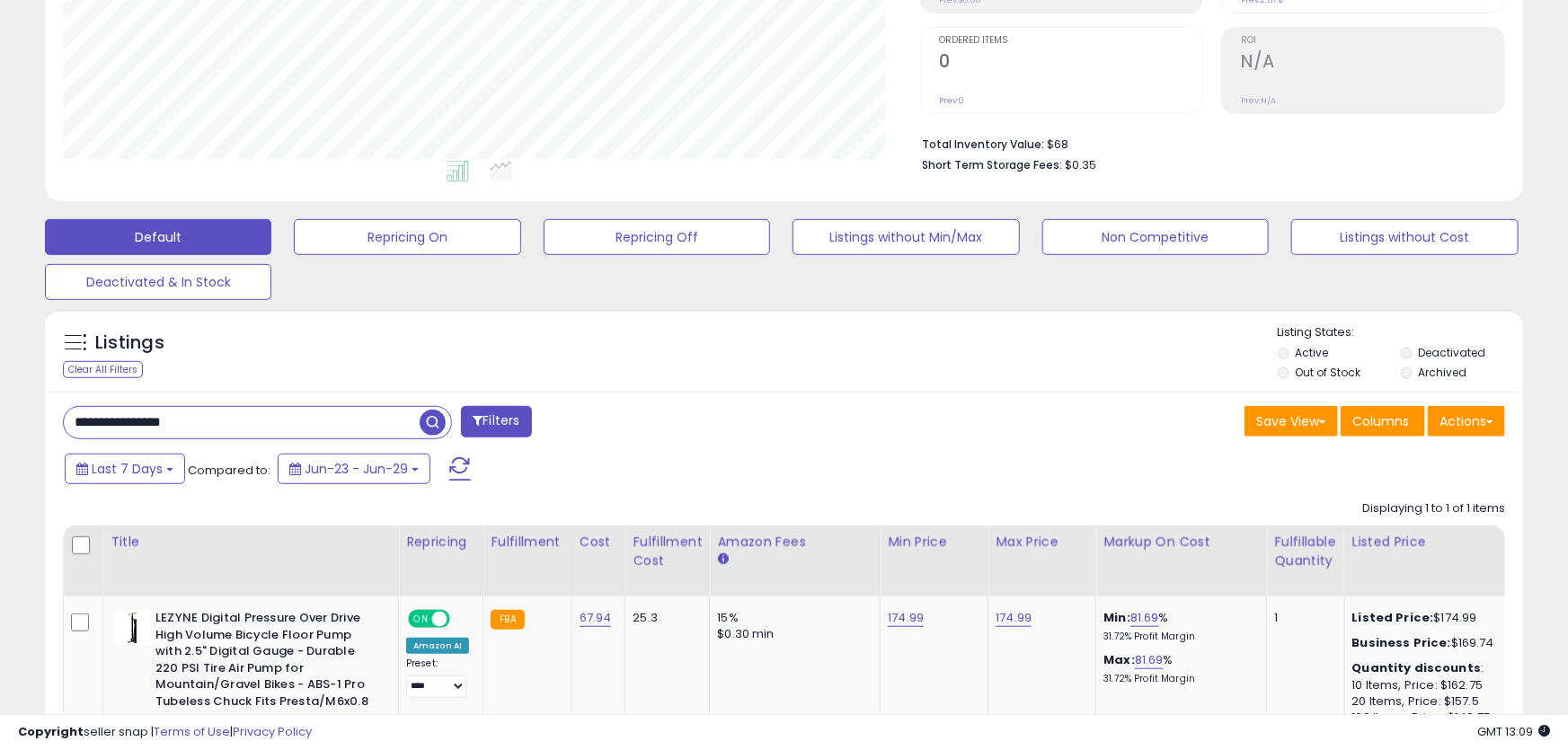 scroll, scrollTop: 897835, scrollLeft: 897710, axis: both 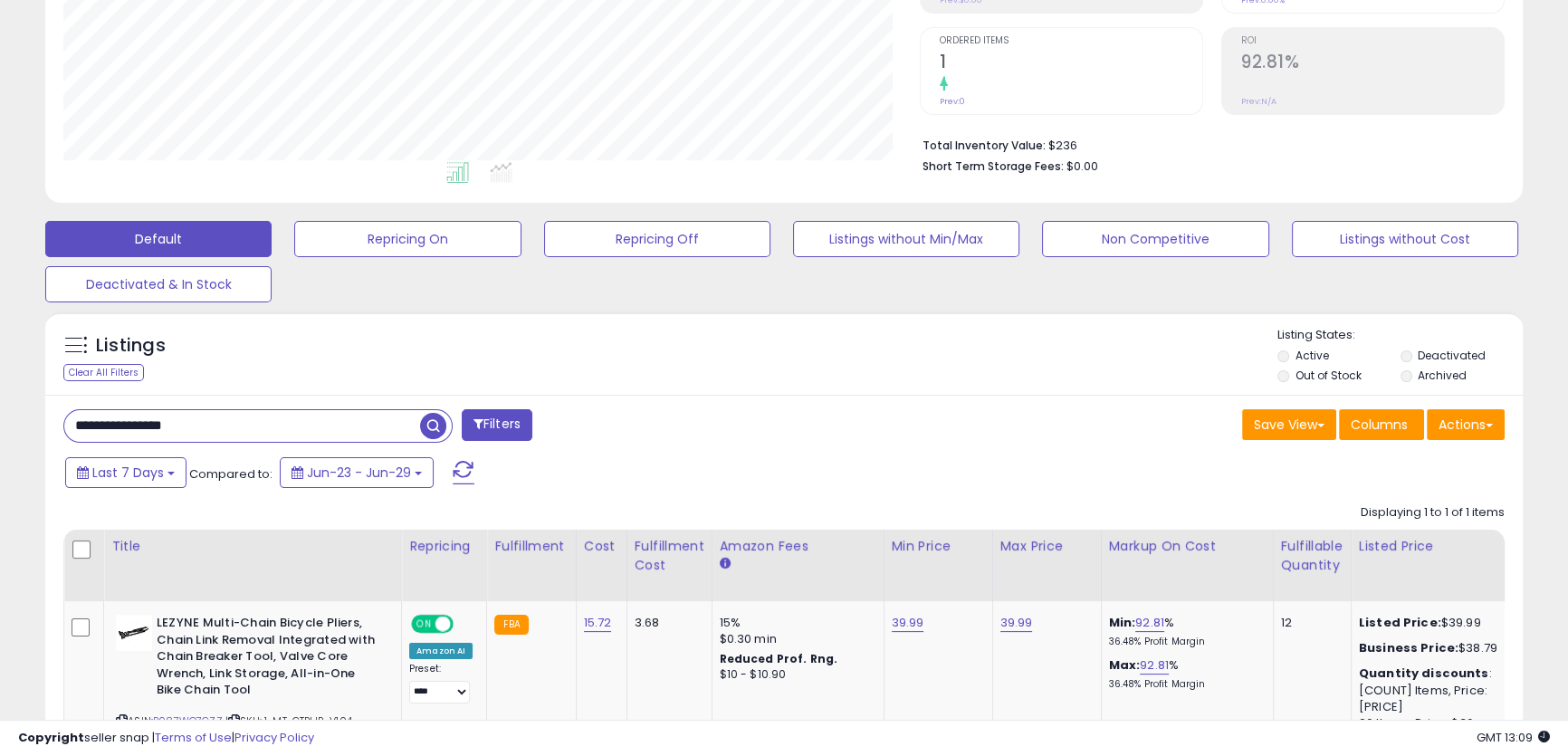 paste 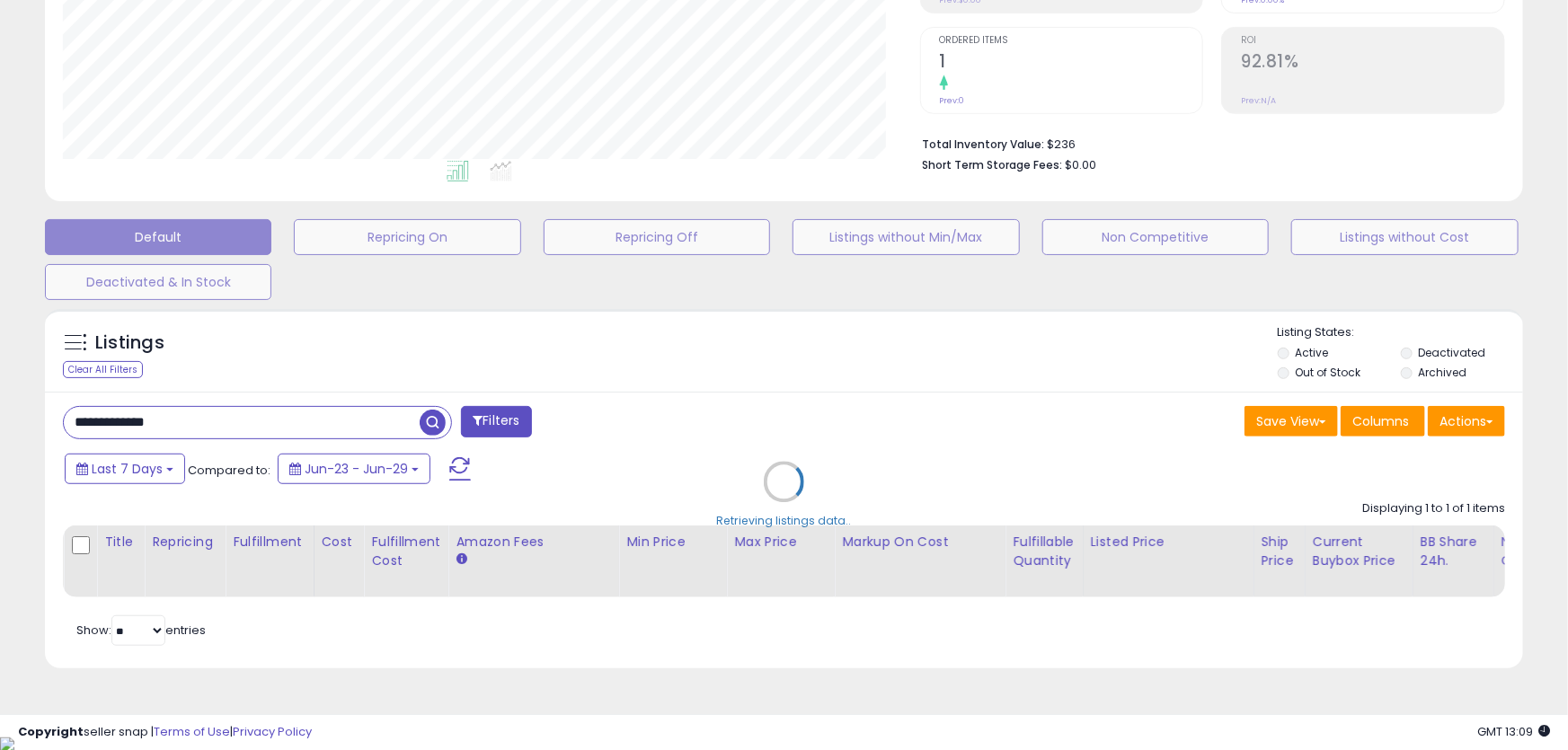 scroll, scrollTop: 897835, scrollLeft: 897710, axis: both 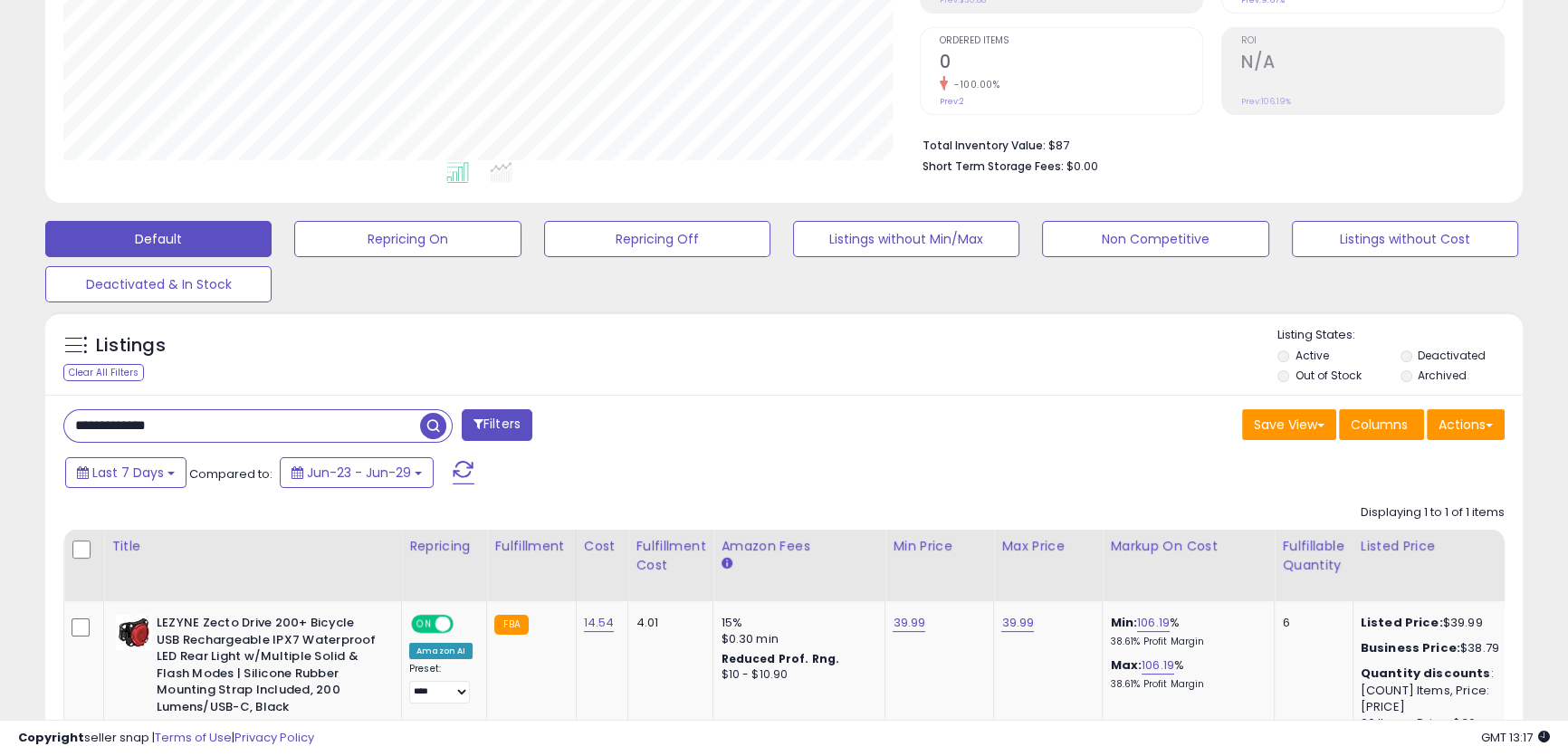 paste on "*" 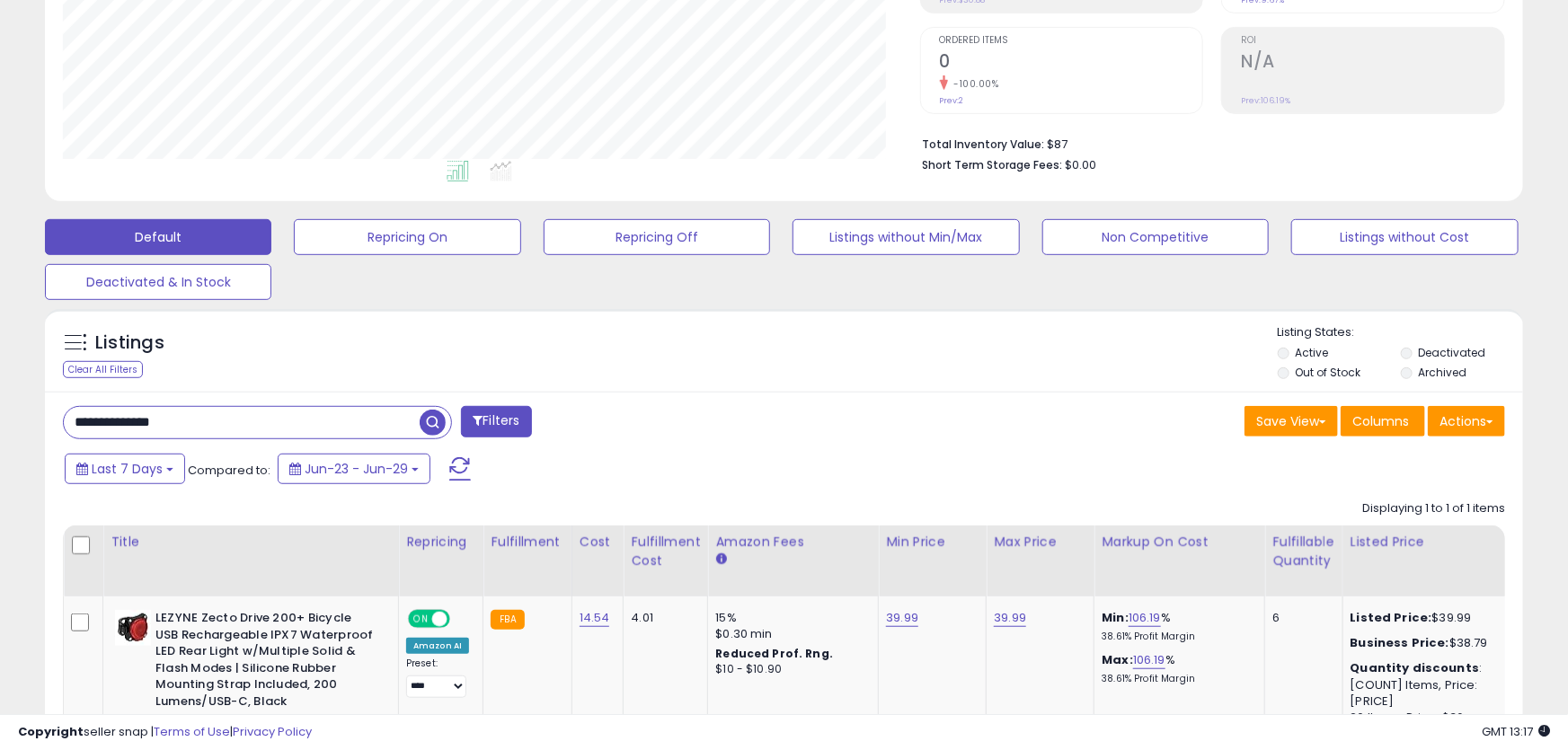 scroll, scrollTop: 897835, scrollLeft: 897710, axis: both 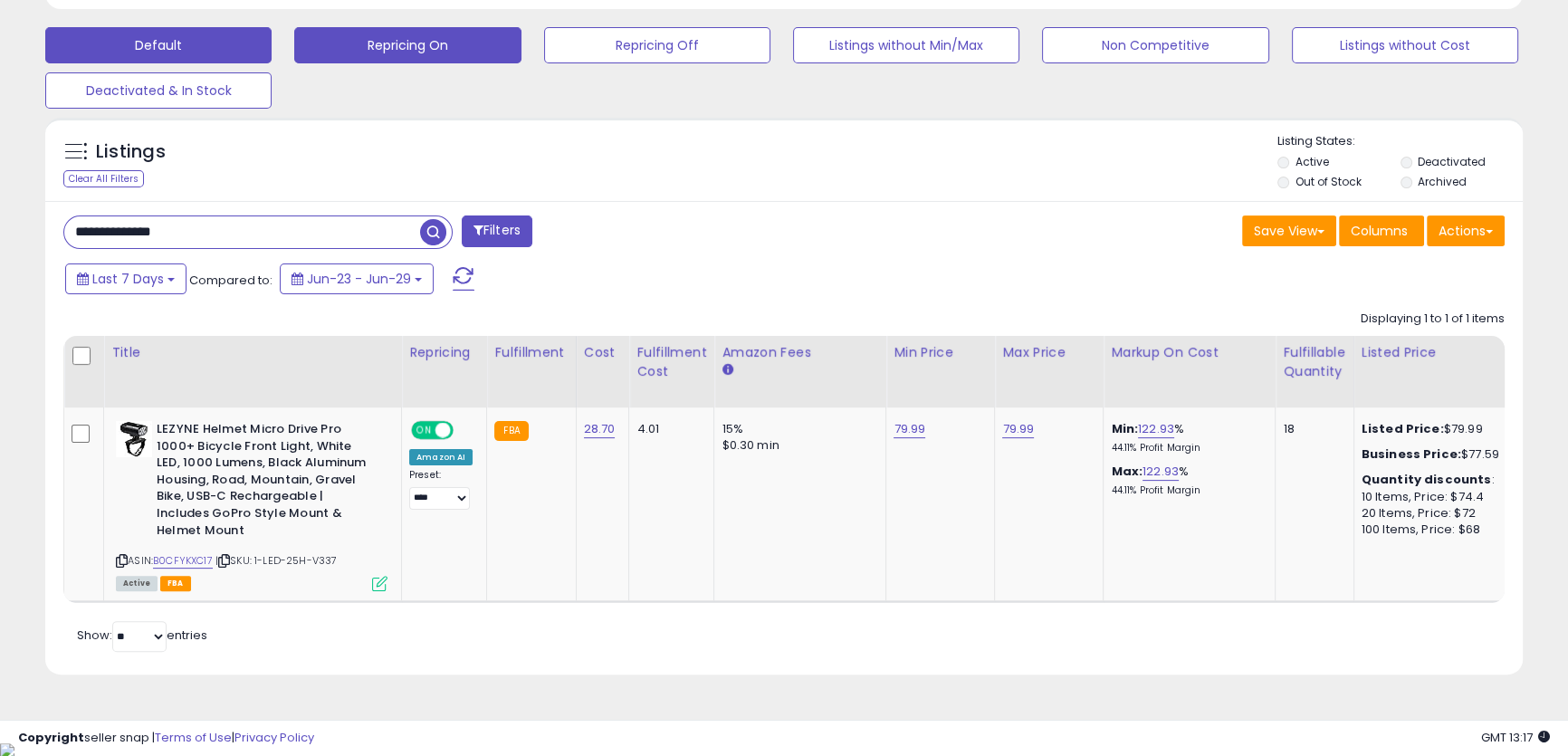 paste on "***" 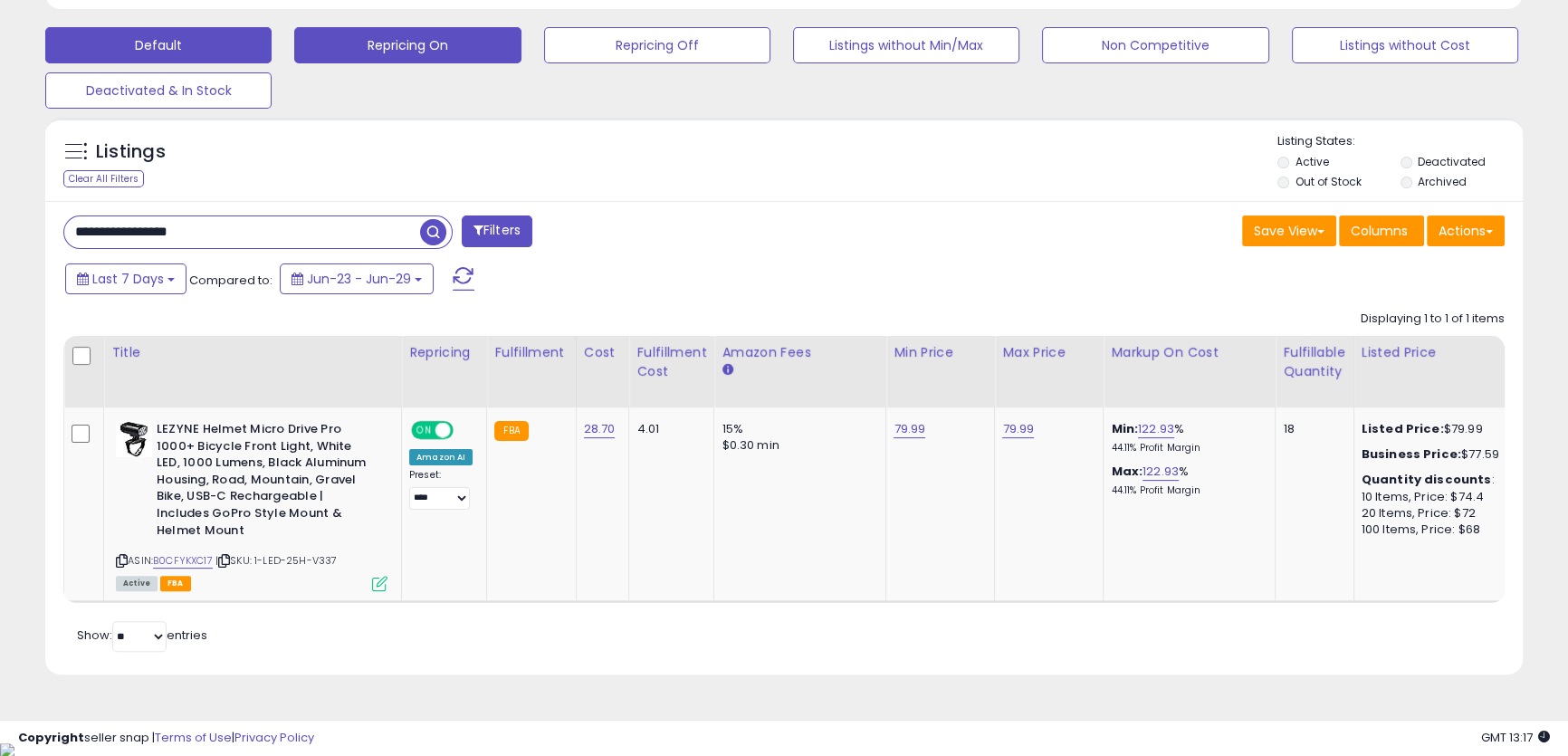 scroll, scrollTop: 905018, scrollLeft: 904448, axis: both 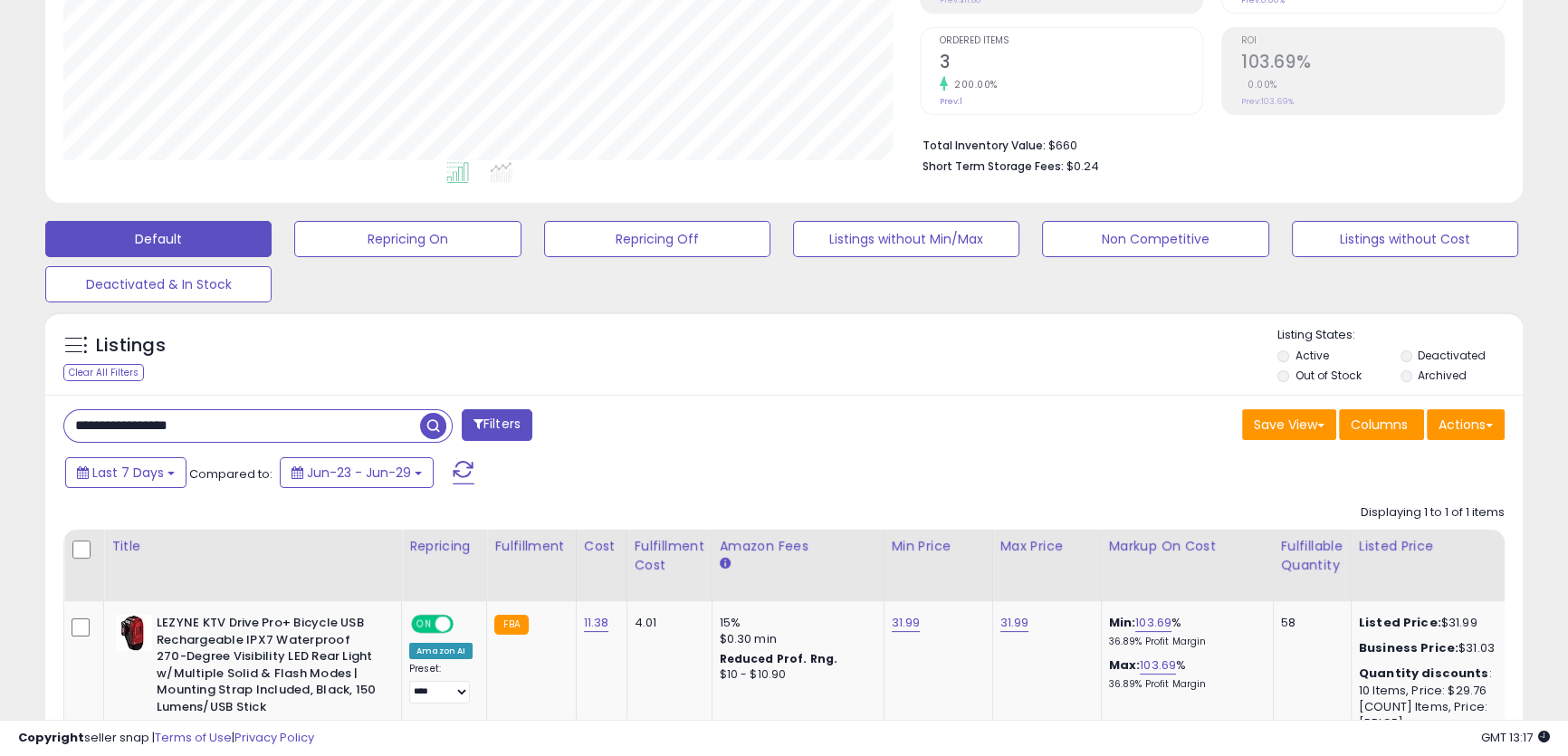 paste 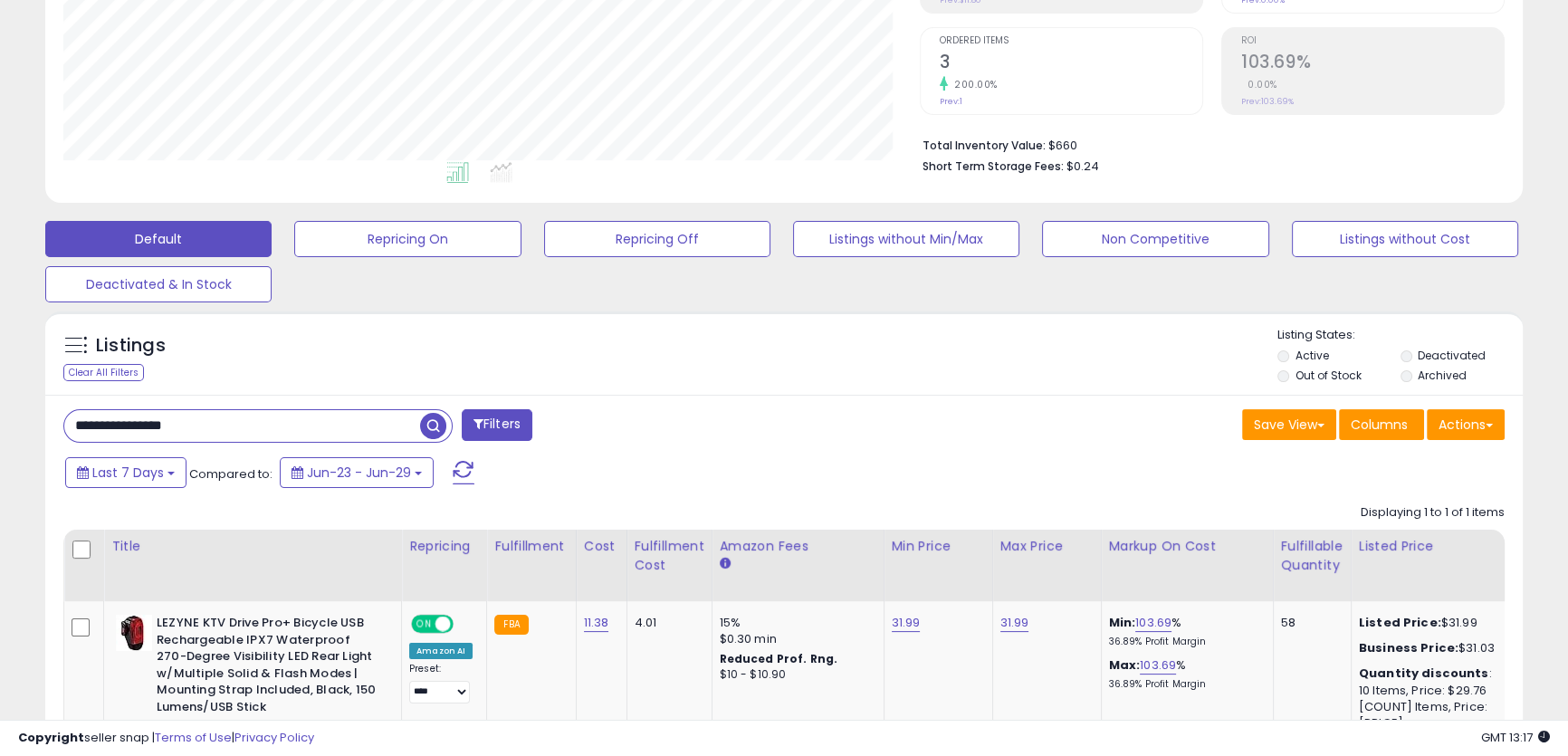 scroll, scrollTop: 905018, scrollLeft: 904448, axis: both 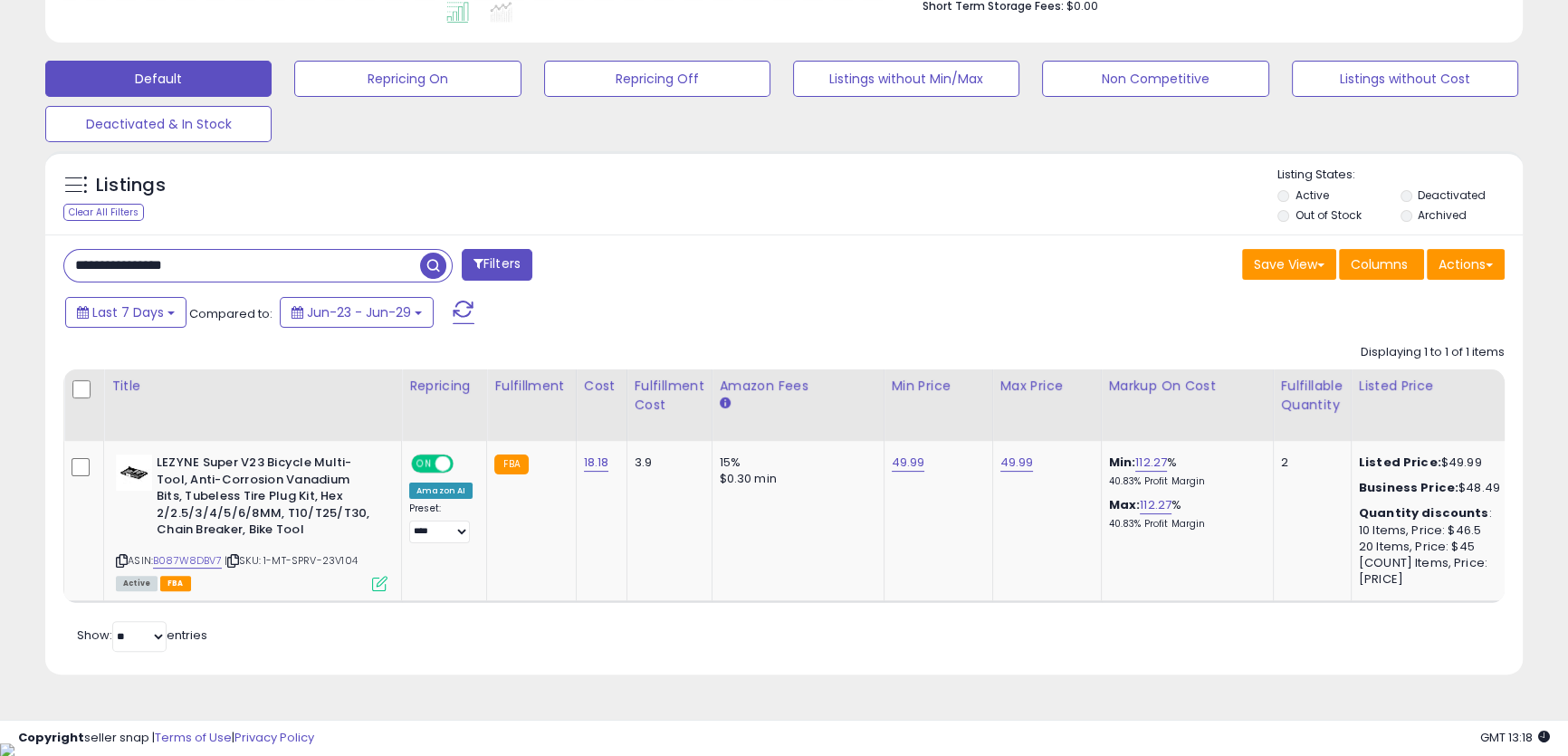 click on "**********" at bounding box center [242, 265] 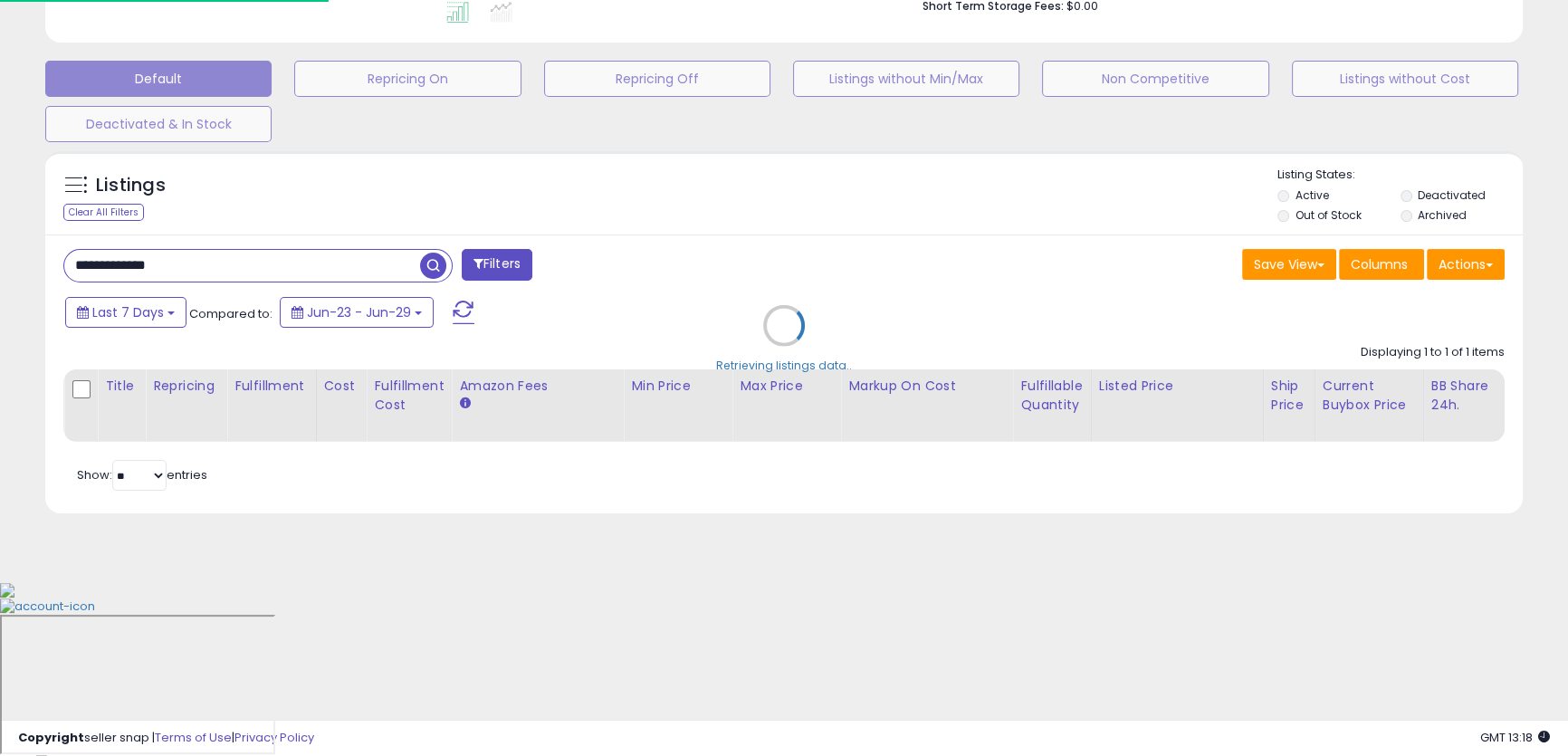 scroll, scrollTop: 905018, scrollLeft: 904448, axis: both 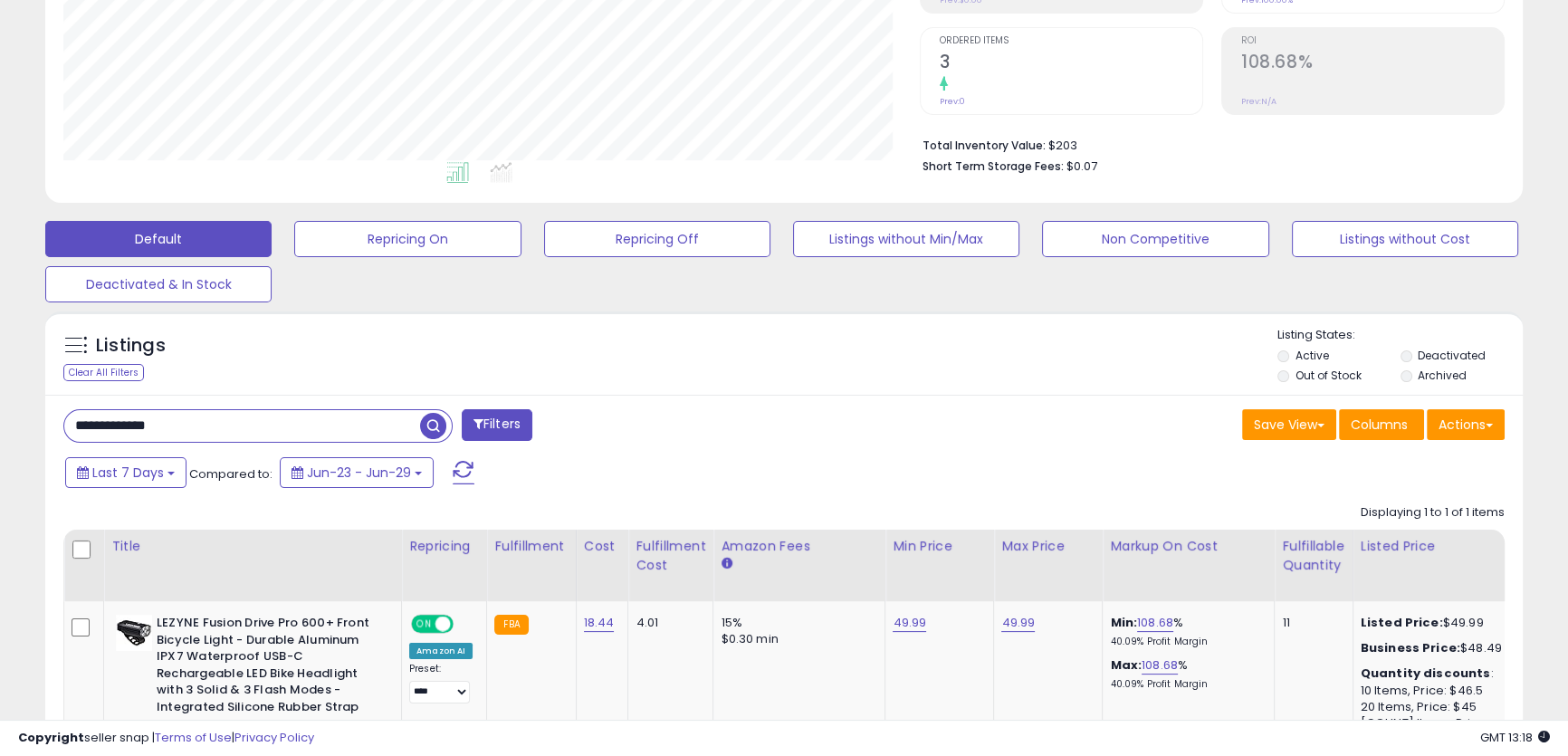 paste on "*" 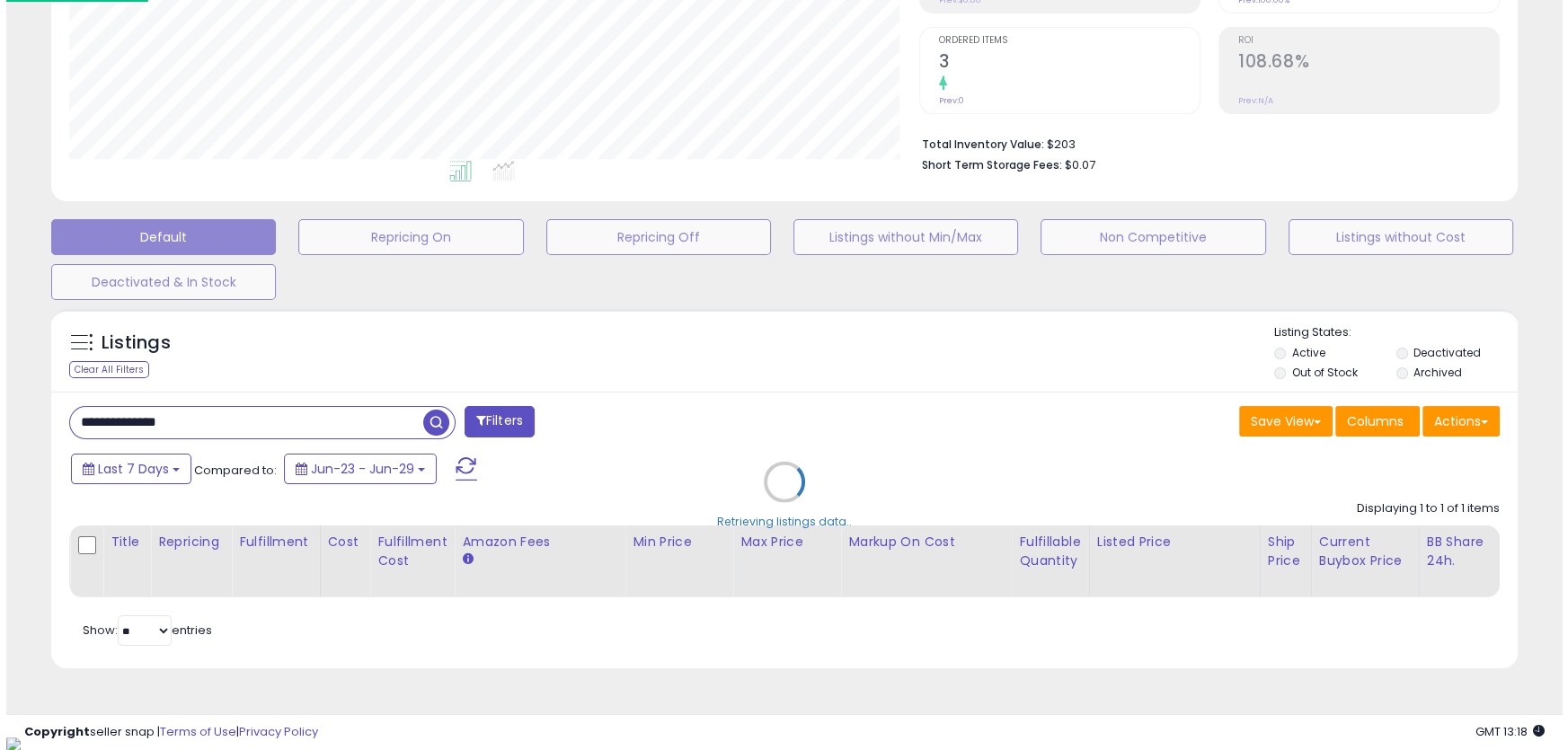 scroll, scrollTop: 897835, scrollLeft: 897710, axis: both 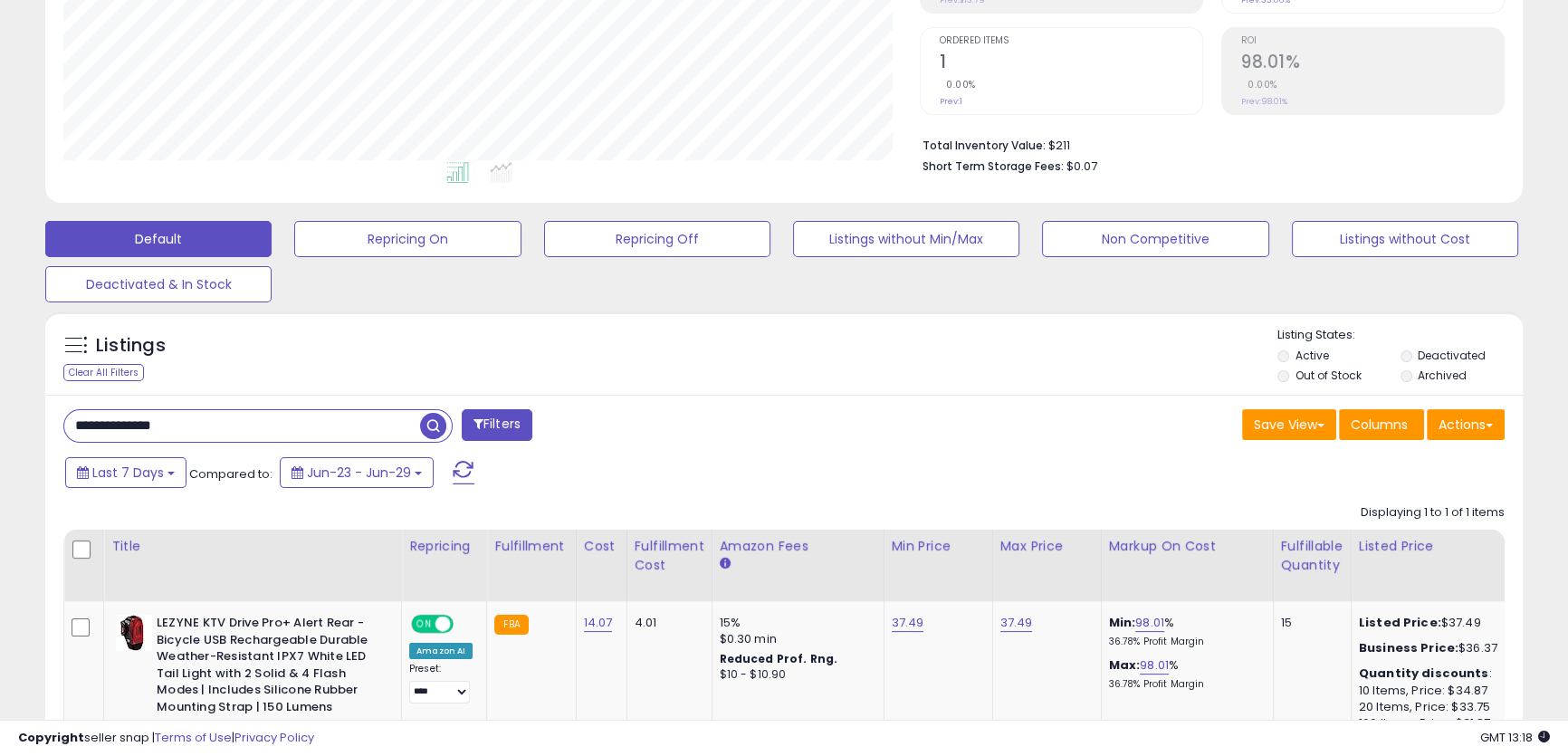 paste on "*" 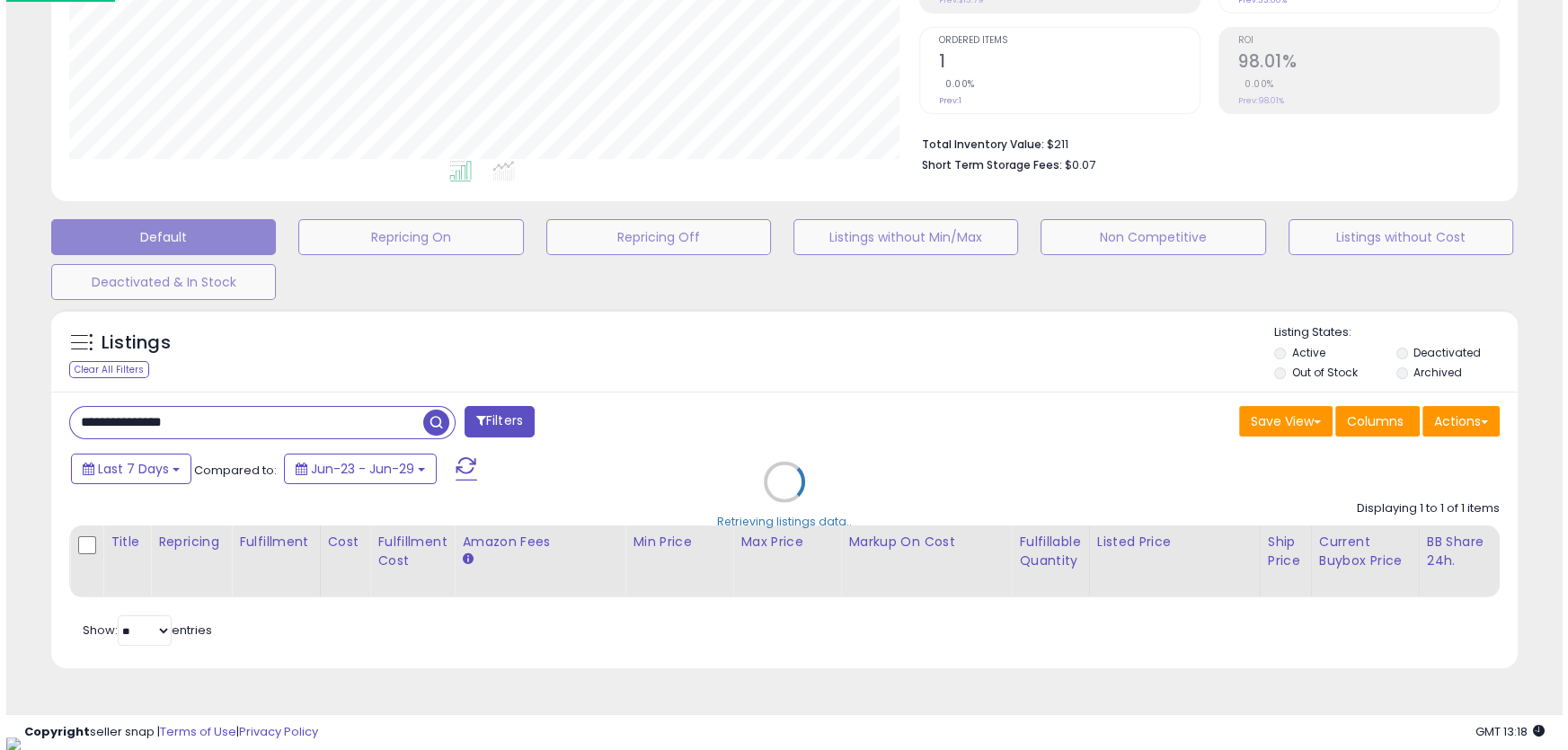scroll, scrollTop: 897835, scrollLeft: 897710, axis: both 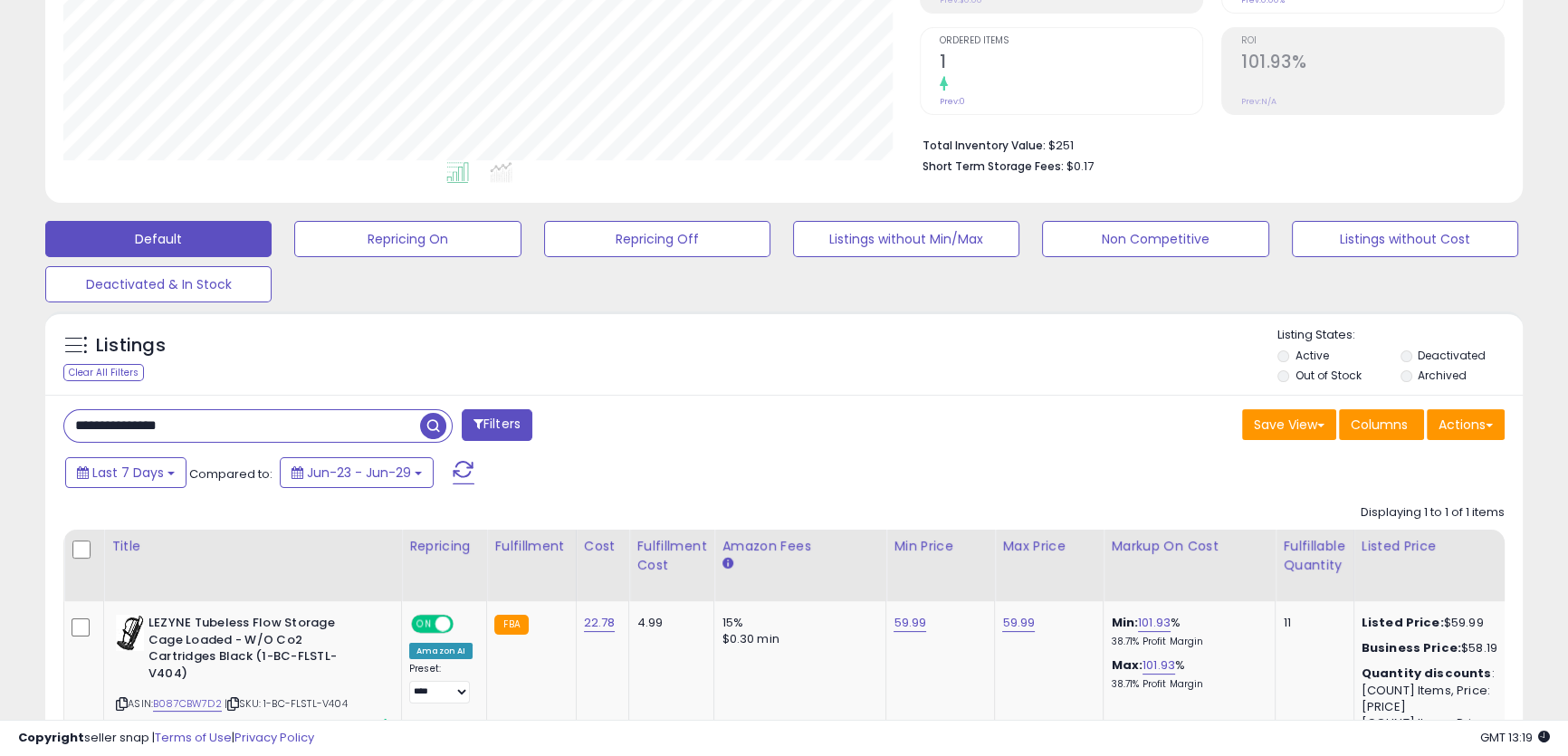 paste on "**" 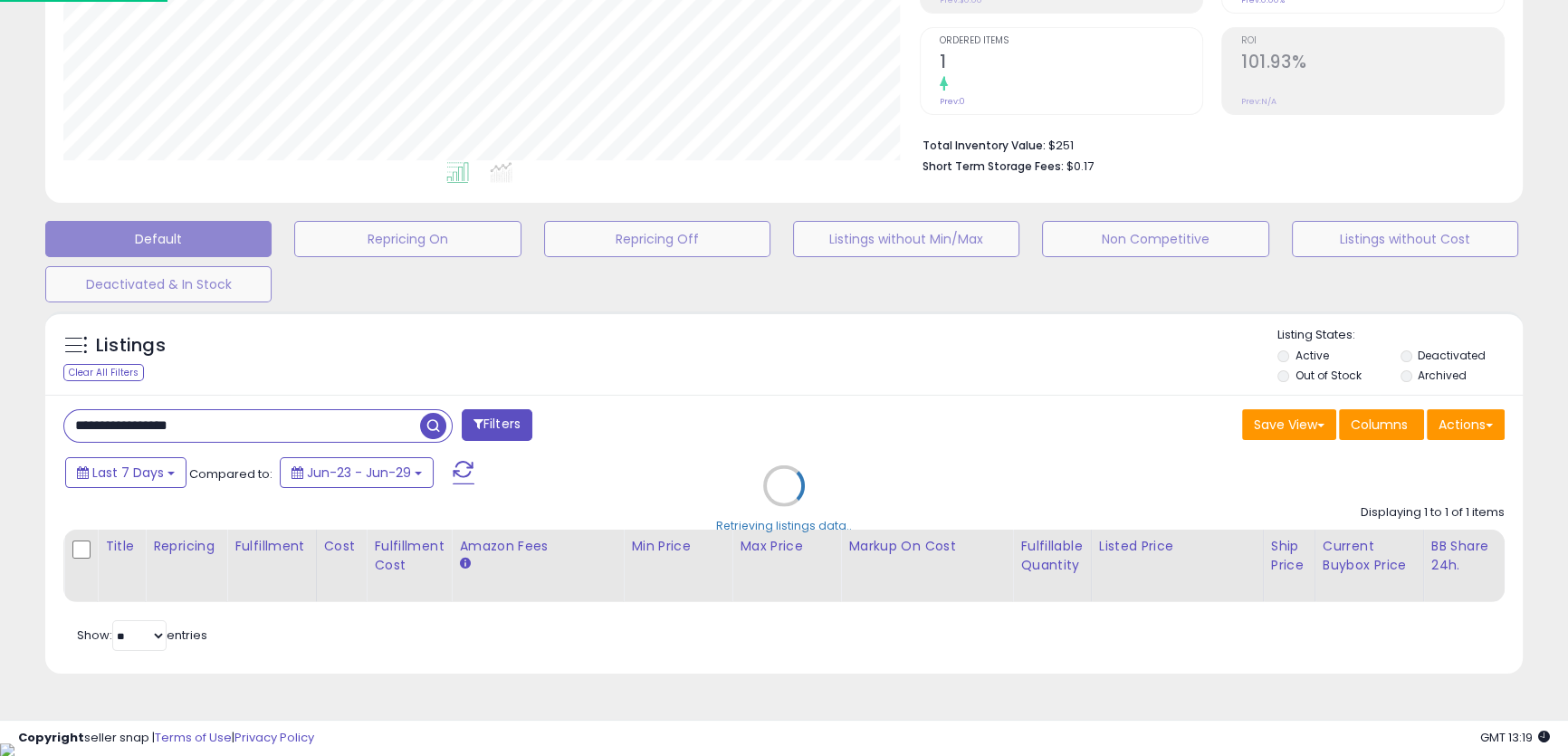 scroll, scrollTop: 905018, scrollLeft: 904448, axis: both 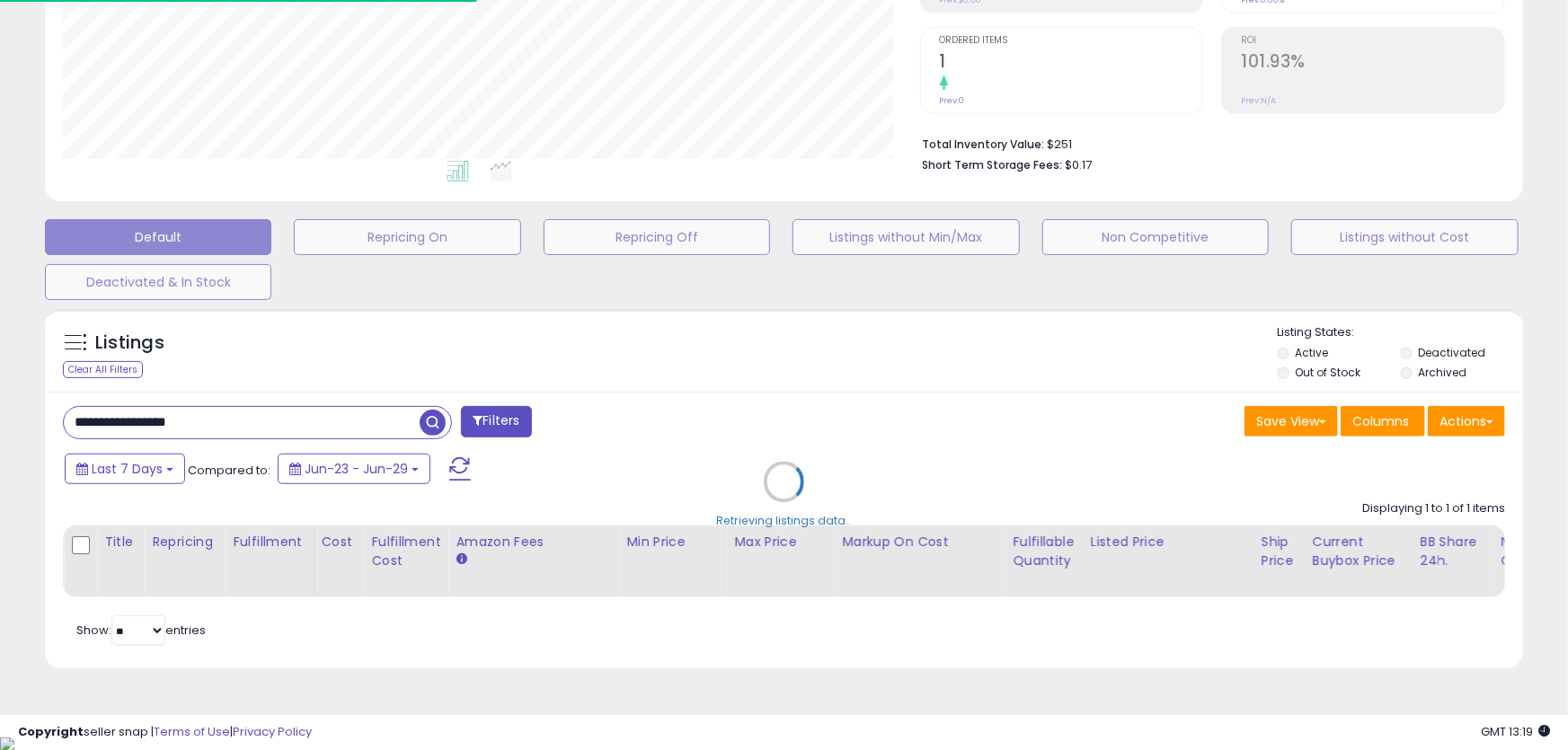 type on "**********" 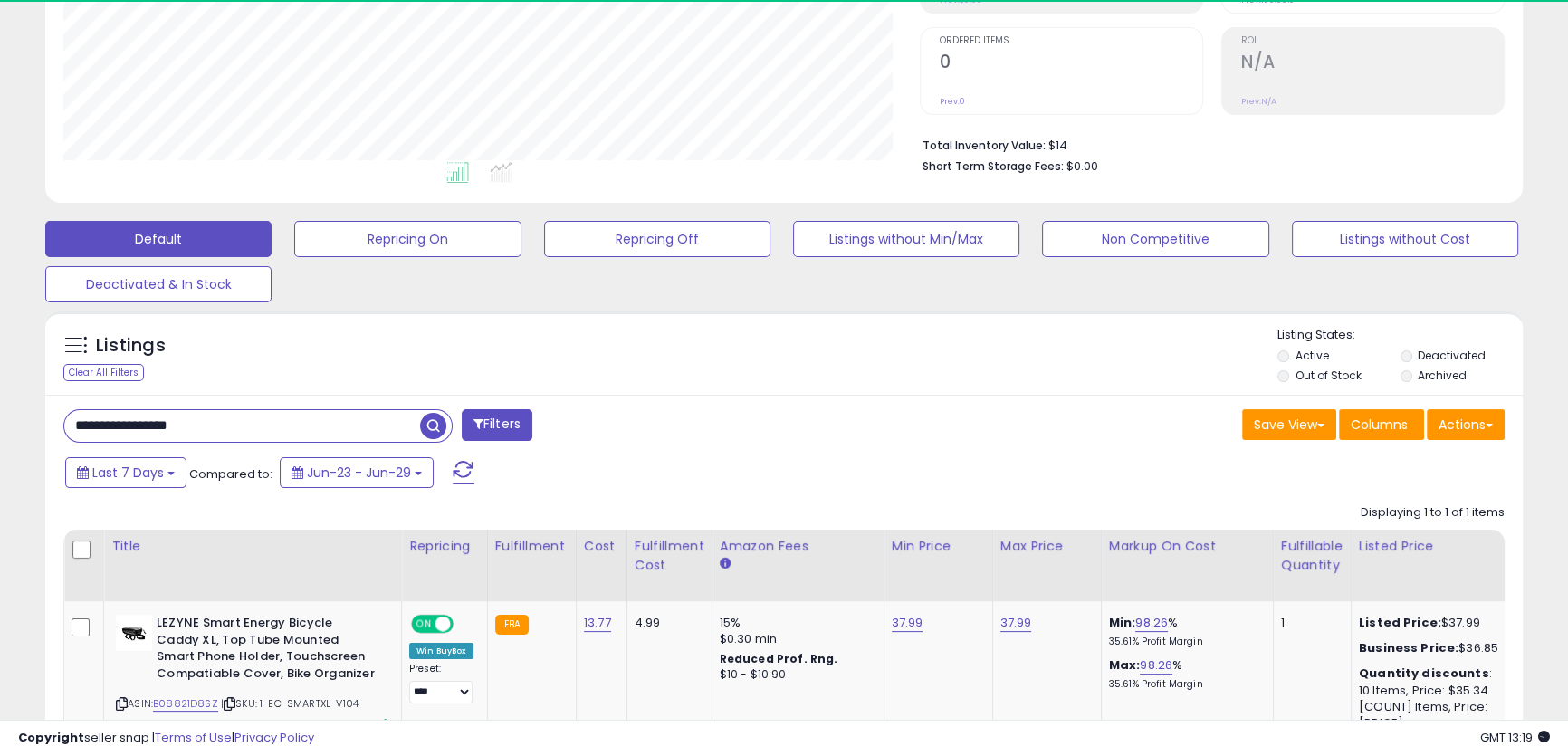 scroll, scrollTop: 905018, scrollLeft: 904454, axis: both 